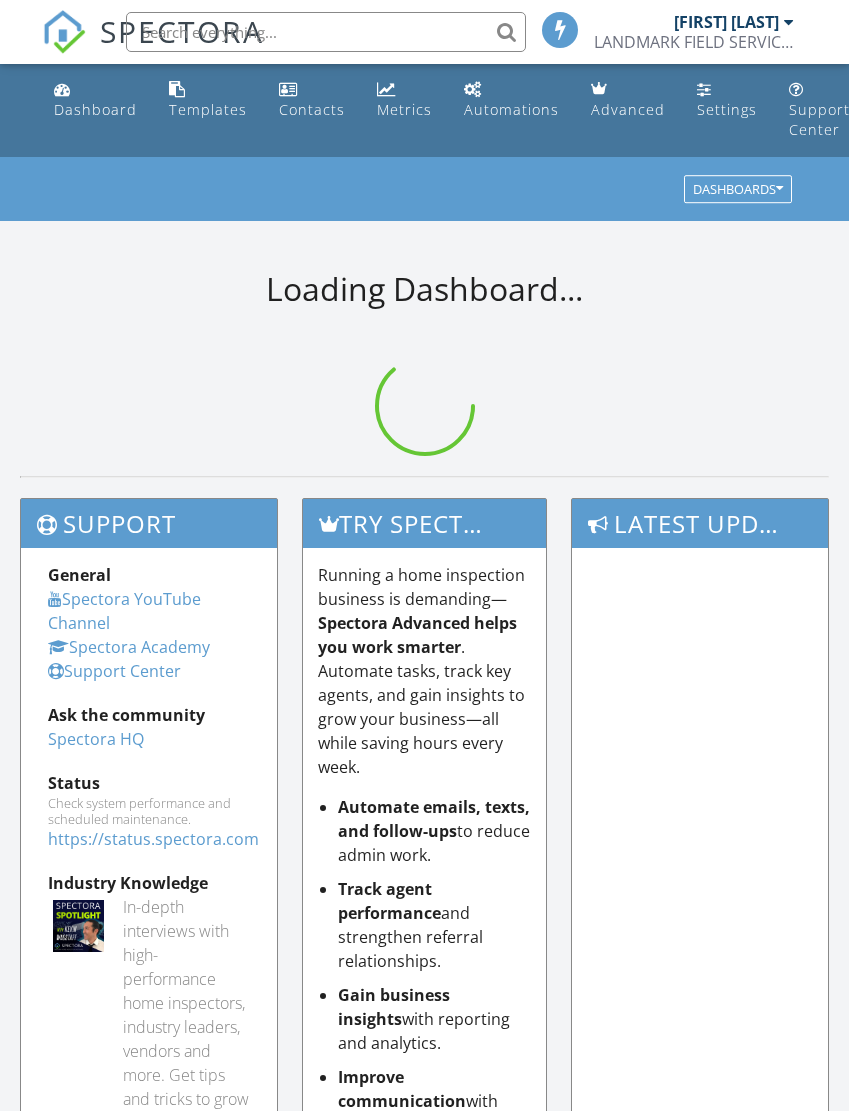 scroll, scrollTop: 0, scrollLeft: 0, axis: both 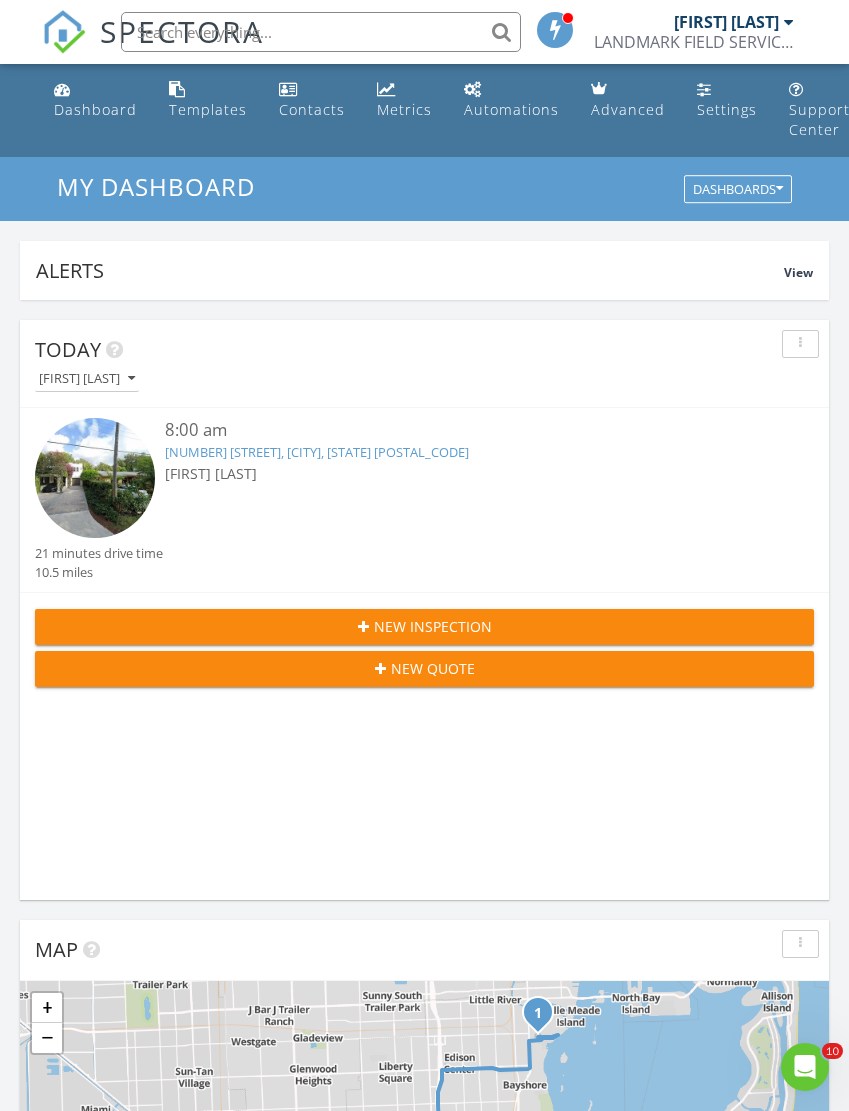 click on "[FIRST] [LAST]" at bounding box center [726, 22] 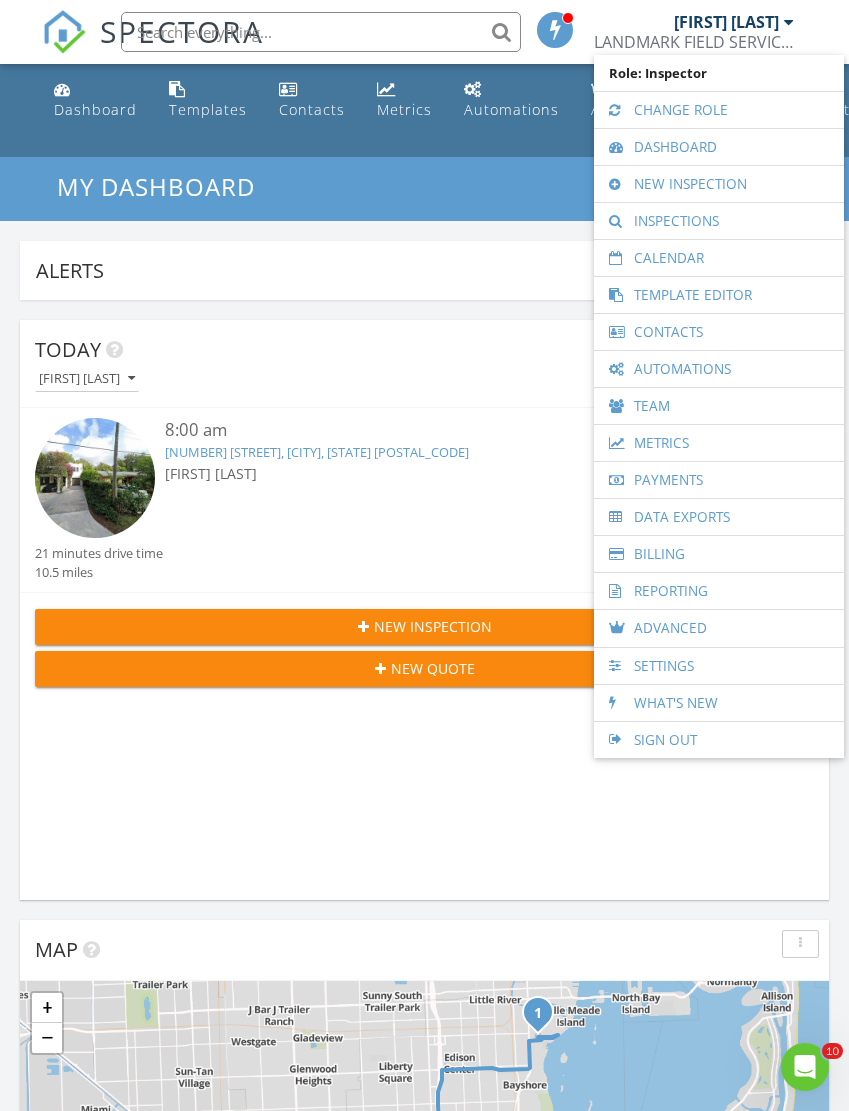 click on "New Inspection" at bounding box center (424, 626) 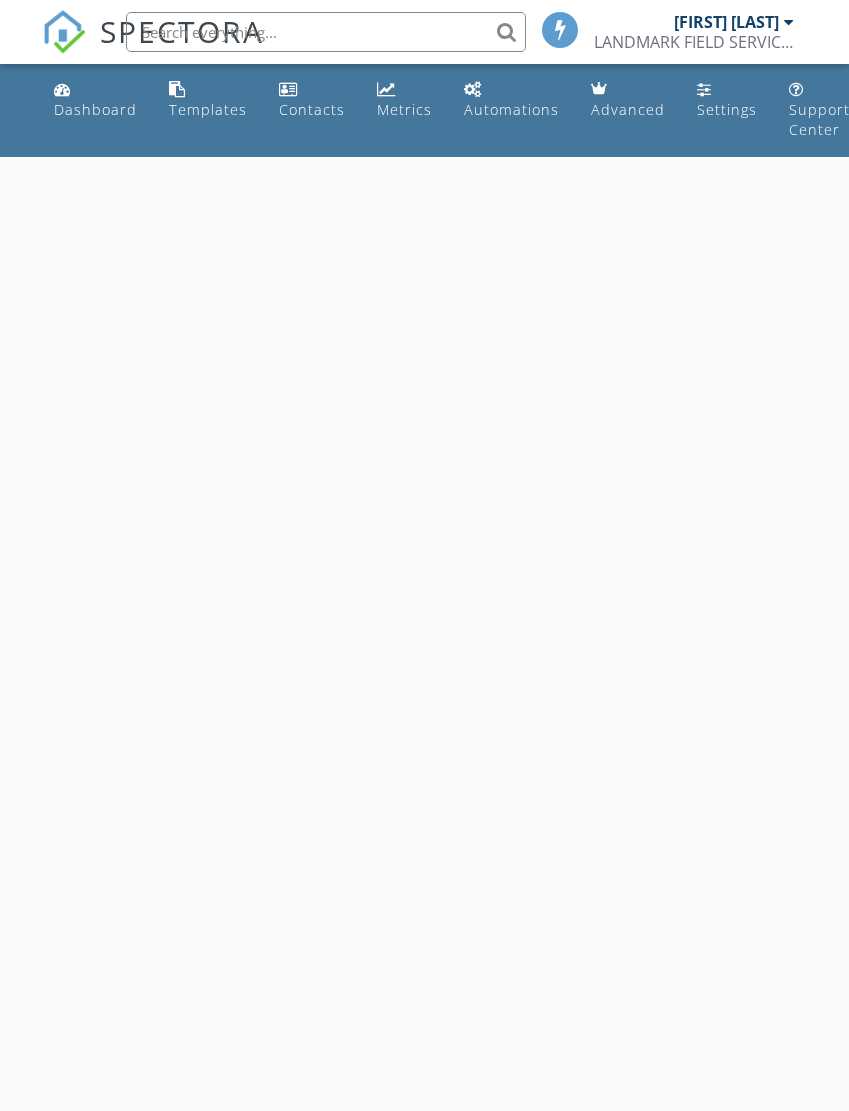 scroll, scrollTop: 0, scrollLeft: 0, axis: both 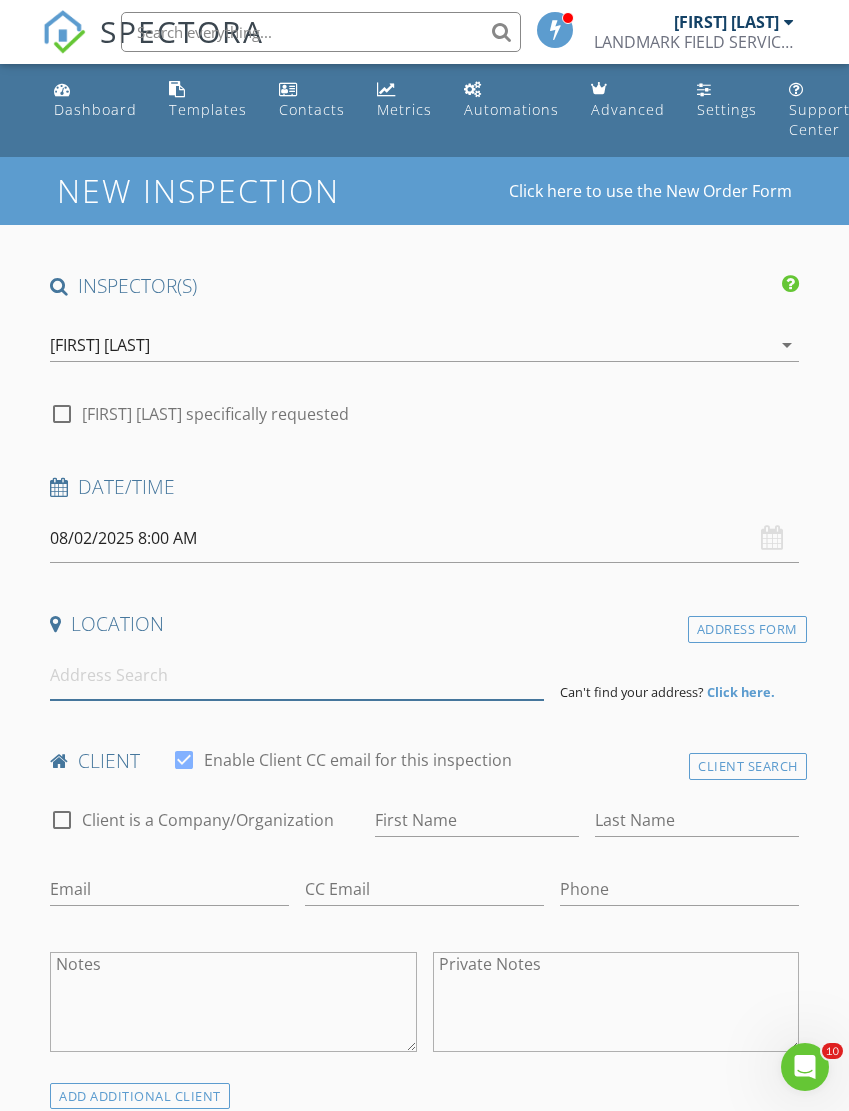 click at bounding box center (296, 675) 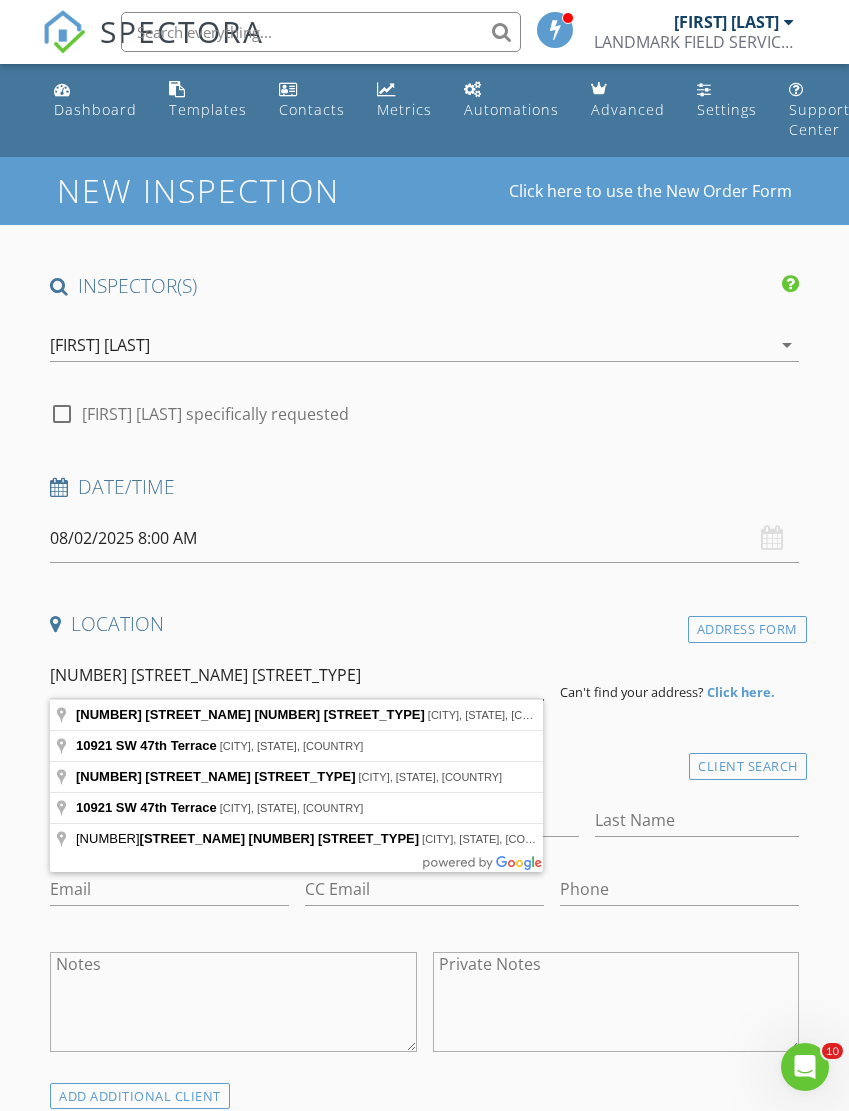 type on "10921 SW 47 TER" 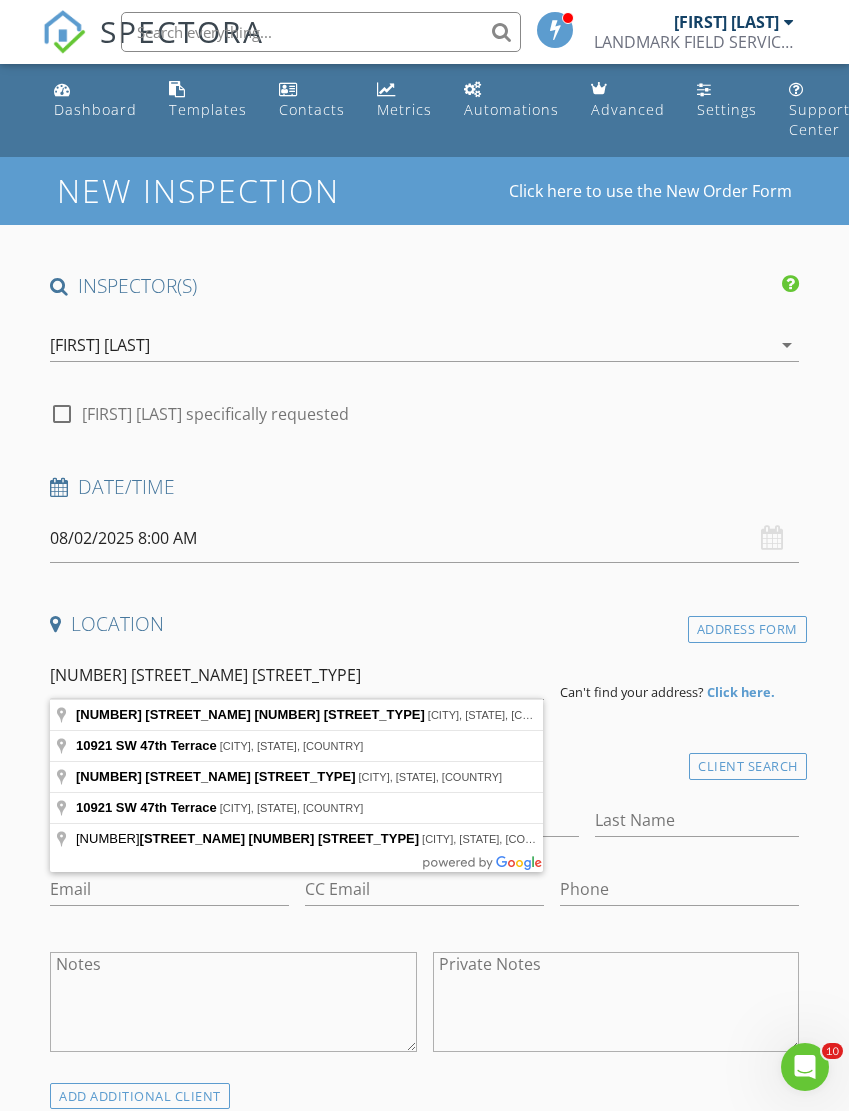 click on "08/02/2025 8:00 AM" at bounding box center (424, 538) 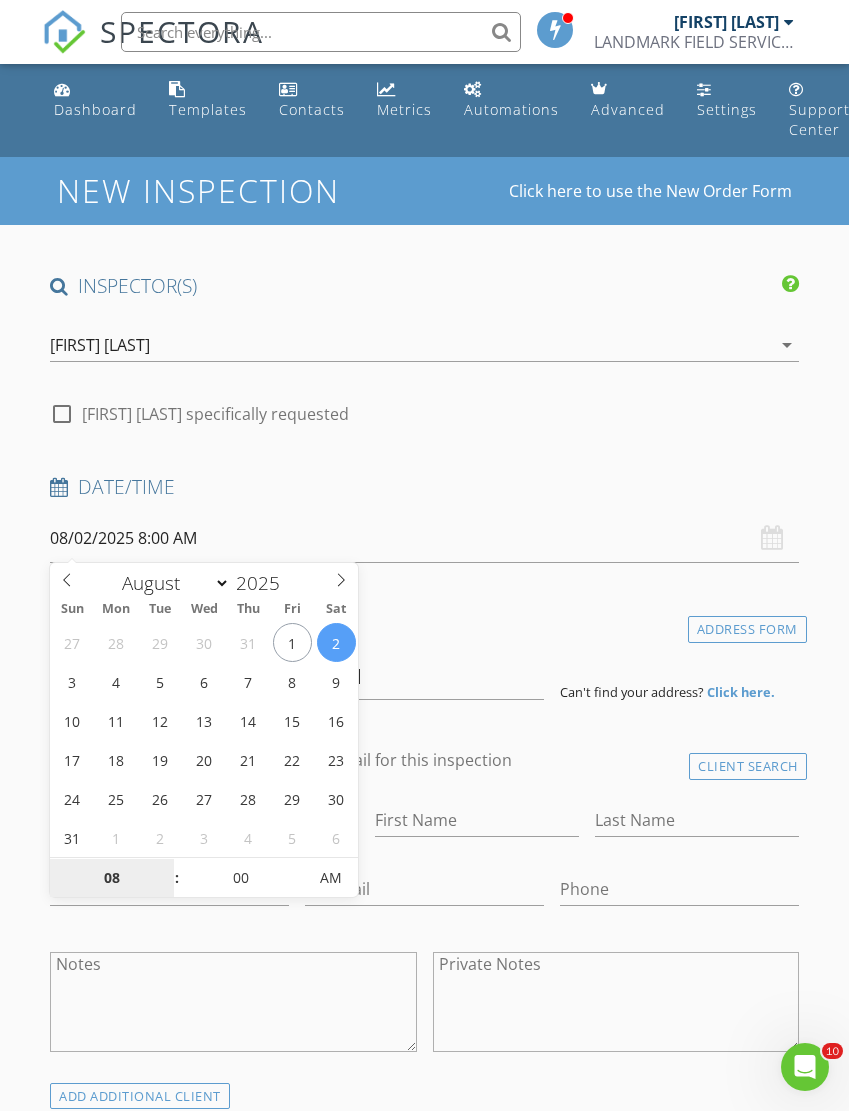 type on "08/01/2025 8:00 AM" 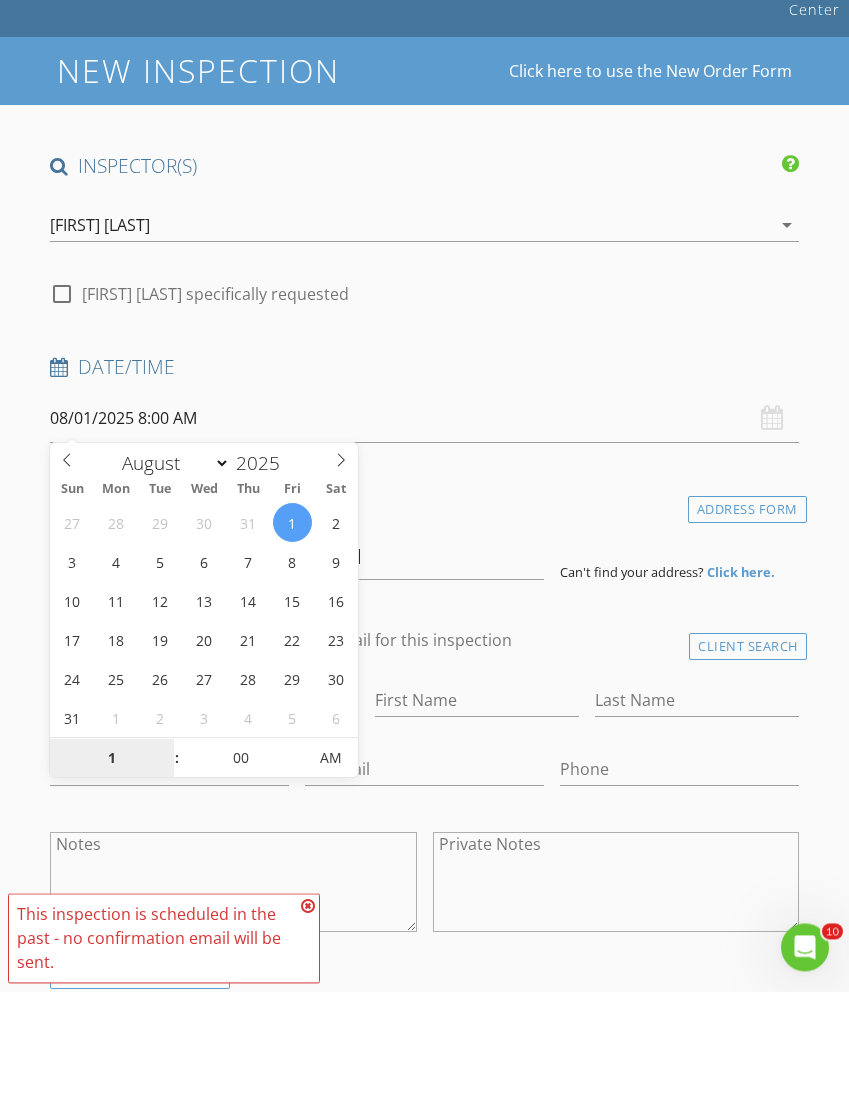 type on "10" 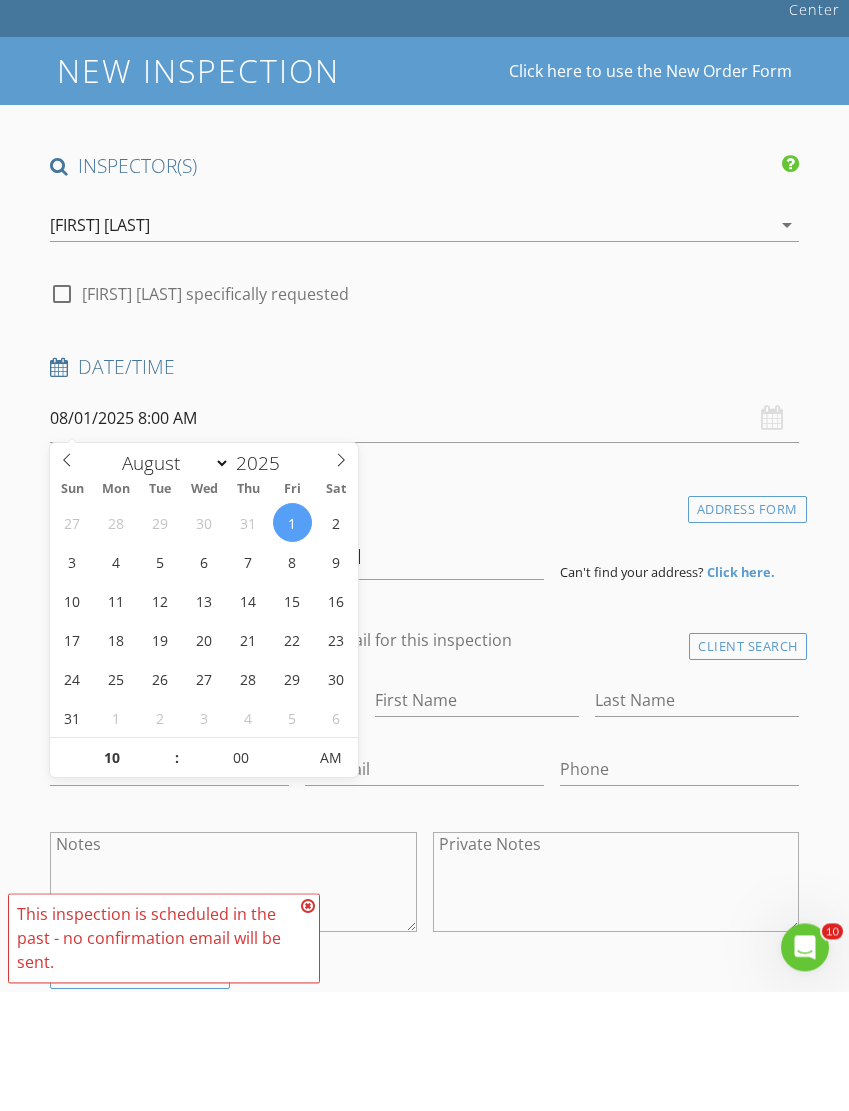 type on "08/01/2025 10:00 AM" 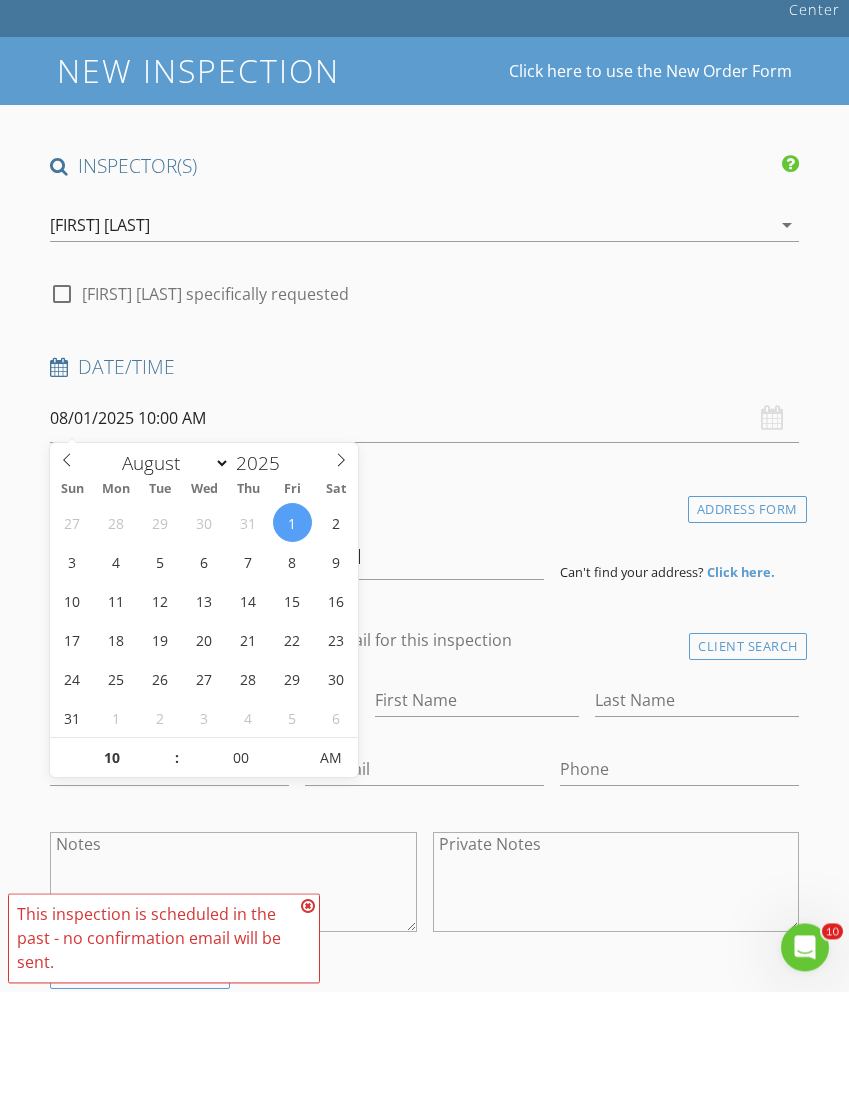 scroll, scrollTop: 119, scrollLeft: 0, axis: vertical 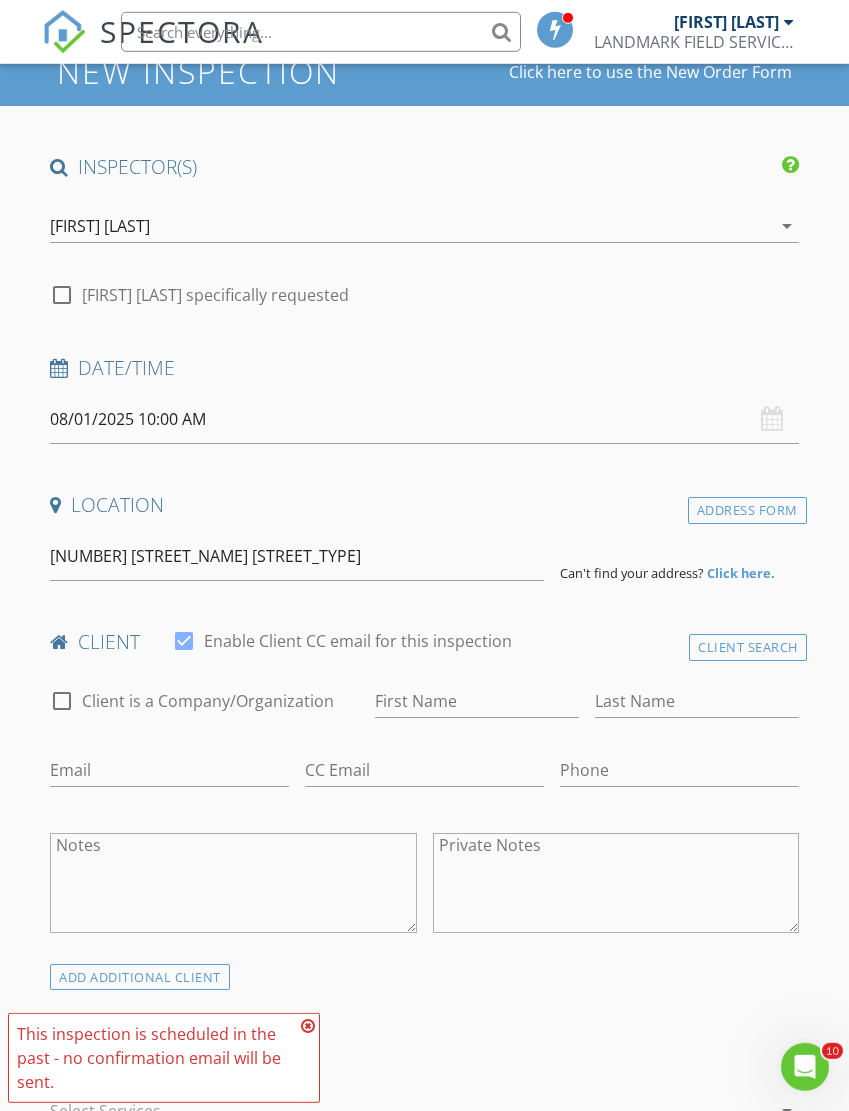 click on "INSPECTOR(S)
check_box   WILLIAM GONZALEZ   PRIMARY   WILLIAM GONZALEZ arrow_drop_down   check_box_outline_blank WILLIAM GONZALEZ specifically requested
Date/Time
08/01/2025 10:00 AM
Location
Address Form   10921 SW 47 TER     Can't find your address?   Click here.
client
check_box Enable Client CC email for this inspection   Client Search     check_box_outline_blank Client is a Company/Organization     First Name   Last Name   Email   CC Email   Phone           Notes   Private Notes
ADD ADDITIONAL client
SERVICES
arrow_drop_down     Select Discount Code arrow_drop_down    Charges       TOTAL   $0.00    Duration    No services with durations selected      Templates    No templates selected    Agreements    No agreements selected
Manual Edit
TOTAL:   $0.00" at bounding box center (424, 1494) 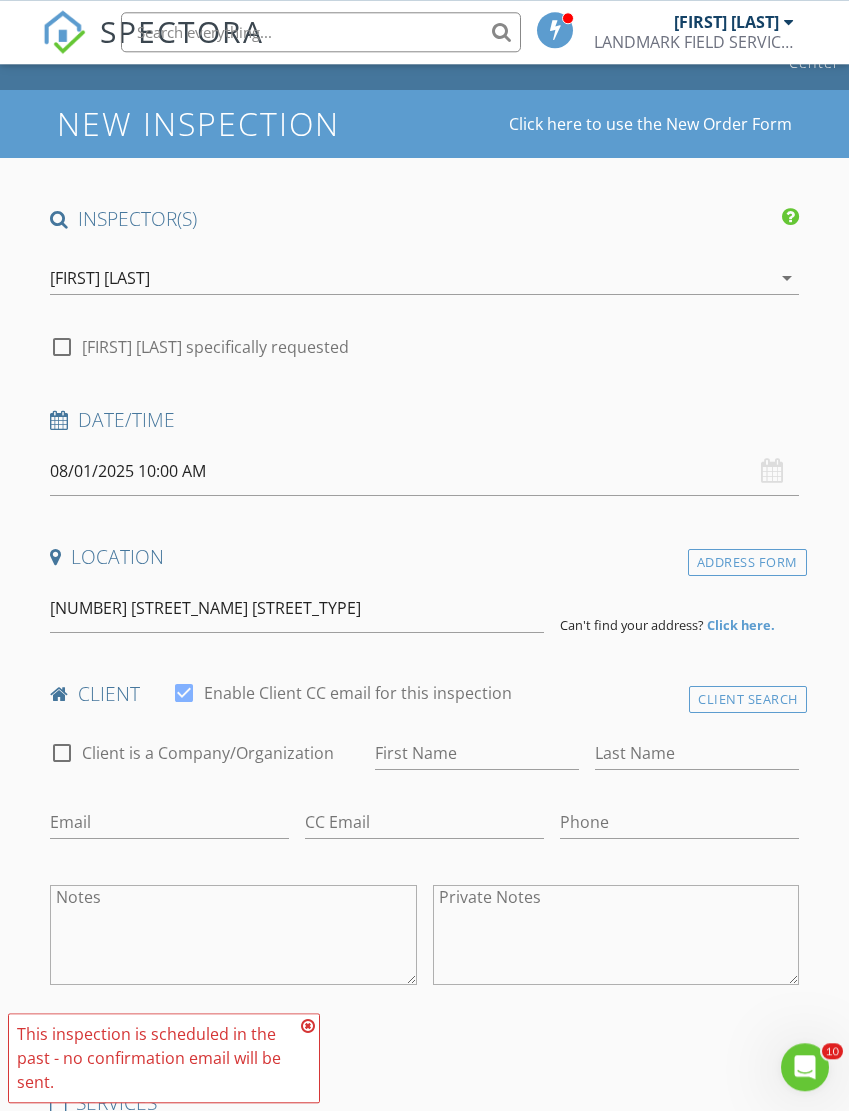 scroll, scrollTop: 0, scrollLeft: 0, axis: both 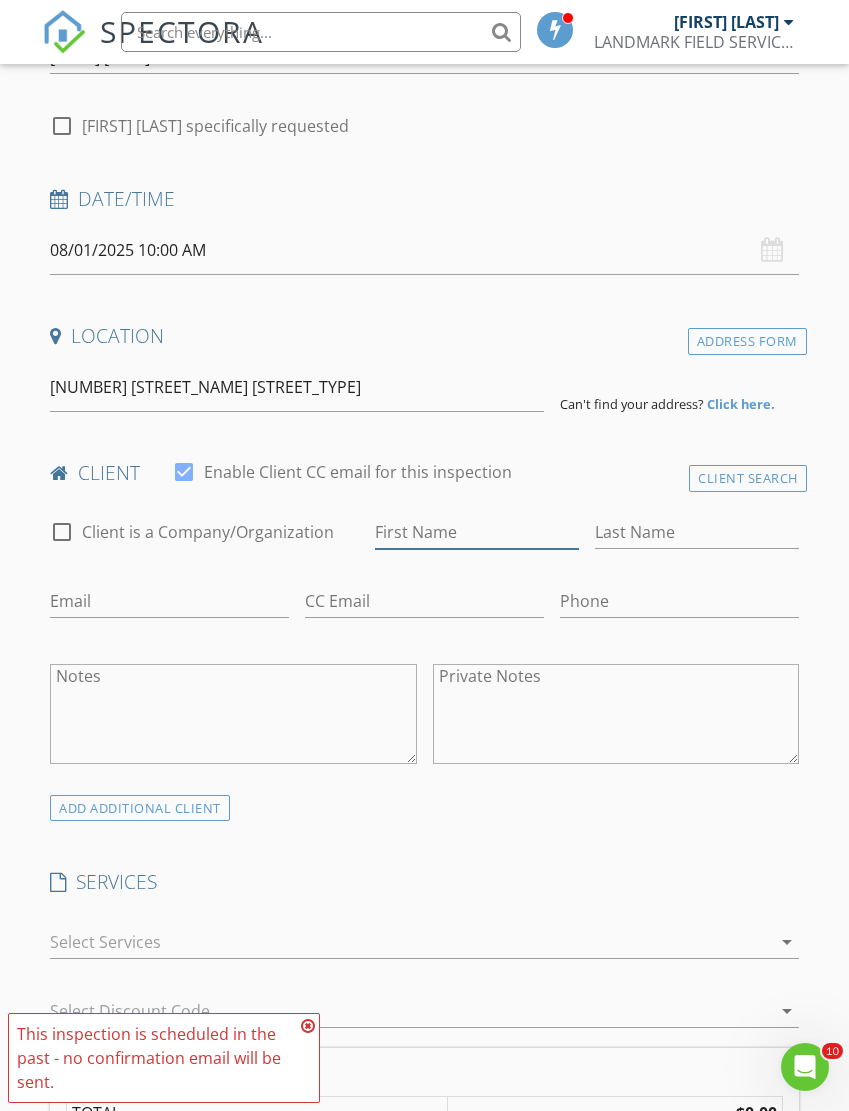 click on "First Name" at bounding box center (477, 532) 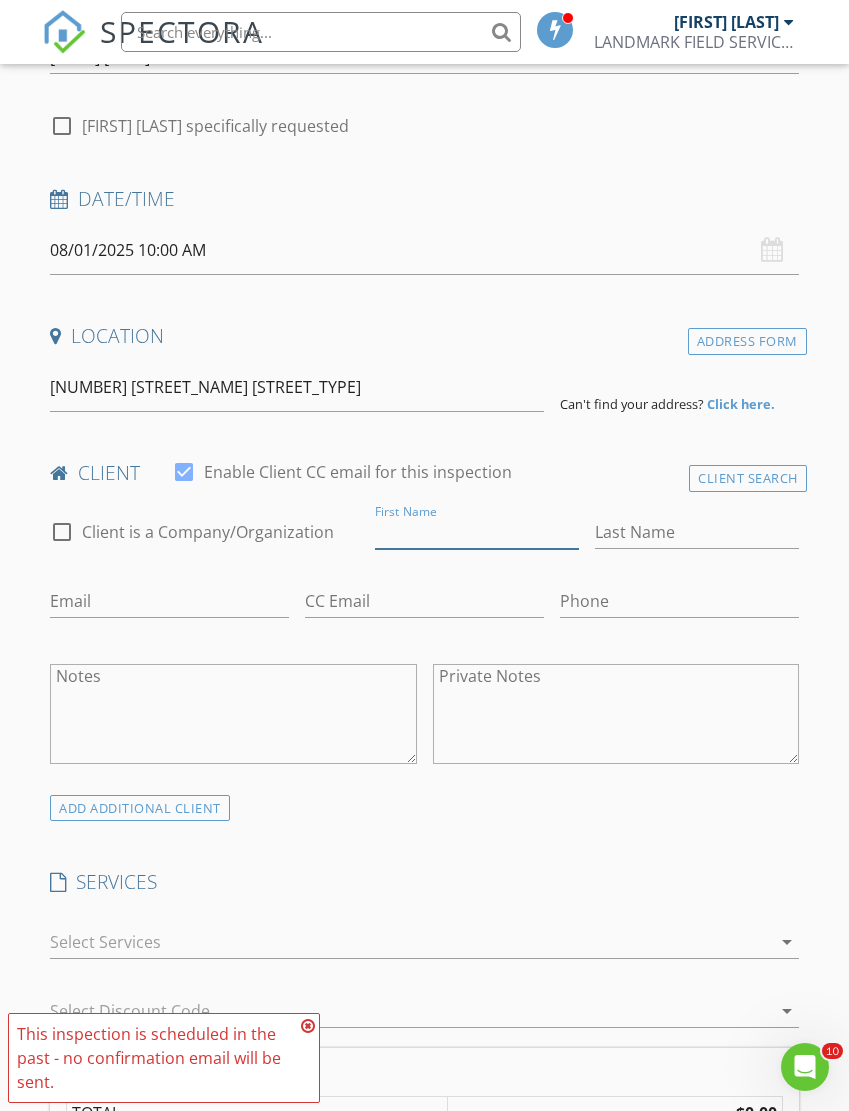 paste on "MAGALY CAPERA HERNANDEZ" 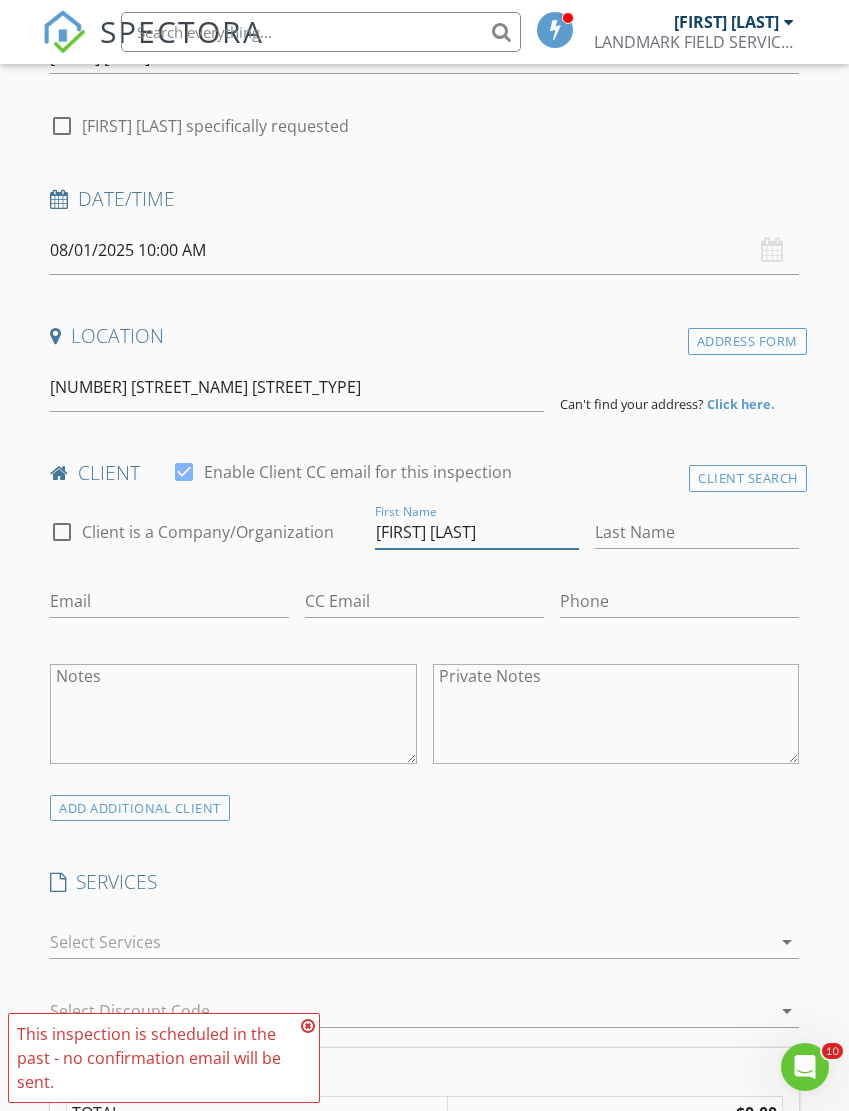 click on "MAGALY CAPERA HERNANDEZ" at bounding box center (477, 532) 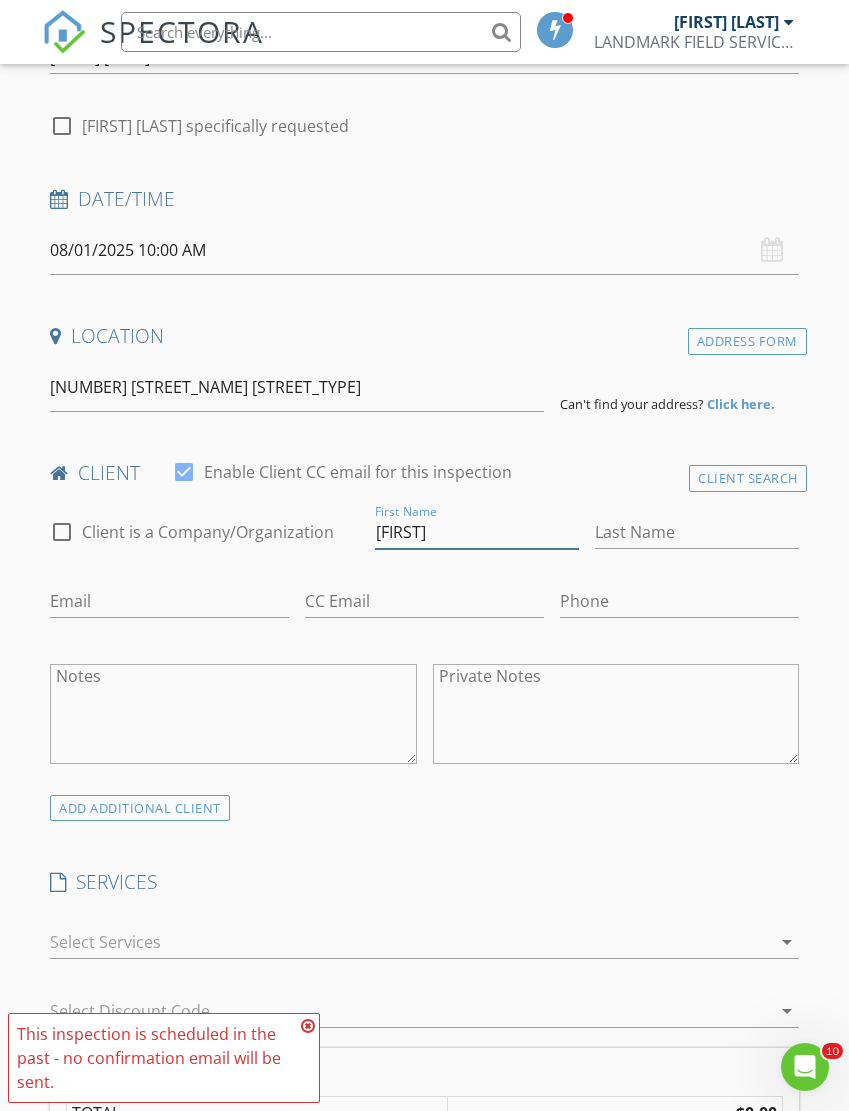 type on "MAGALY" 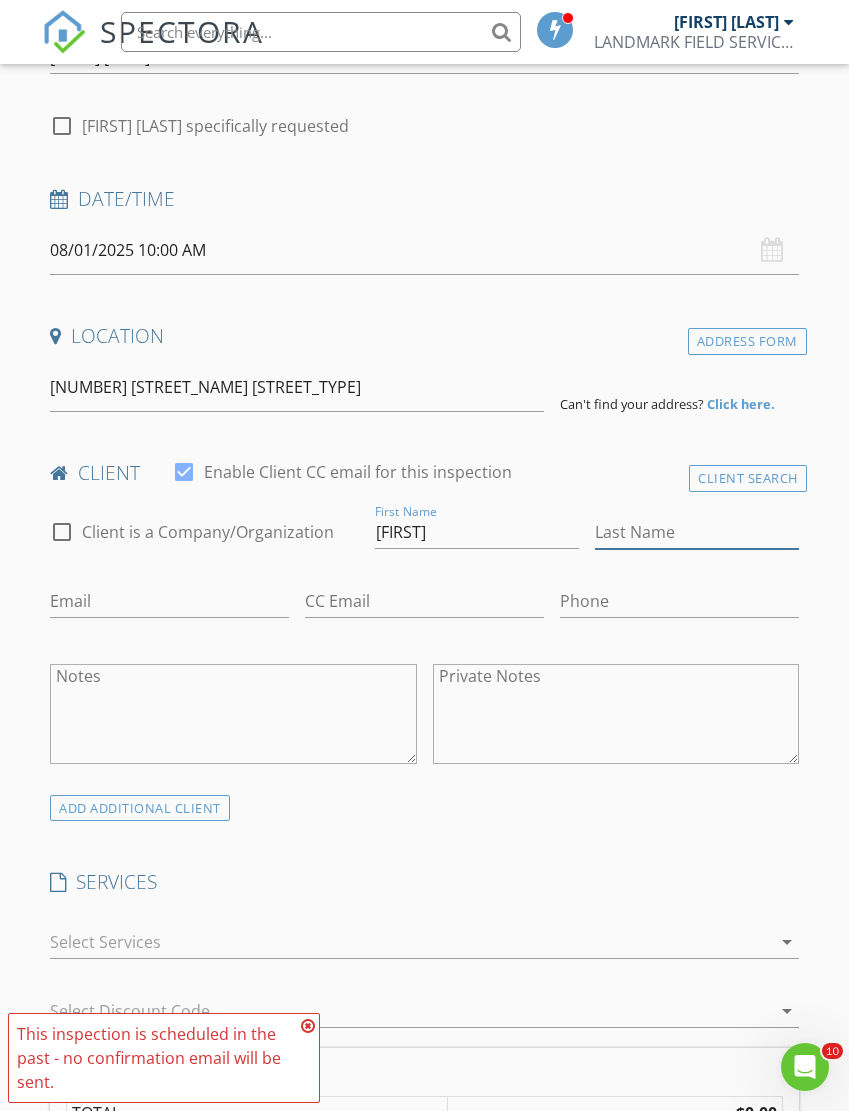 click on "Last Name" at bounding box center (697, 532) 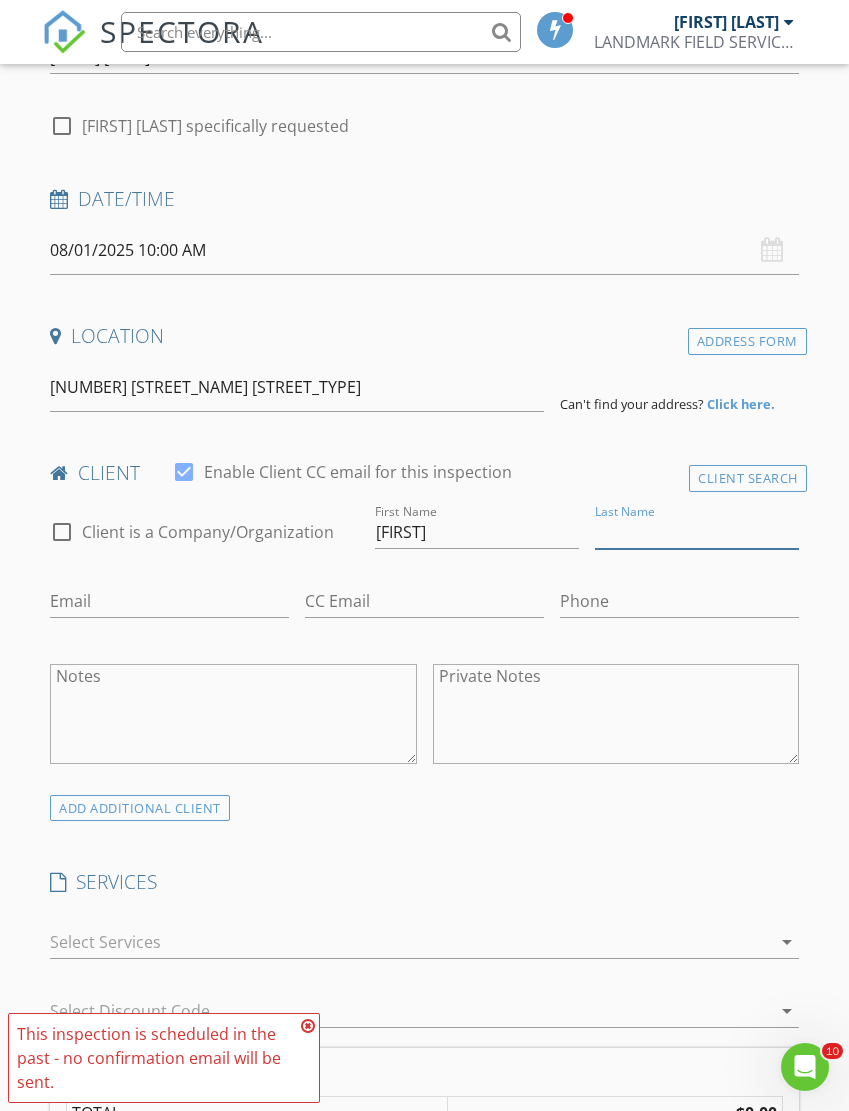click on "Last Name" at bounding box center [697, 532] 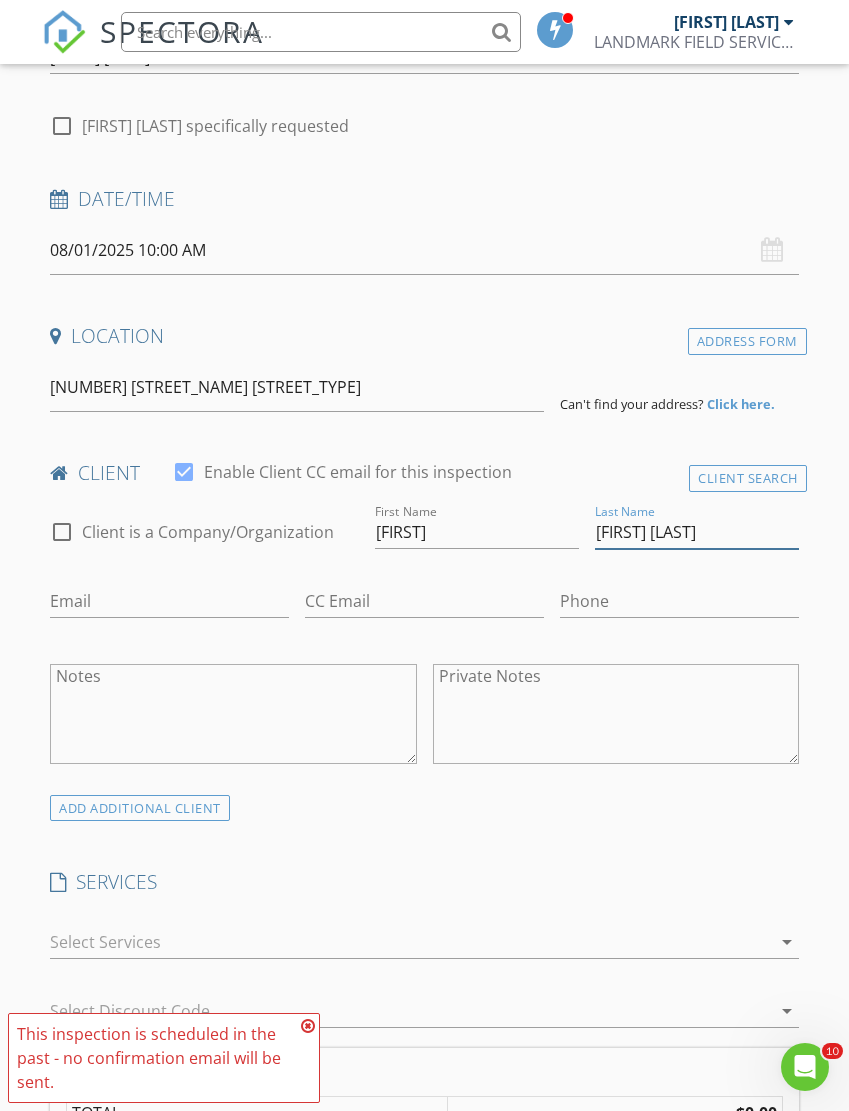 type on "CAPERA HERNANDEZ" 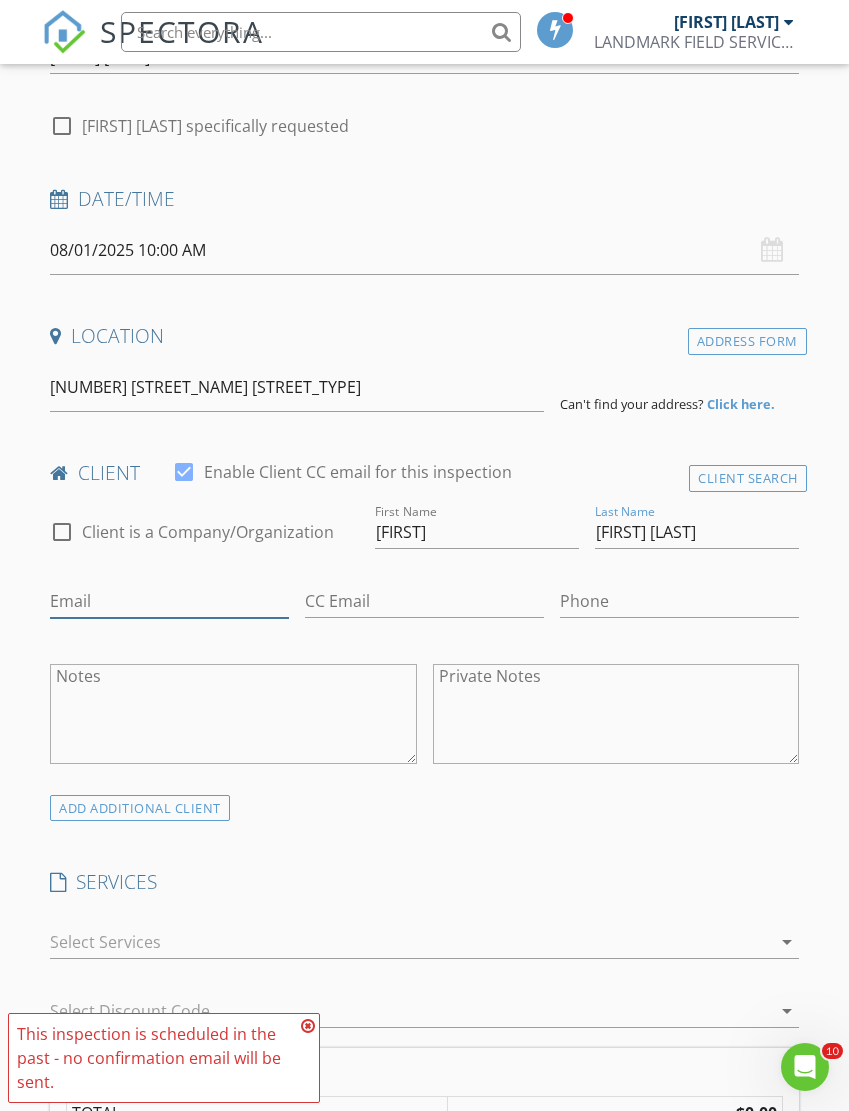 click on "Email" at bounding box center (169, 601) 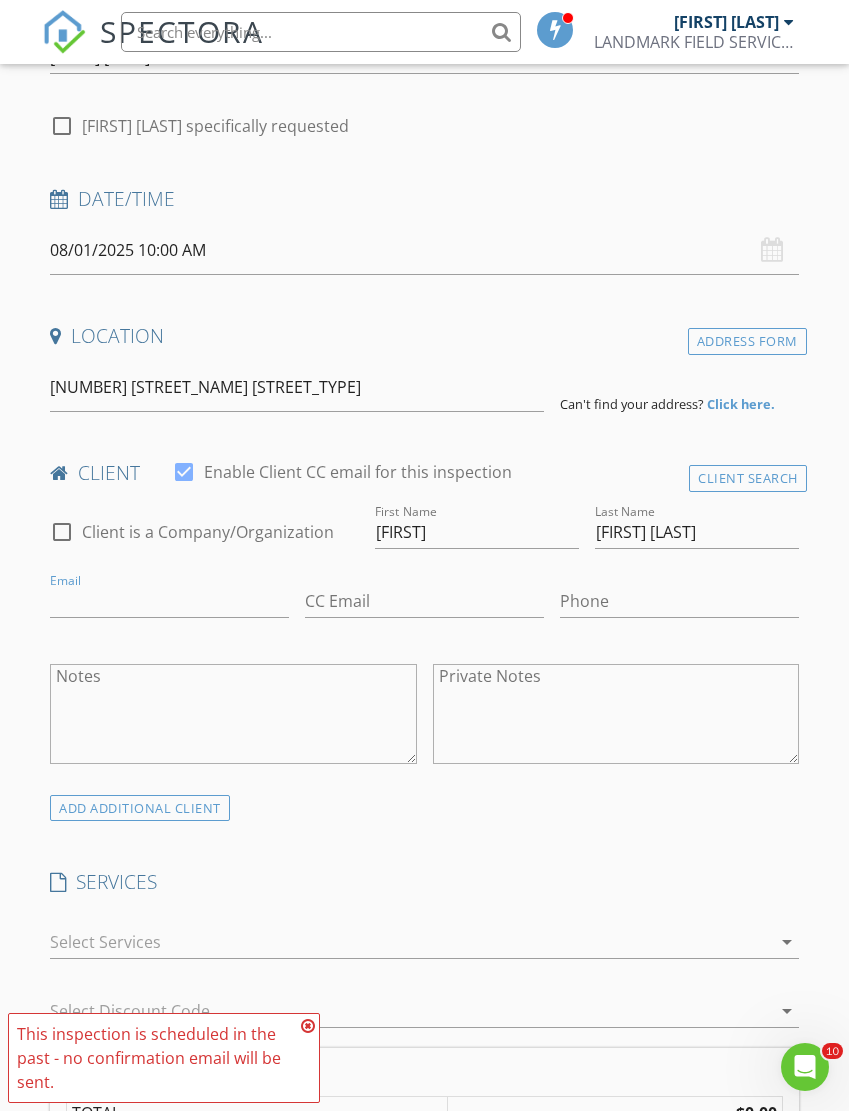 click on "Email" at bounding box center (169, 605) 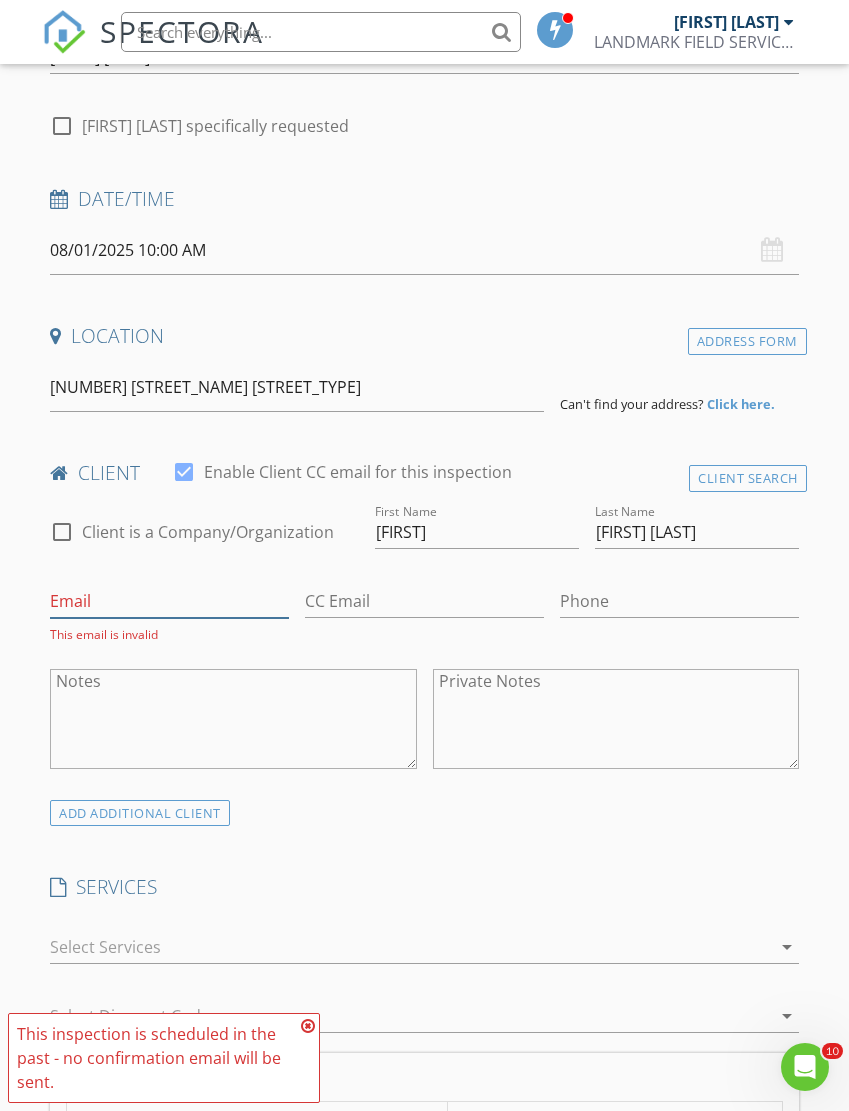 click on "Email" at bounding box center [169, 601] 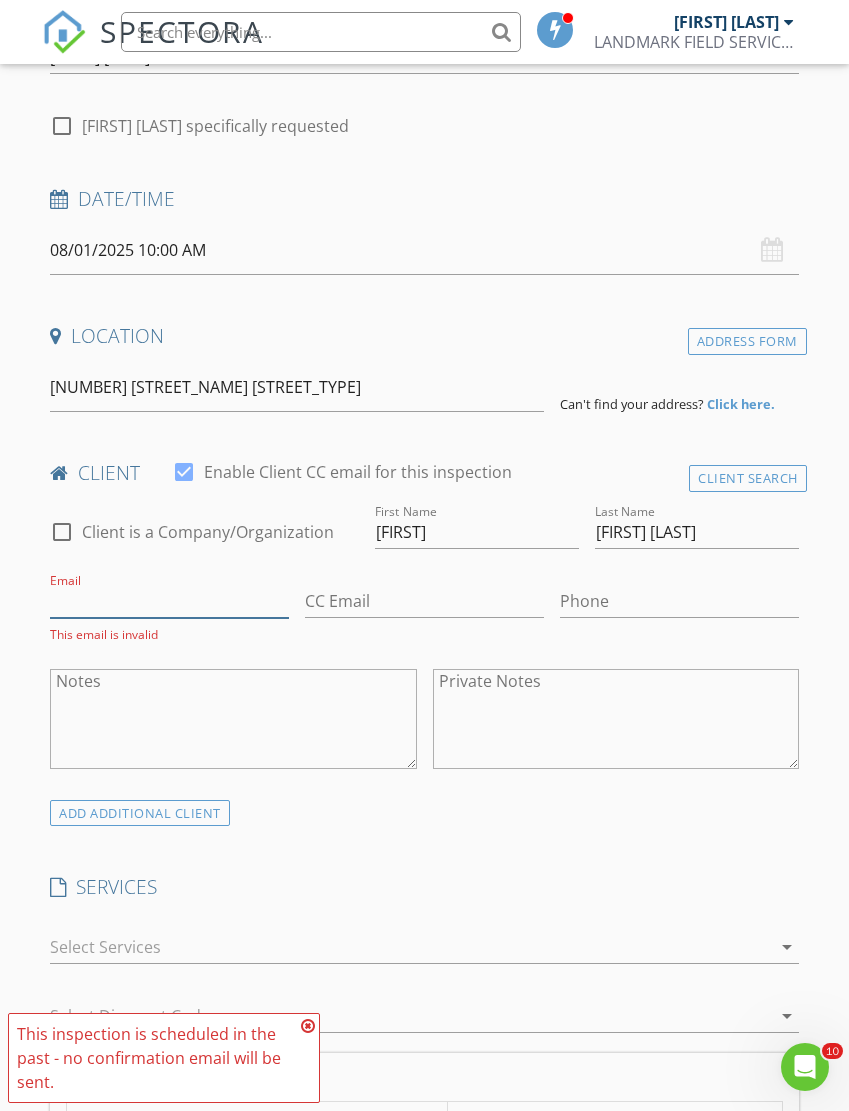 scroll, scrollTop: 288, scrollLeft: 0, axis: vertical 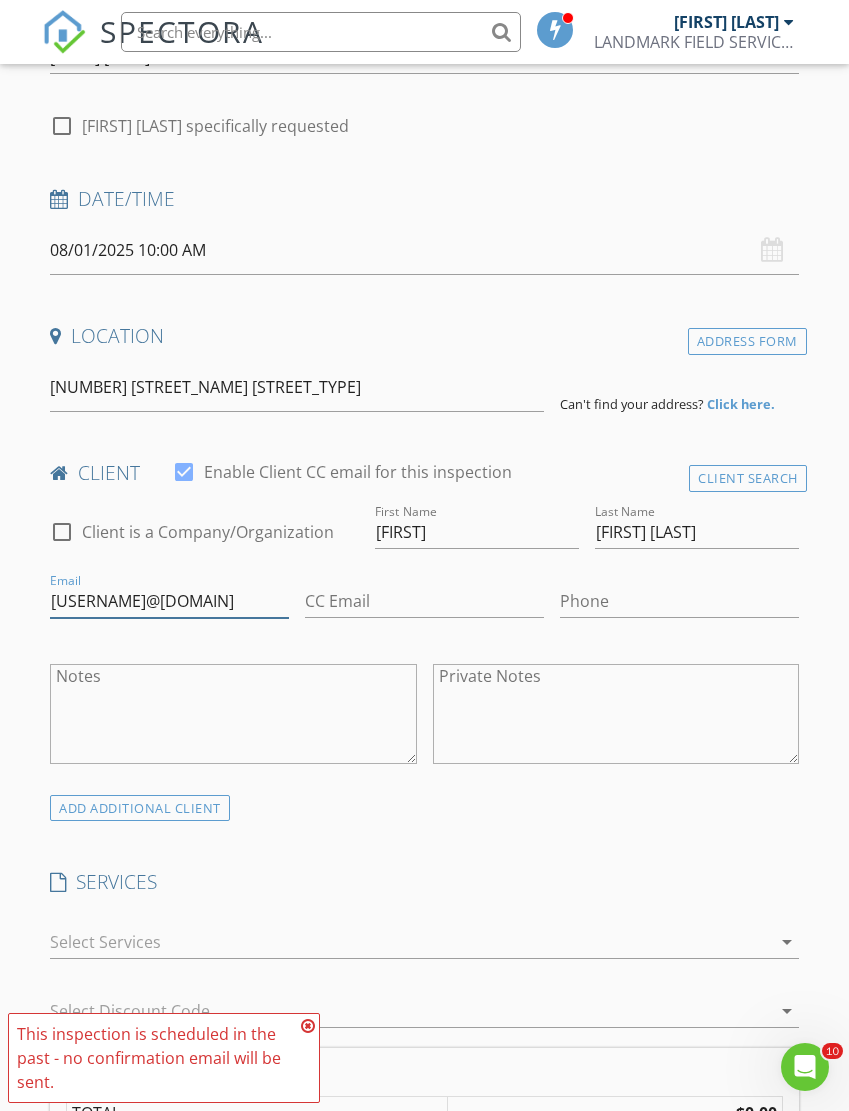 type on "Magaly2612@gmail.com" 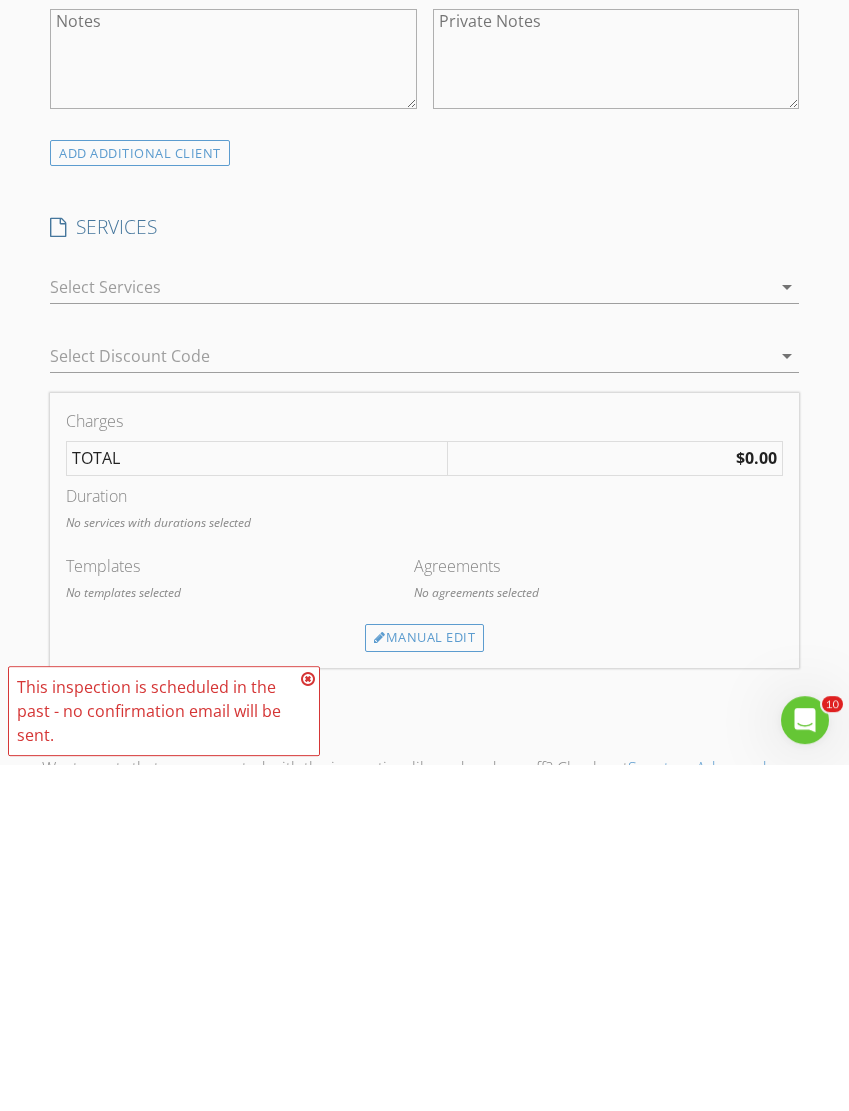 type on "305-343-4727" 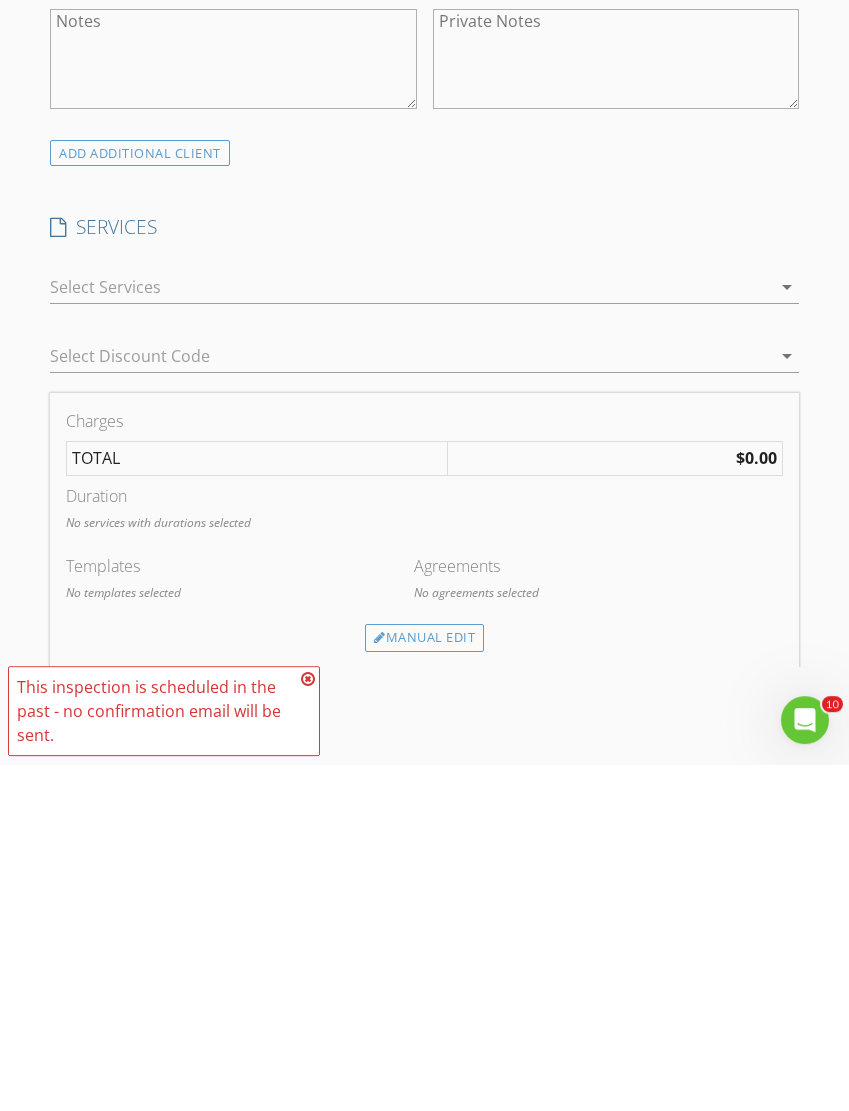 scroll, scrollTop: 943, scrollLeft: 0, axis: vertical 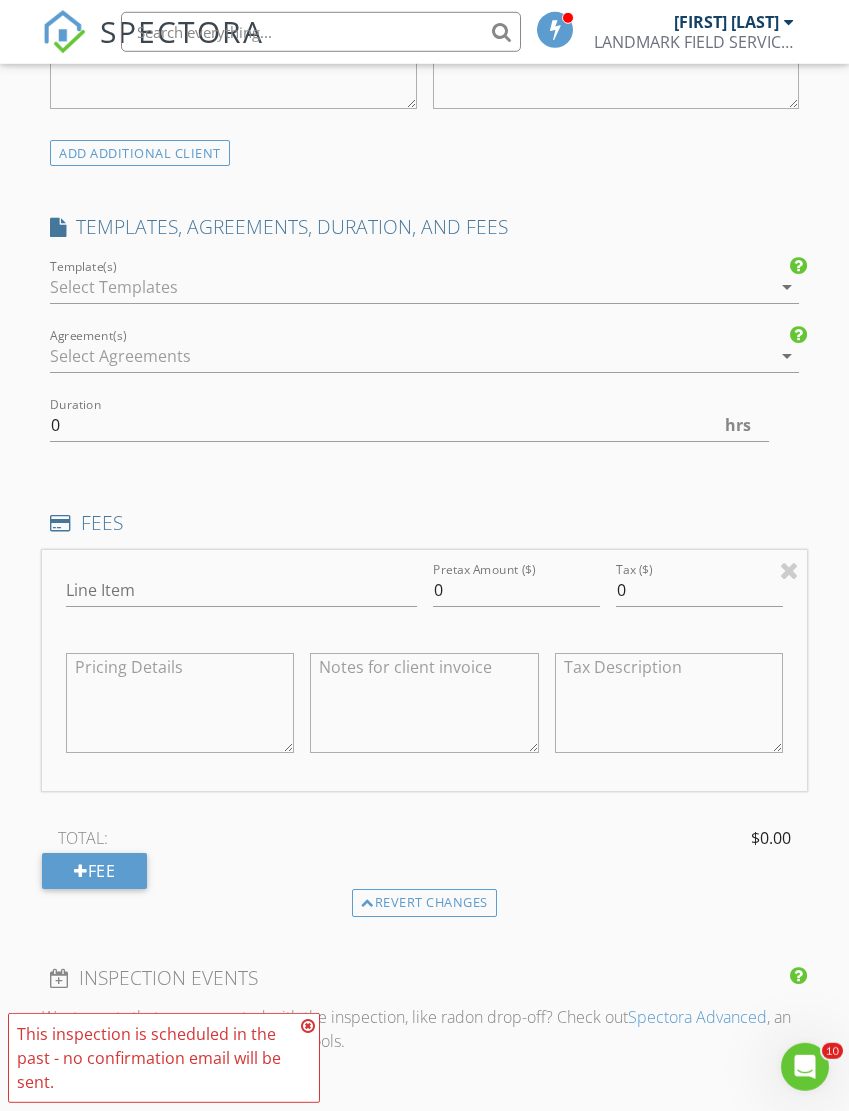 click on "Tax ($) 0" at bounding box center (699, 594) 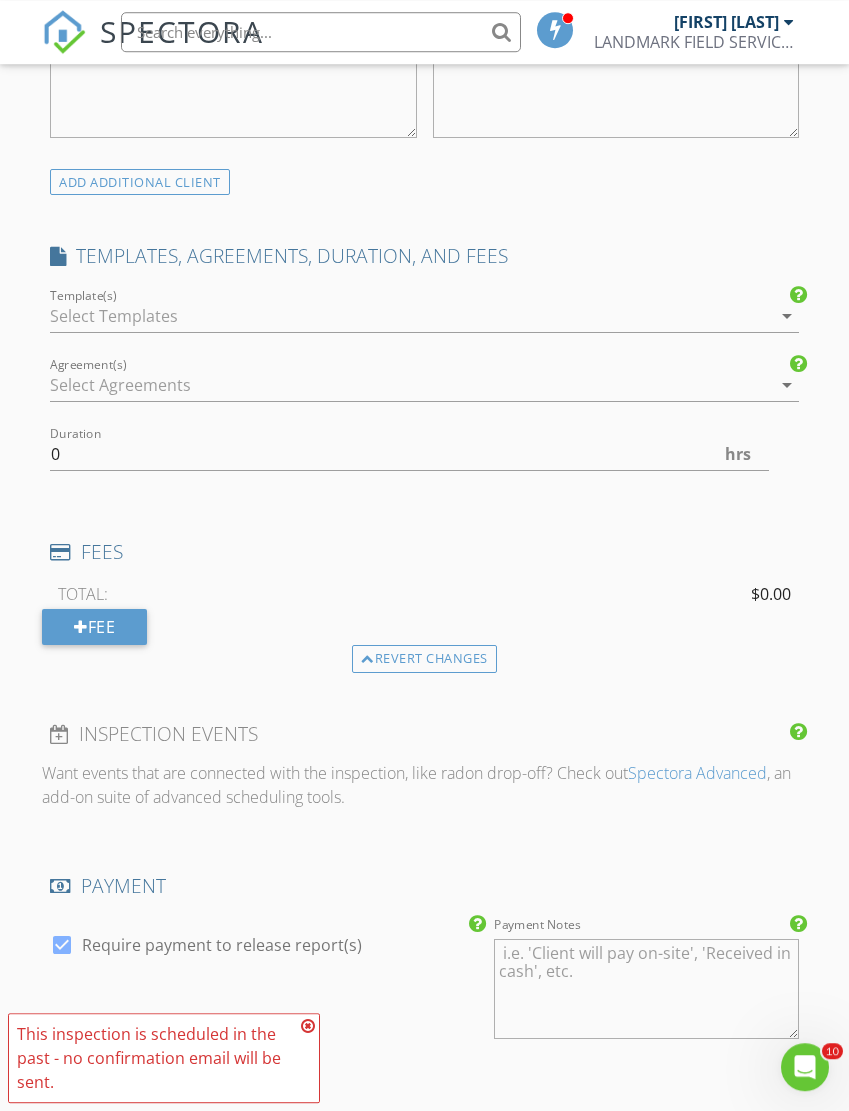 click at bounding box center [410, 316] 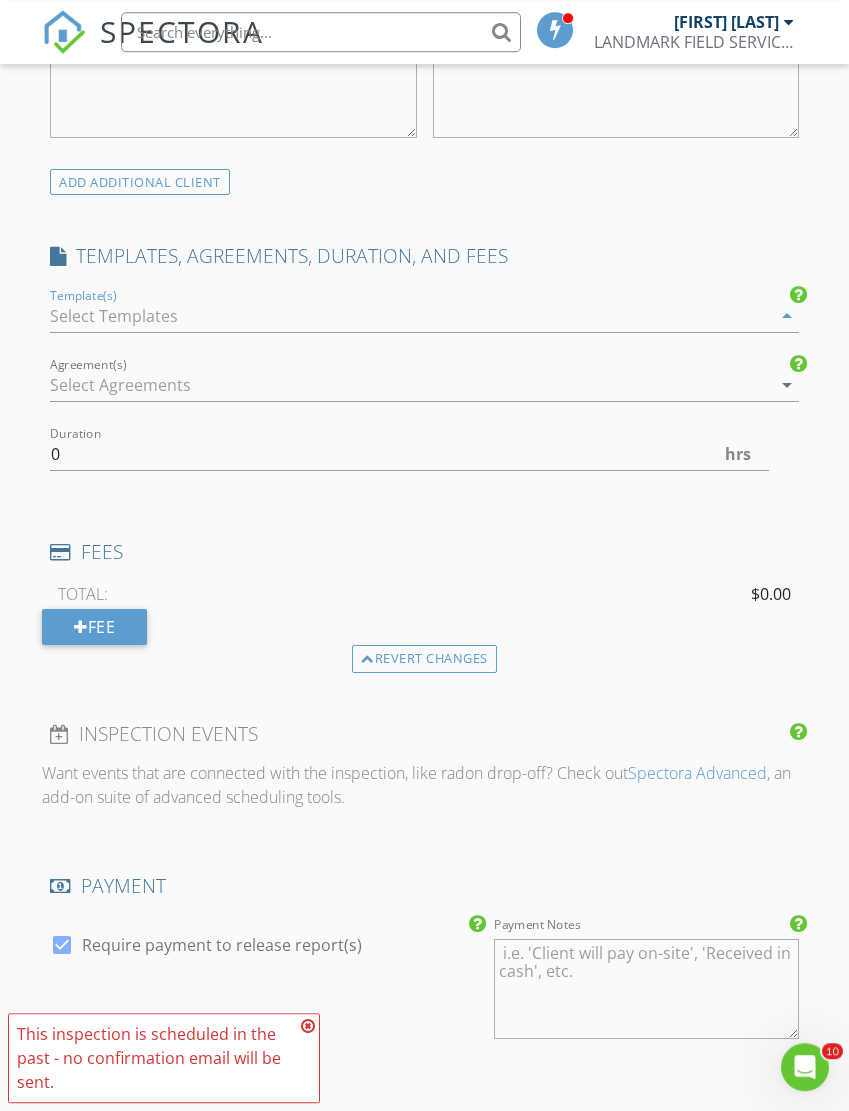 scroll, scrollTop: 914, scrollLeft: 0, axis: vertical 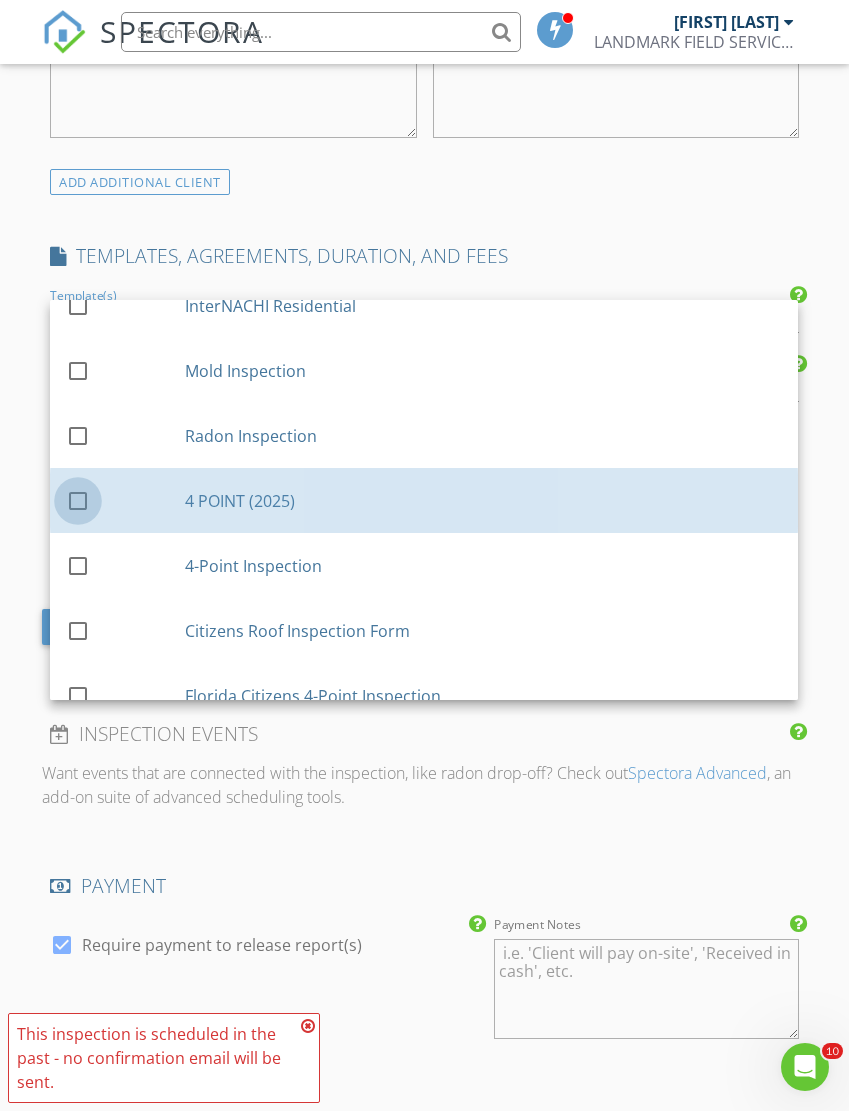 click at bounding box center [78, 501] 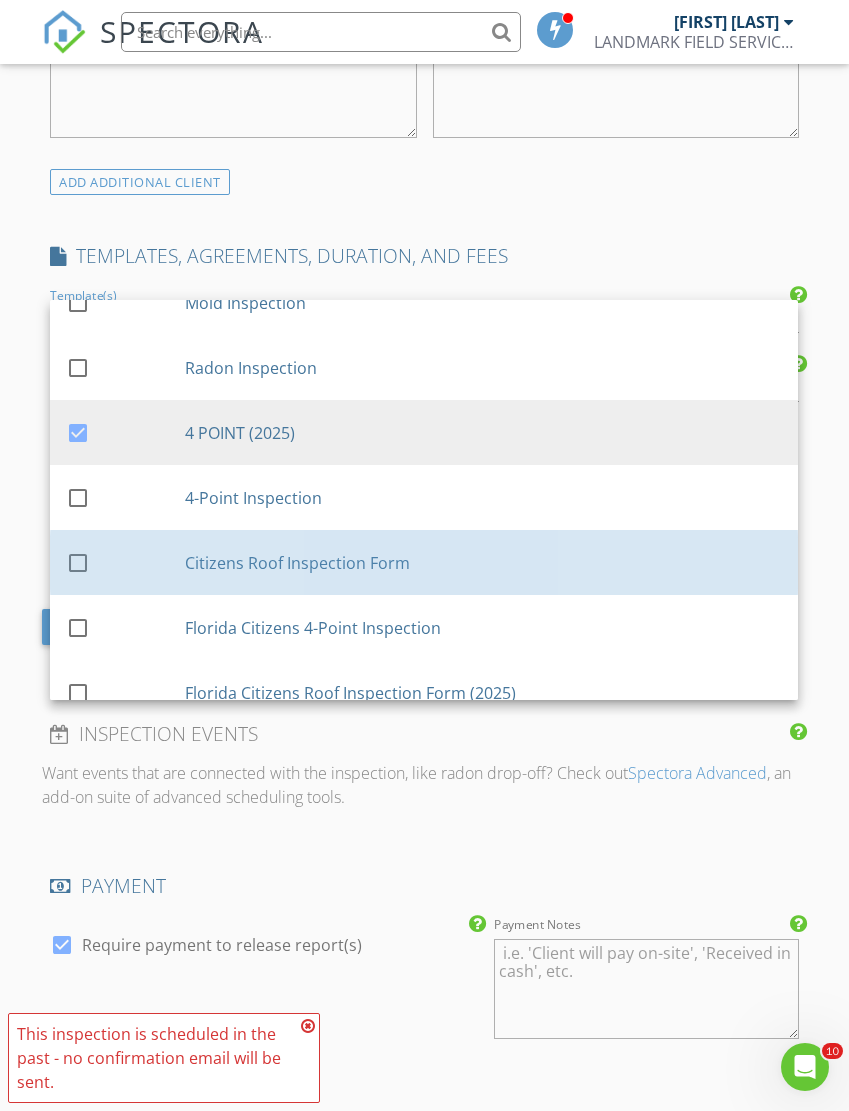 scroll, scrollTop: 409, scrollLeft: 0, axis: vertical 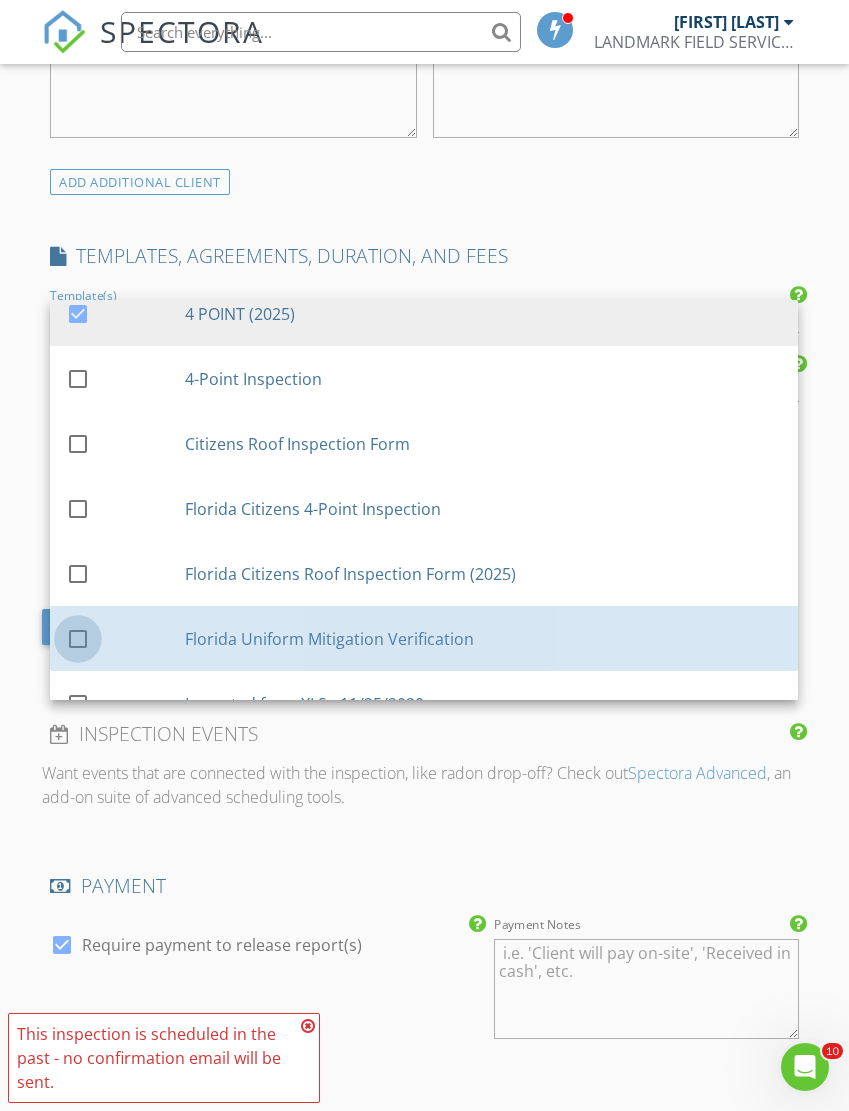 click at bounding box center [78, 639] 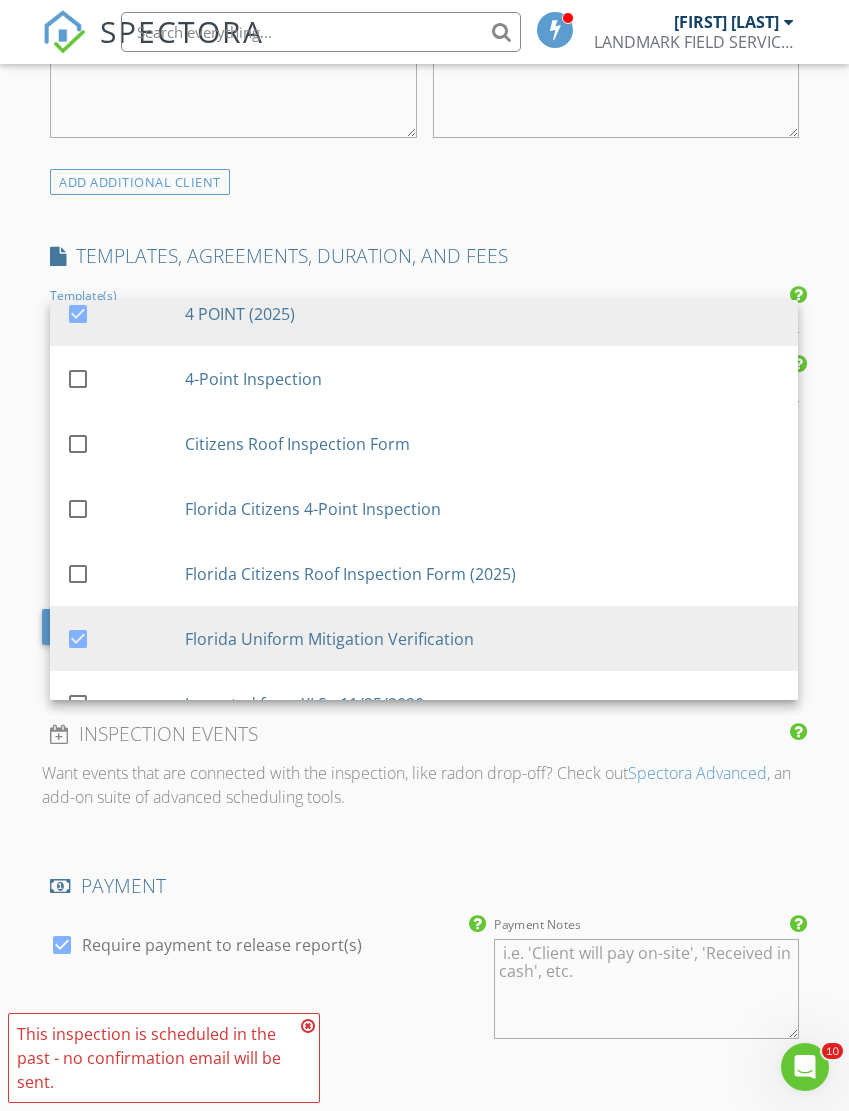 click on "INSPECTOR(S)
check_box   WILLIAM GONZALEZ   PRIMARY   WILLIAM GONZALEZ arrow_drop_down   check_box_outline_blank WILLIAM GONZALEZ specifically requested
Date/Time
08/01/2025 10:00 AM
Location
Address Form   10921 SW 47 TER     Can't find your address?   Click here.
client
check_box Enable Client CC email for this inspection   Client Search     check_box_outline_blank Client is a Company/Organization     First Name MAGALY   Last Name CAPERA HERNANDEZ   Email Magaly2612@gmail.com   CC Email   Phone 305-343-4727           Notes   Private Notes
ADD ADDITIONAL client
SERVICES
arrow_drop_down     Select Discount Code arrow_drop_down    Charges       TOTAL   $0.00    Duration    No services with durations selected      Templates    No templates selected    Agreements" at bounding box center [424, 687] 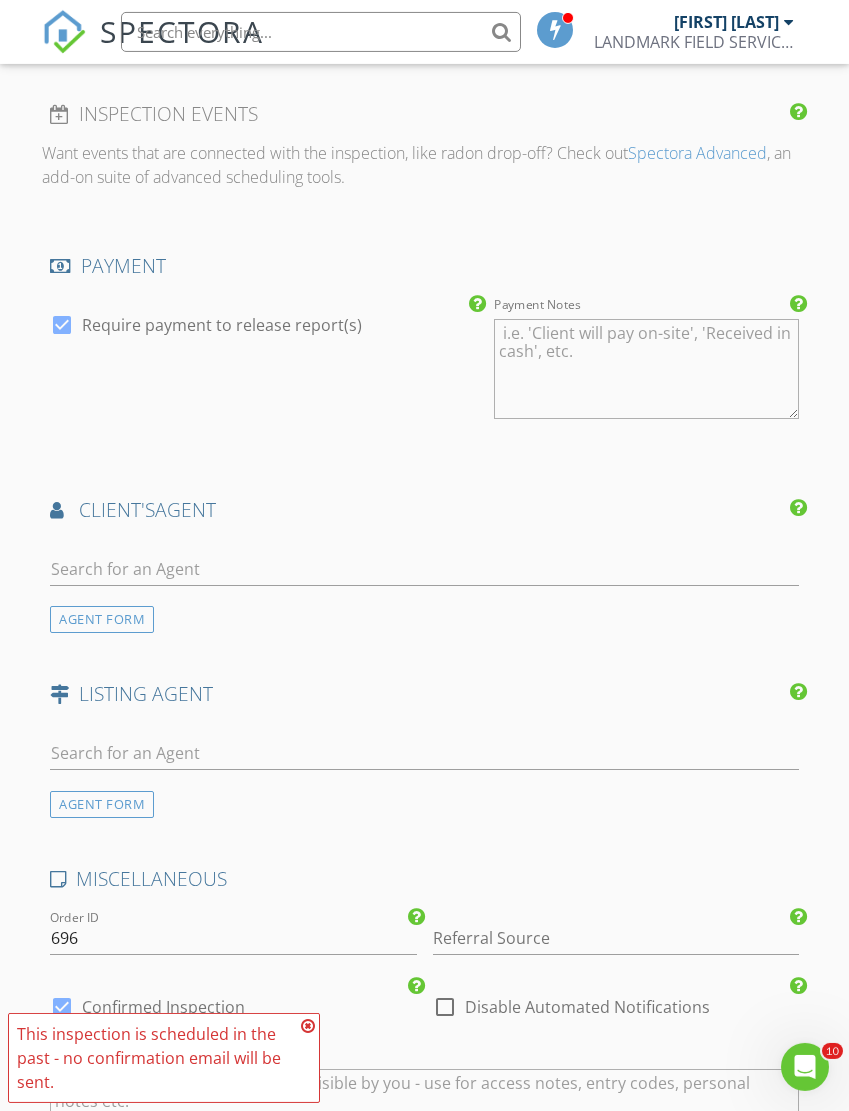 scroll, scrollTop: 1533, scrollLeft: 0, axis: vertical 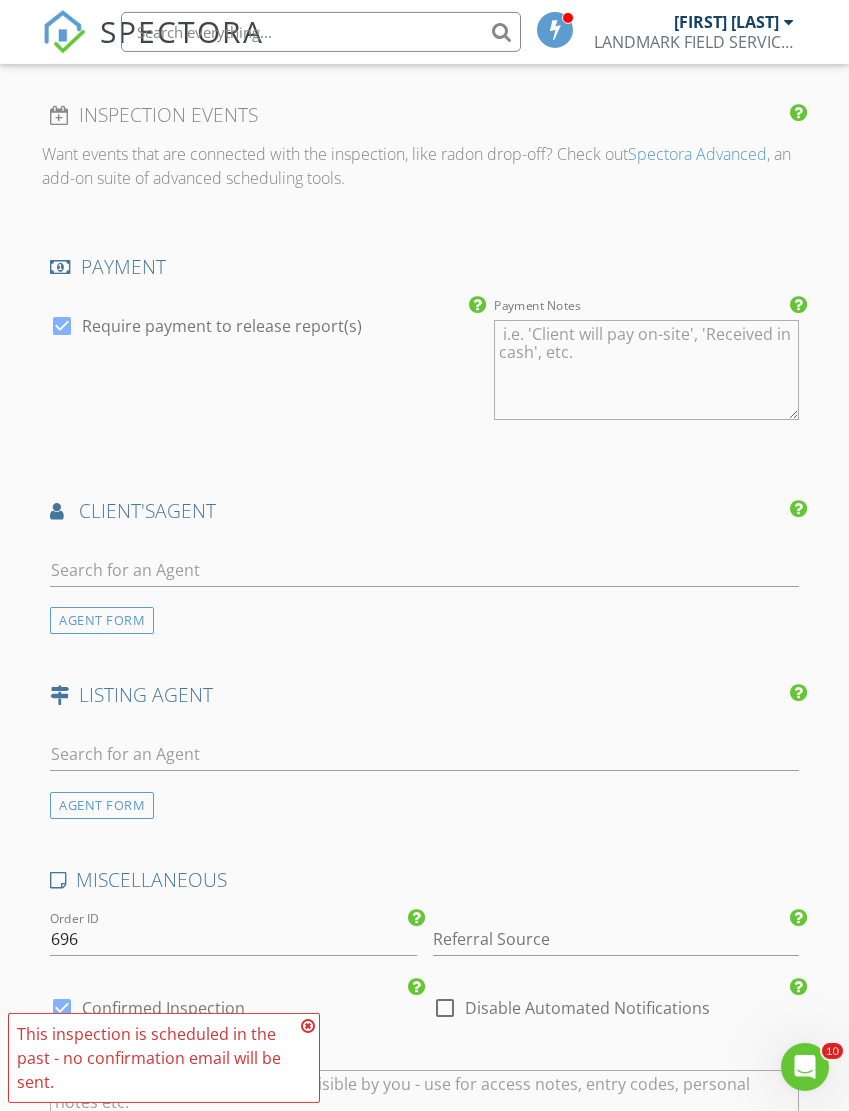 click at bounding box center (62, 326) 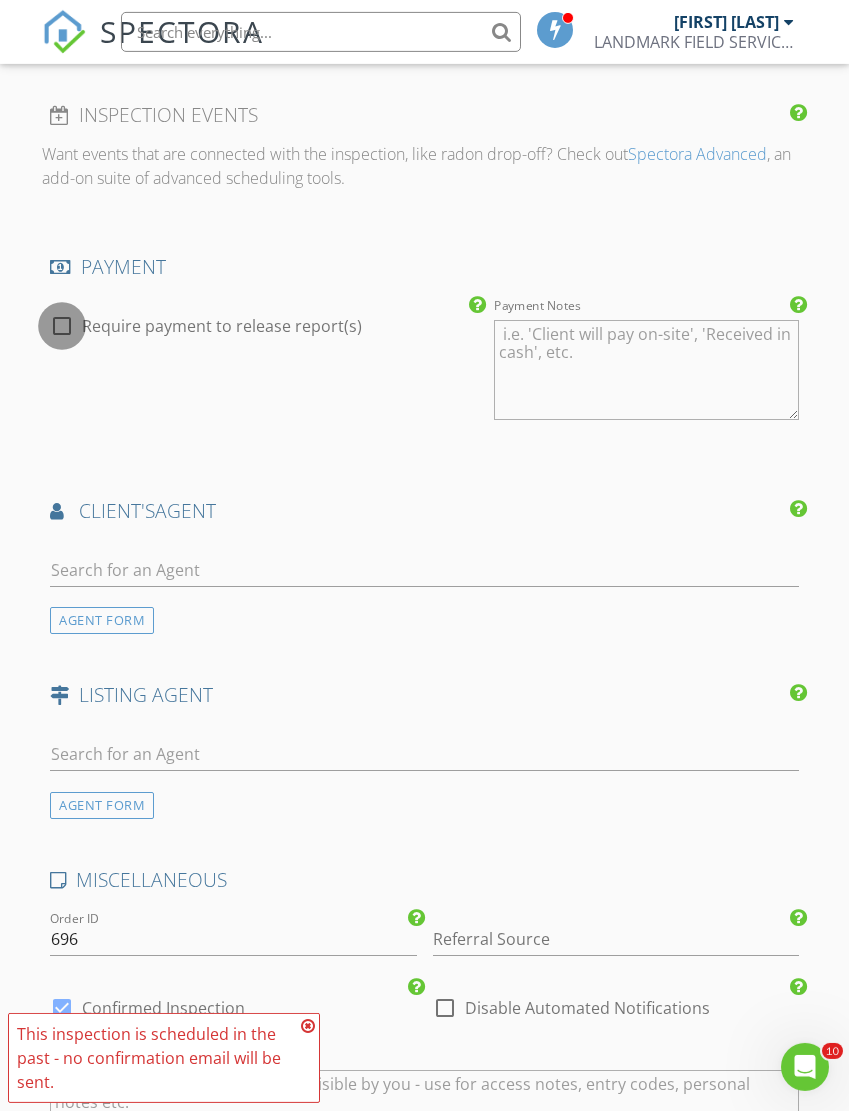 checkbox on "false" 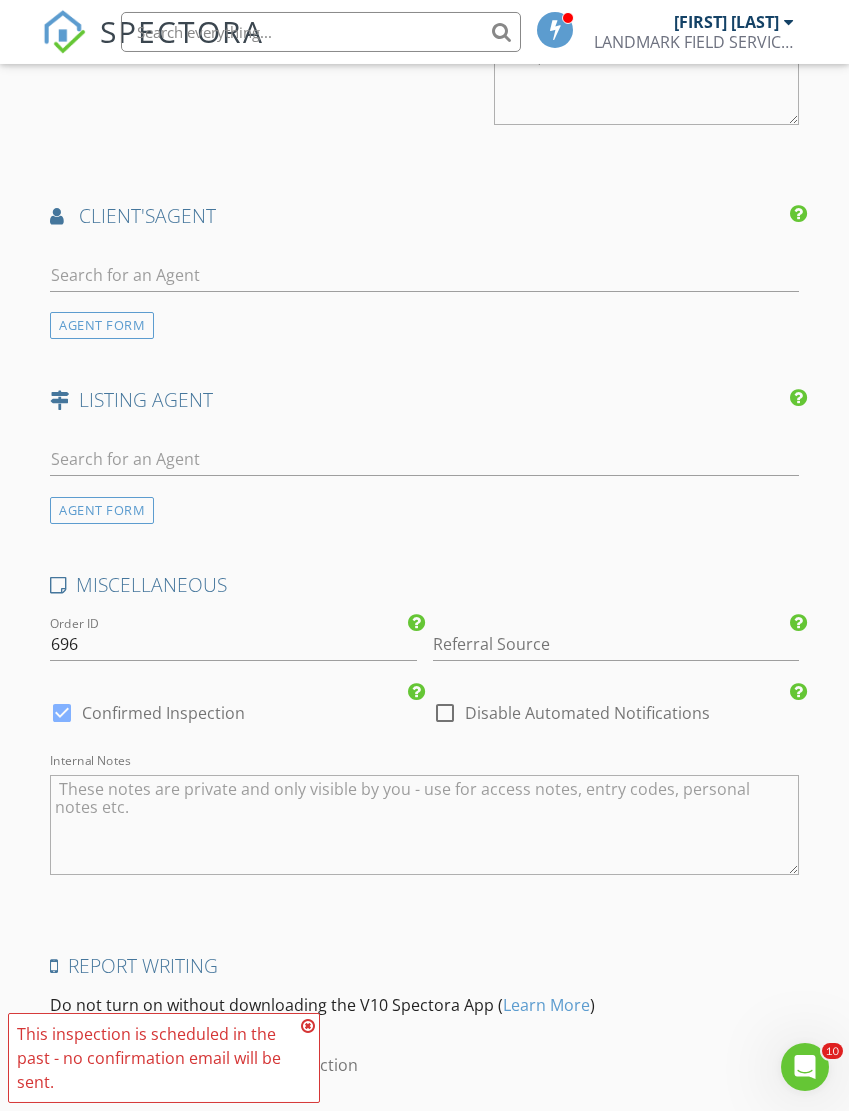 scroll, scrollTop: 1839, scrollLeft: 0, axis: vertical 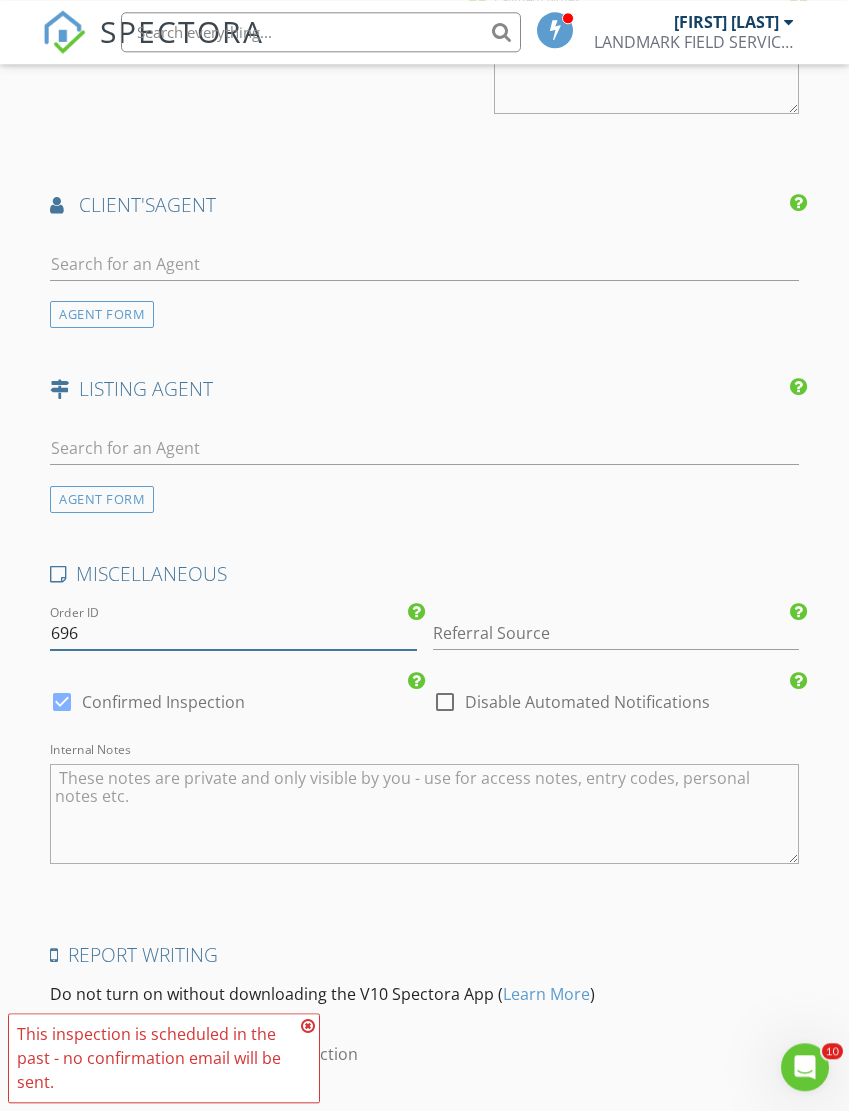 click on "696" at bounding box center (233, 633) 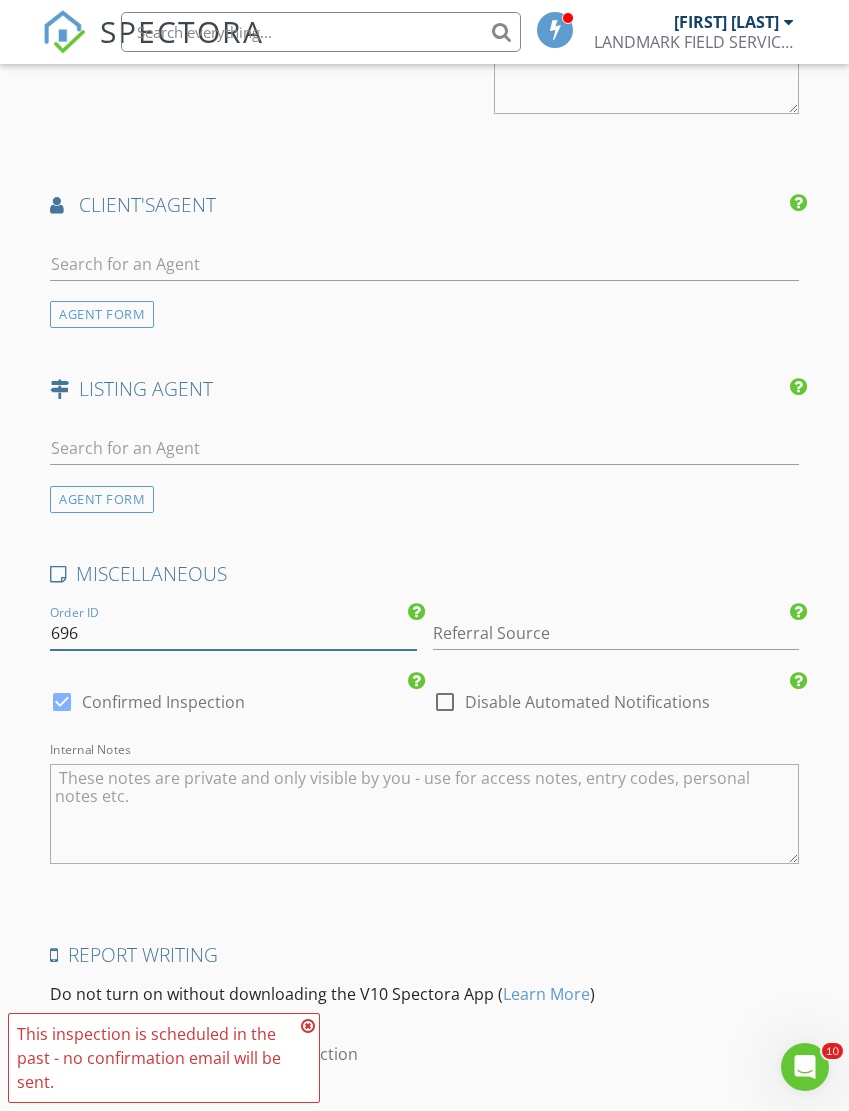 click on "696" at bounding box center [233, 633] 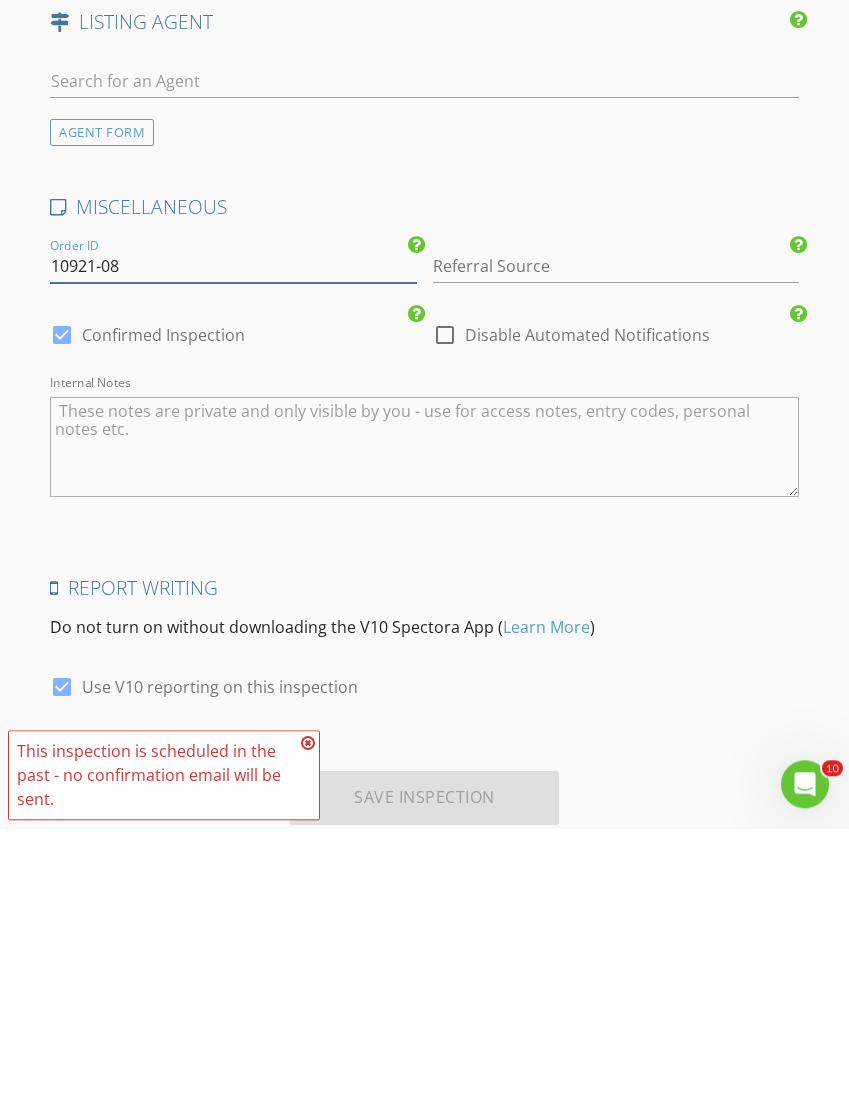 scroll, scrollTop: 1973, scrollLeft: 0, axis: vertical 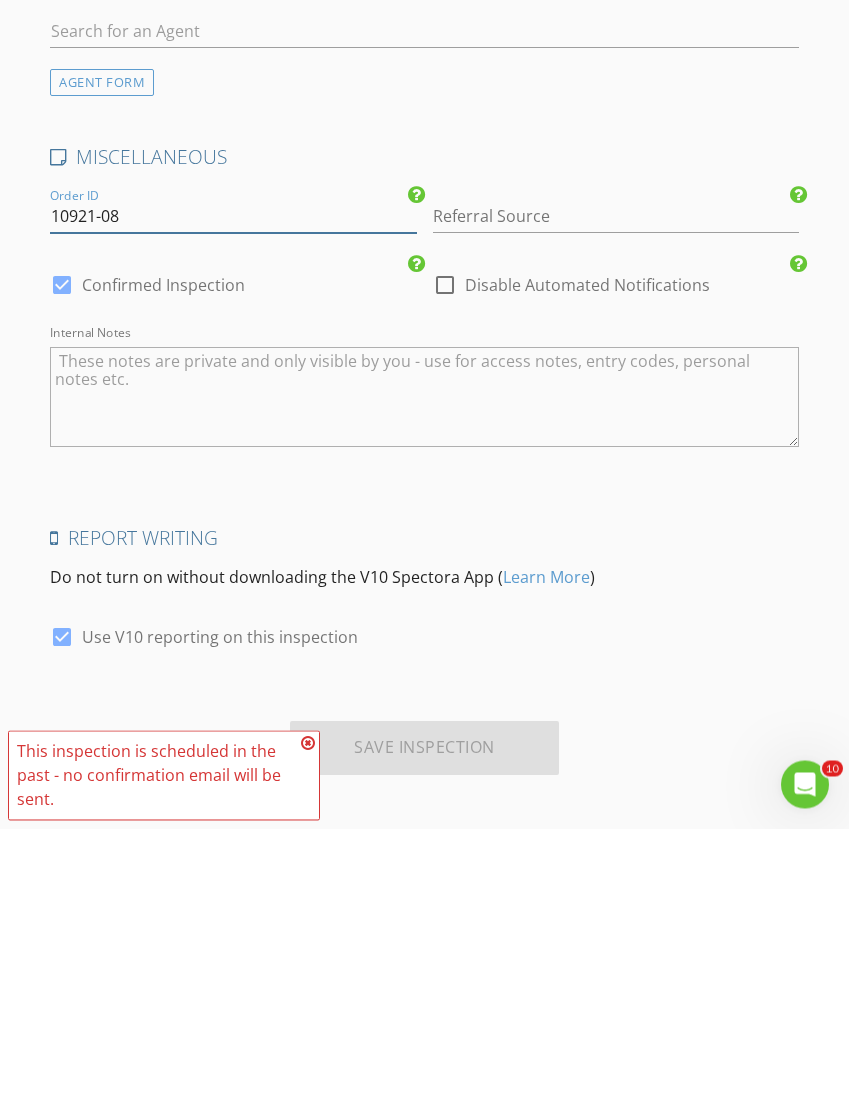 type on "10921-08" 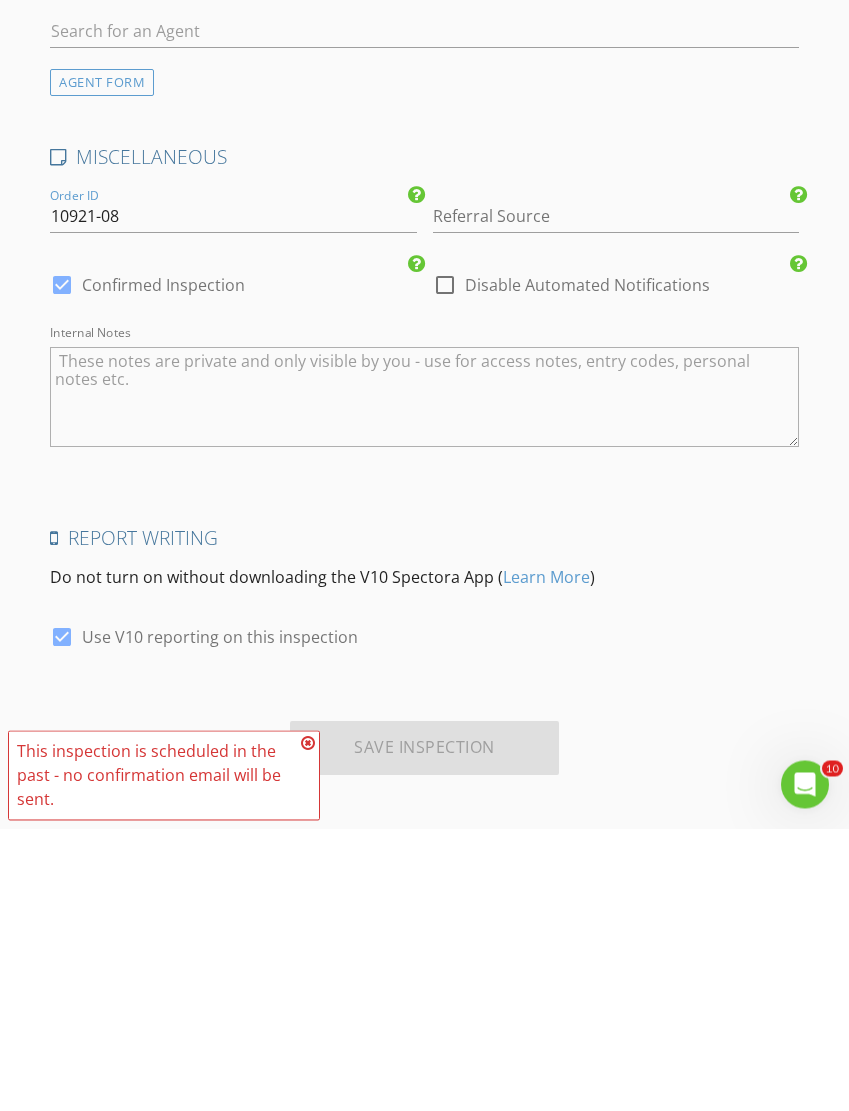 click at bounding box center [62, 920] 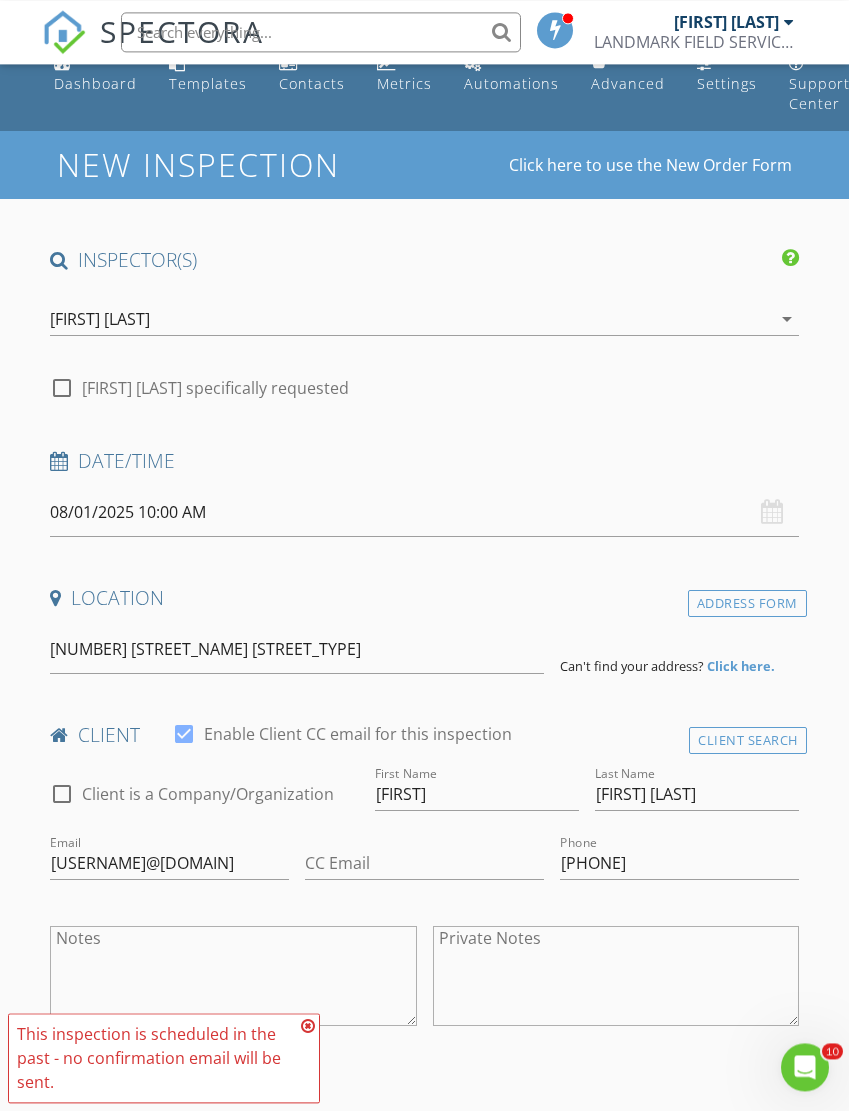 scroll, scrollTop: 31, scrollLeft: 0, axis: vertical 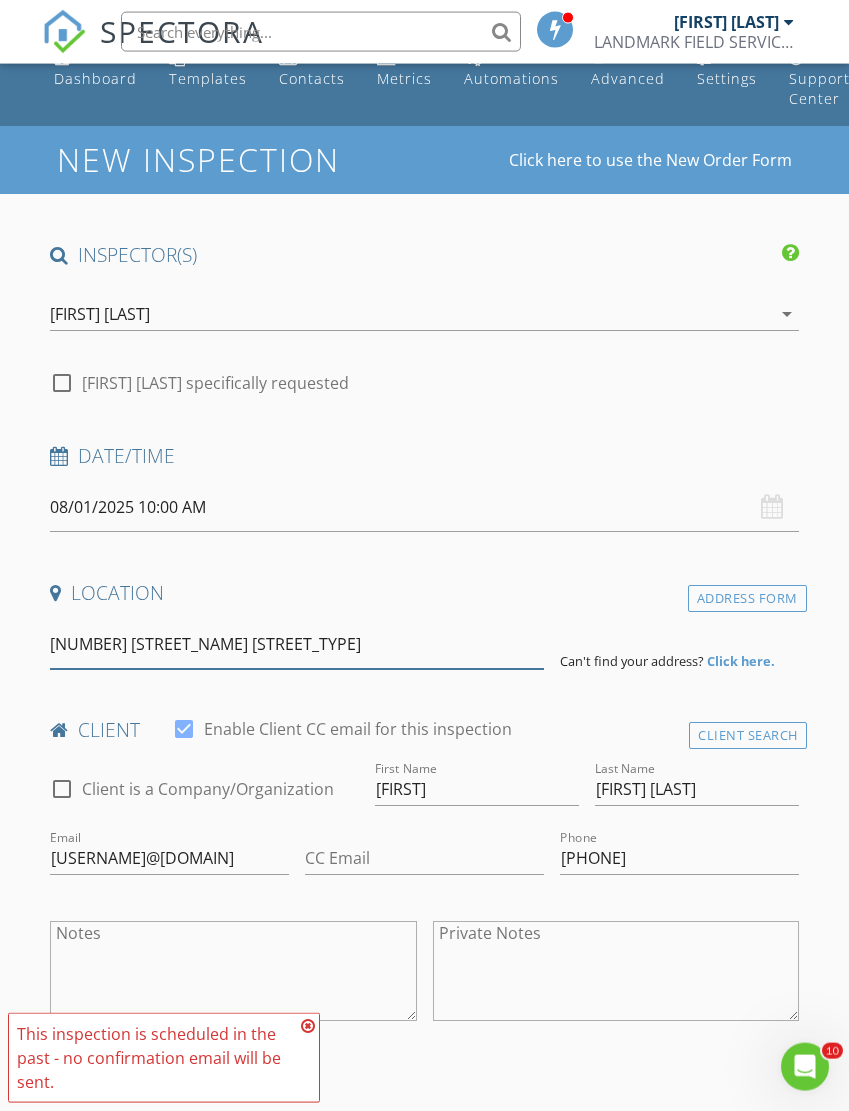 click on "10921 SW 47 TER" at bounding box center (296, 644) 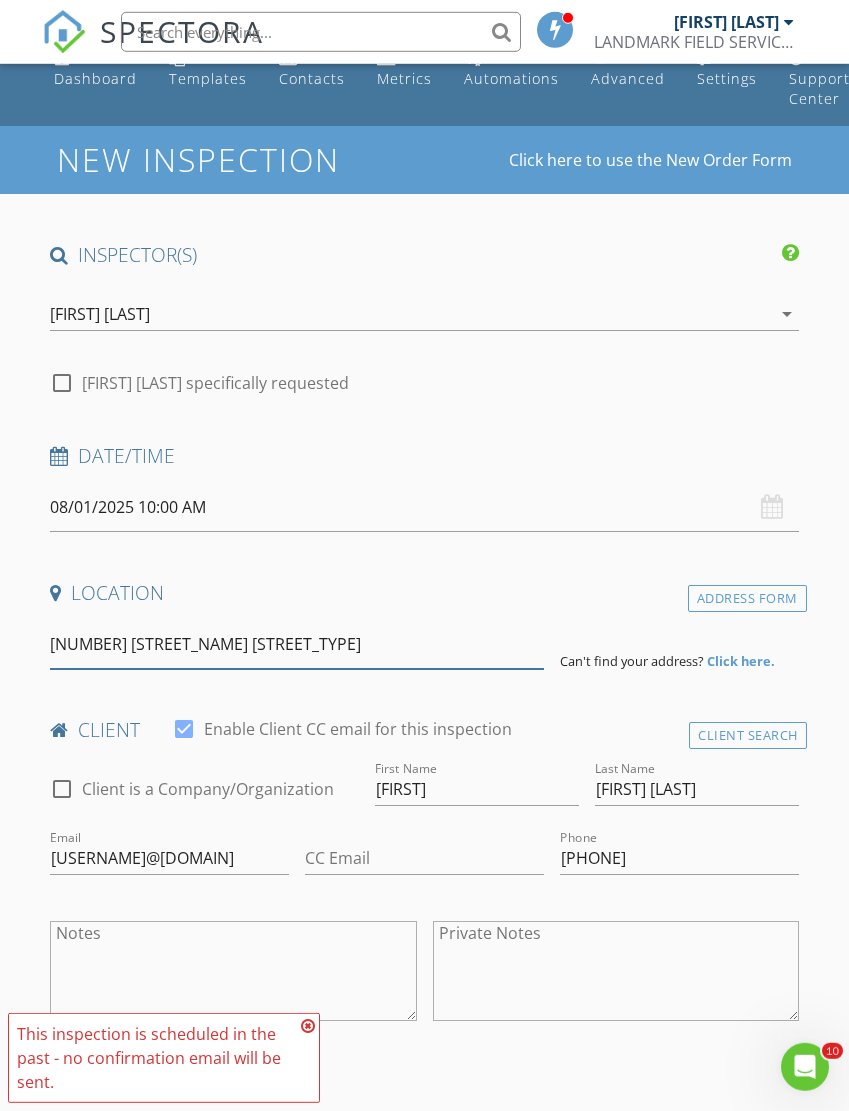 scroll, scrollTop: 31, scrollLeft: 0, axis: vertical 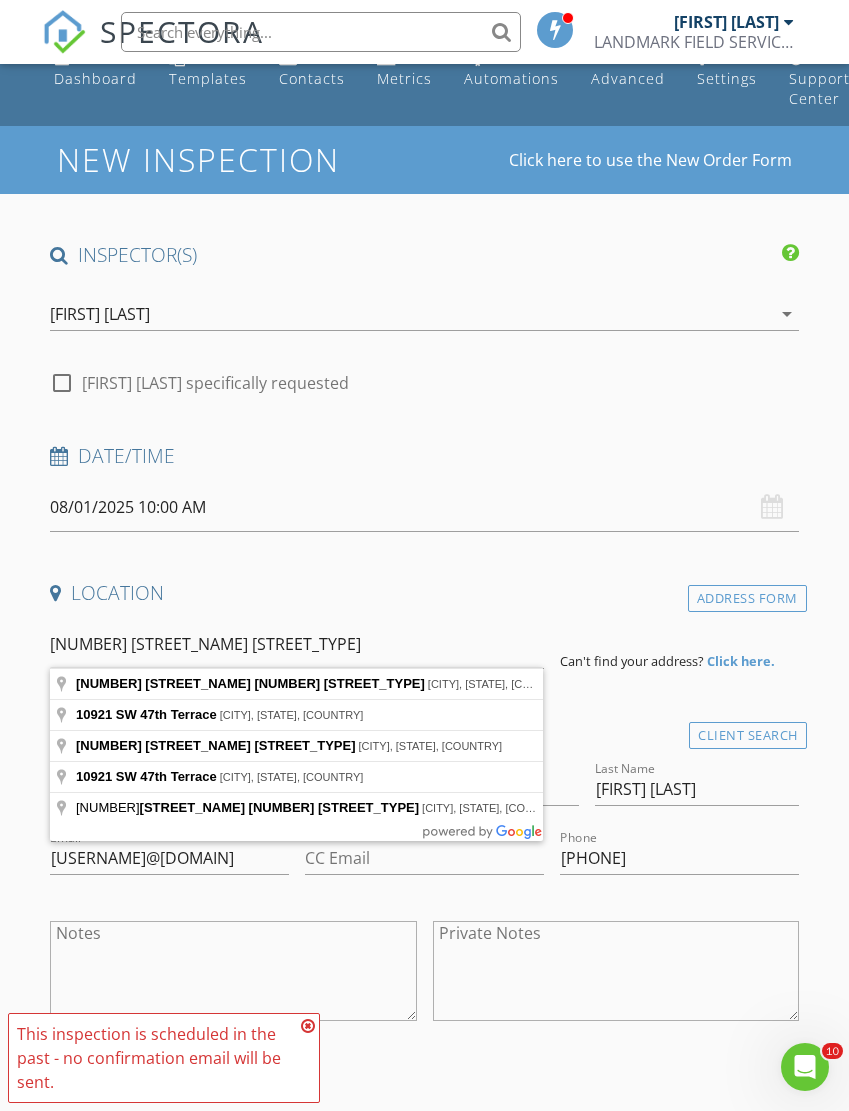 type on "10921 Southwest 47th Terrace, Miami, FL, USA" 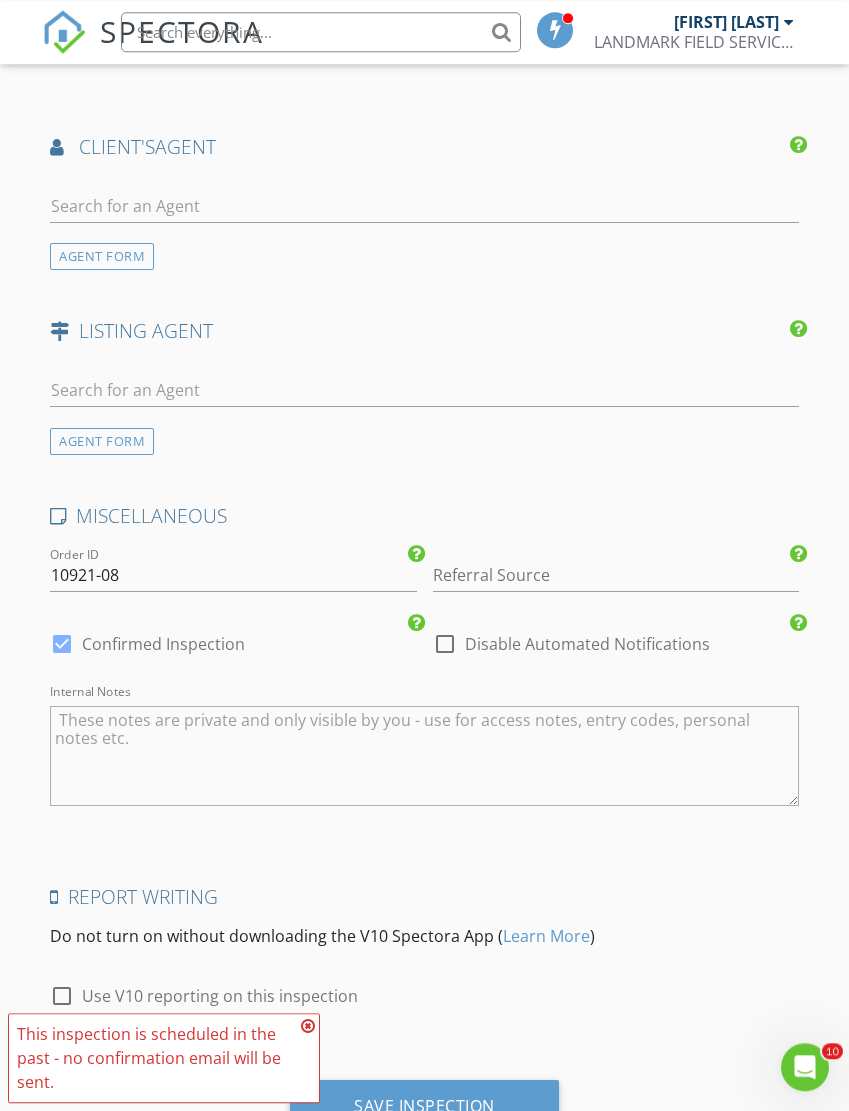 scroll, scrollTop: 2315, scrollLeft: 0, axis: vertical 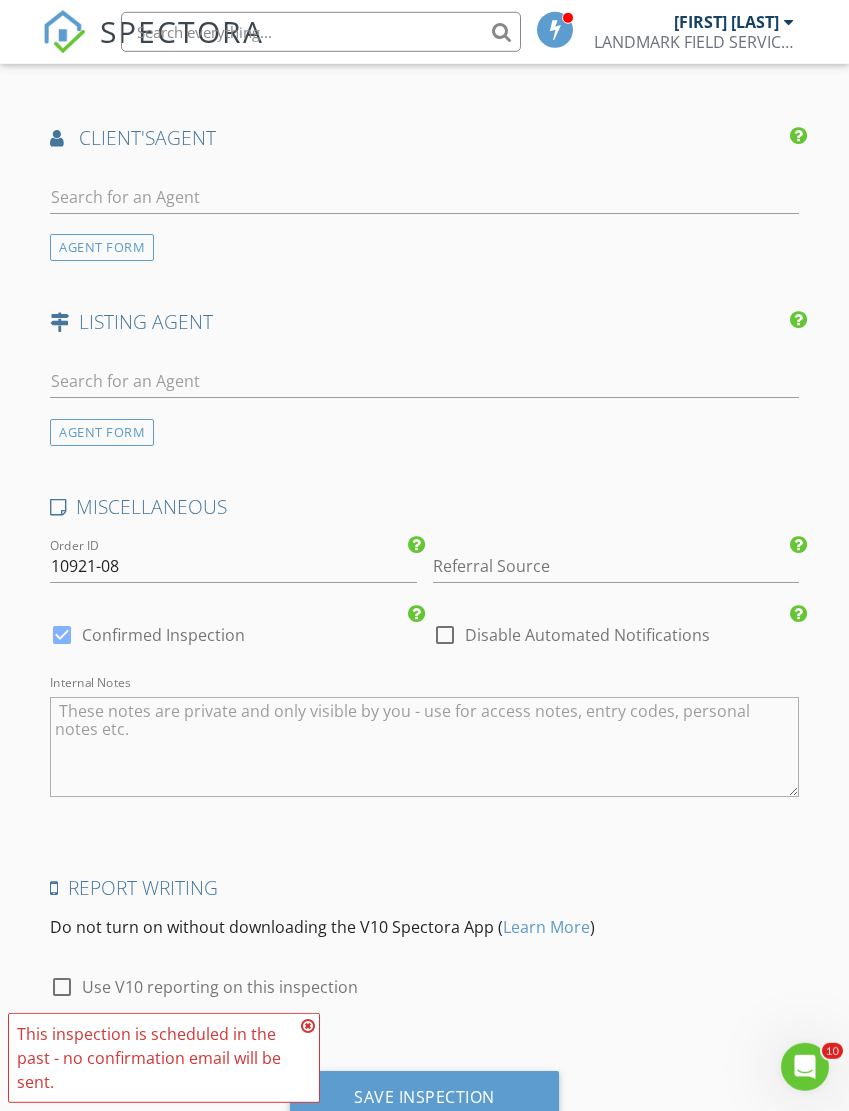 click on "Save Inspection" at bounding box center [424, 1098] 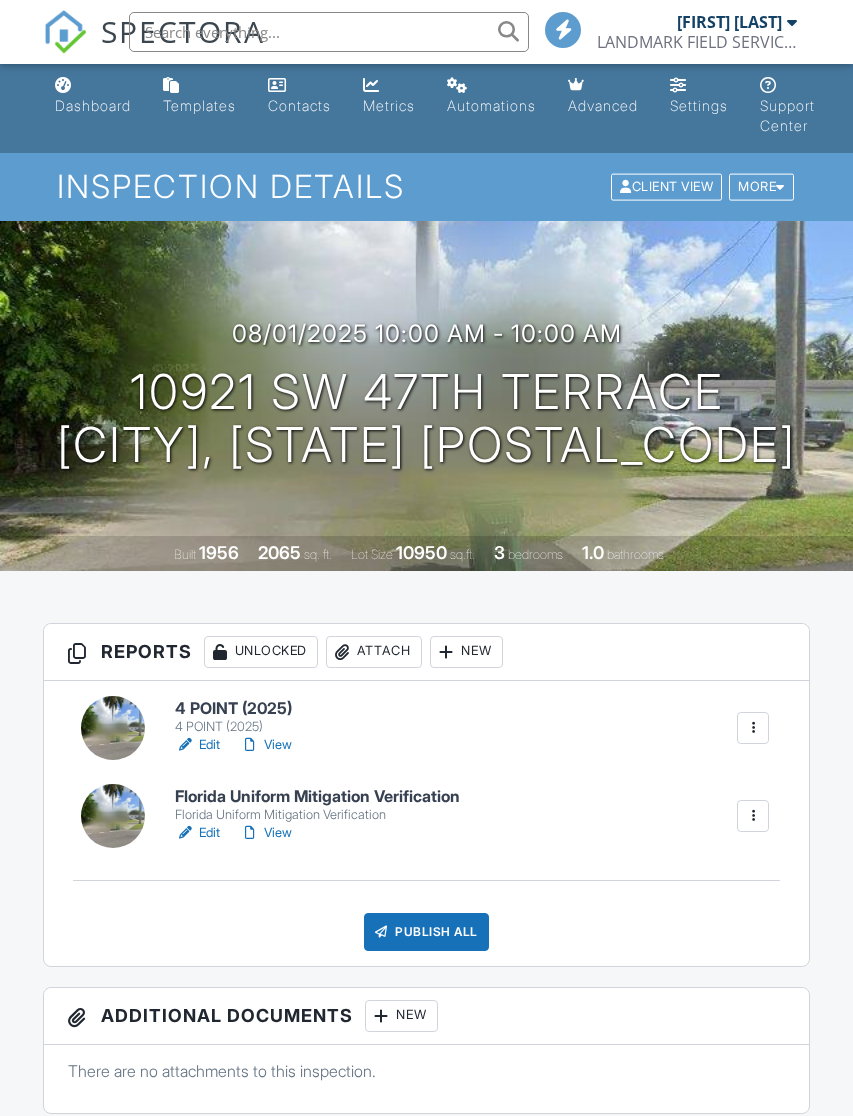 scroll, scrollTop: 0, scrollLeft: 0, axis: both 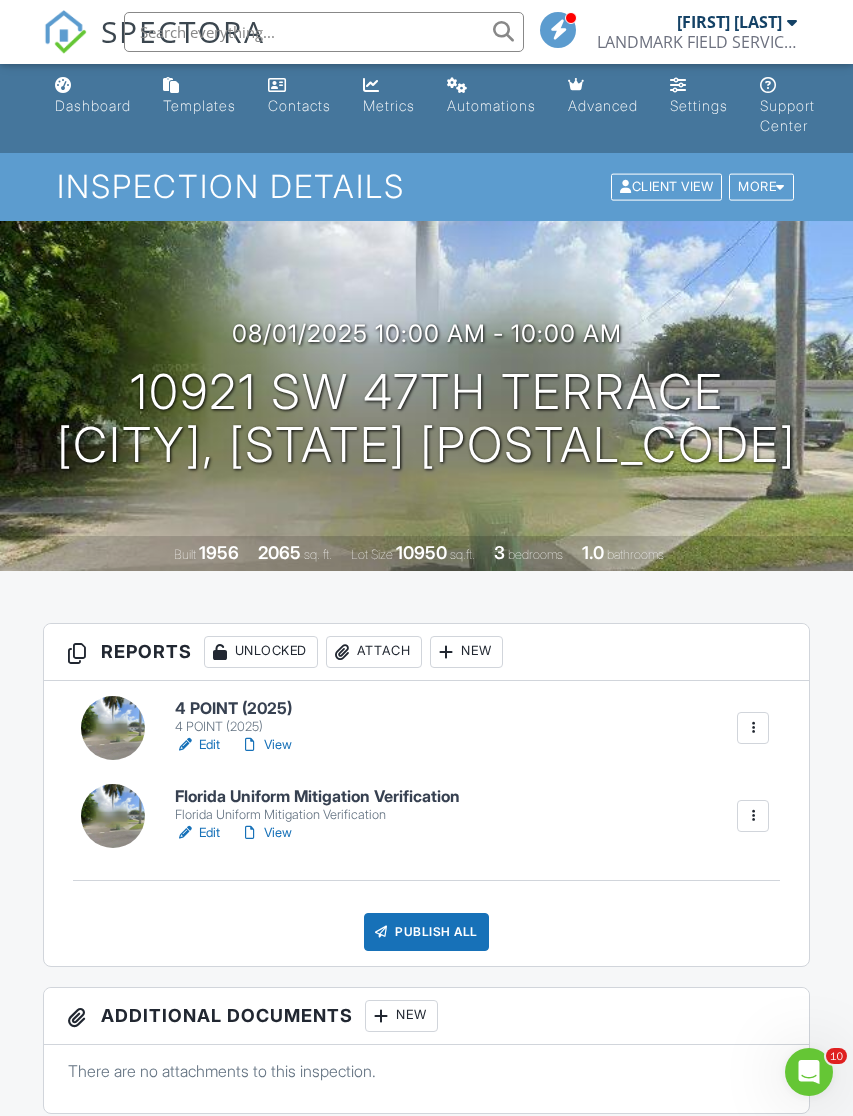 click on "Florida Uniform Mitigation Verification" at bounding box center (317, 797) 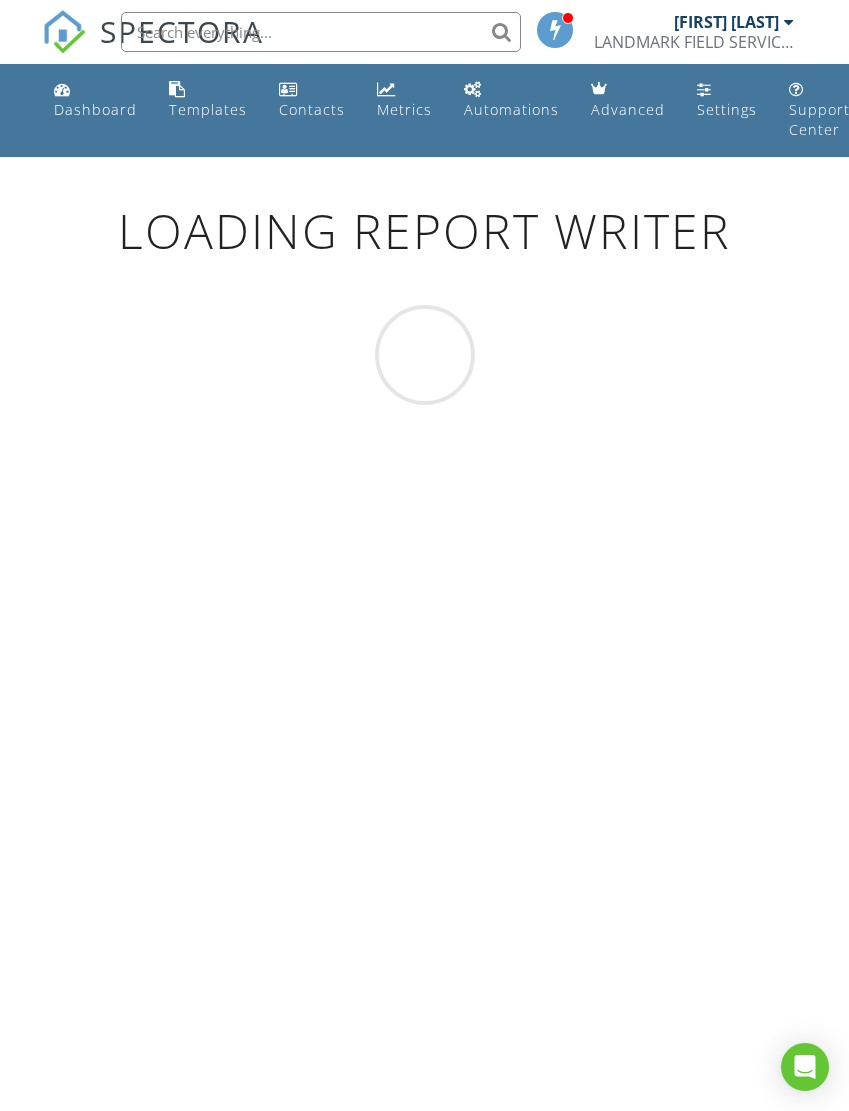 scroll, scrollTop: 0, scrollLeft: 0, axis: both 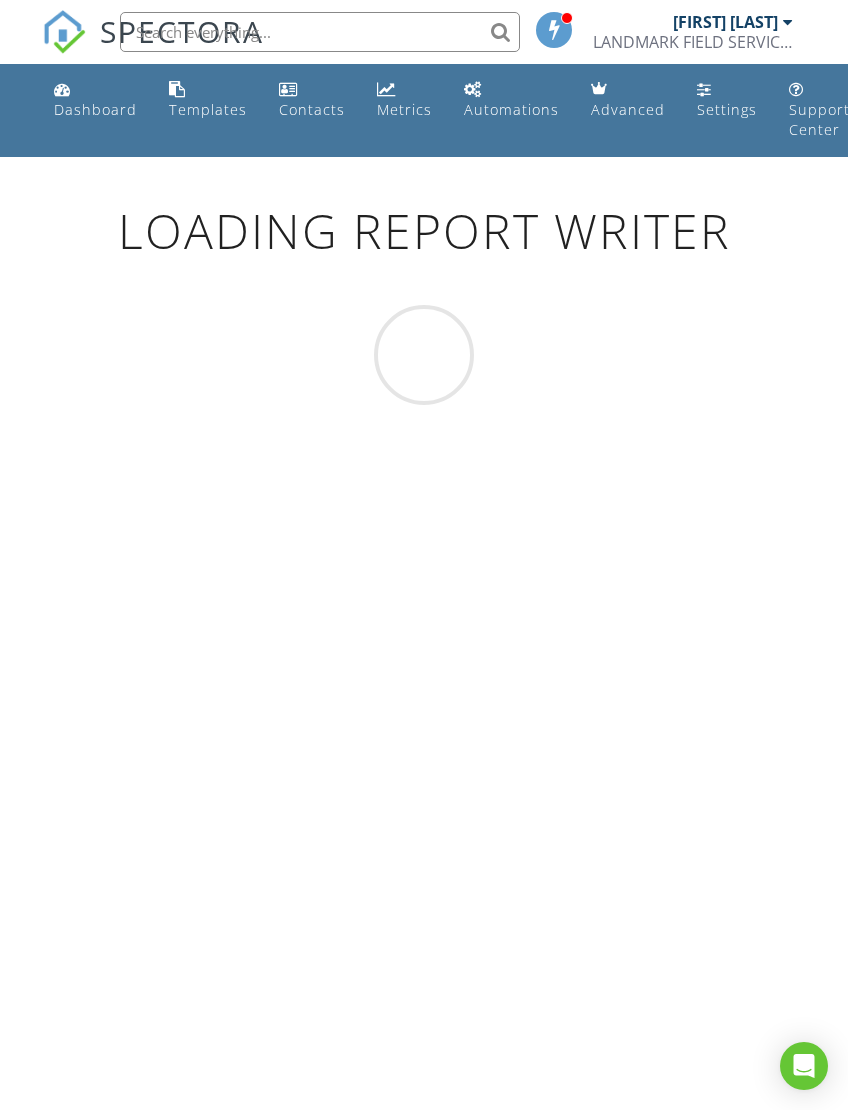 click on "General Information" at bounding box center (345, 609) 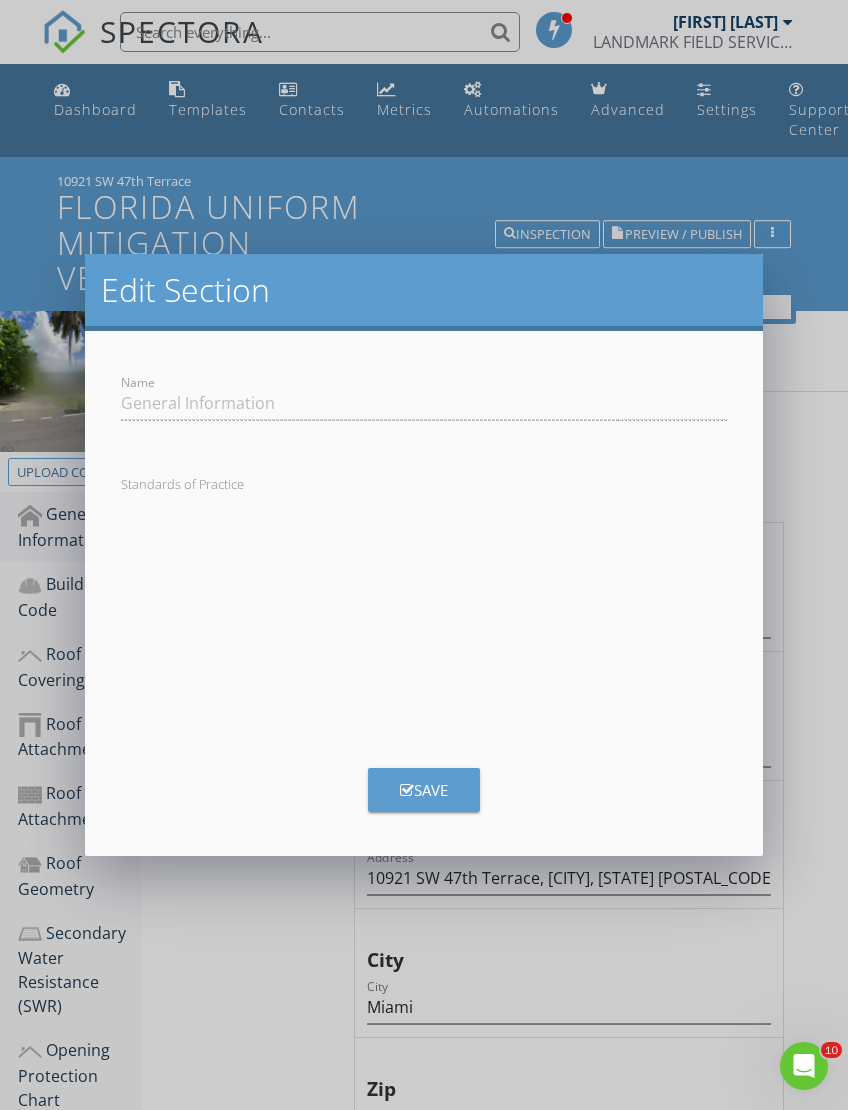 scroll, scrollTop: 0, scrollLeft: 0, axis: both 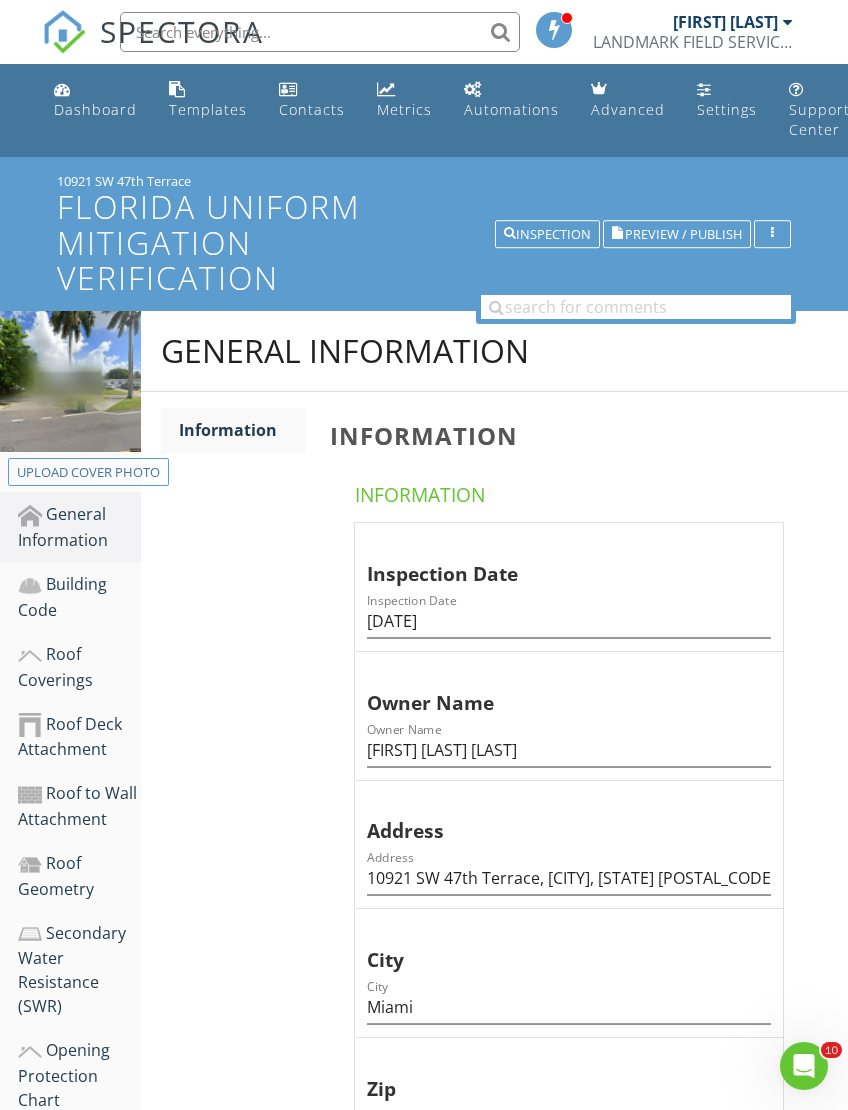 click at bounding box center (424, 555) 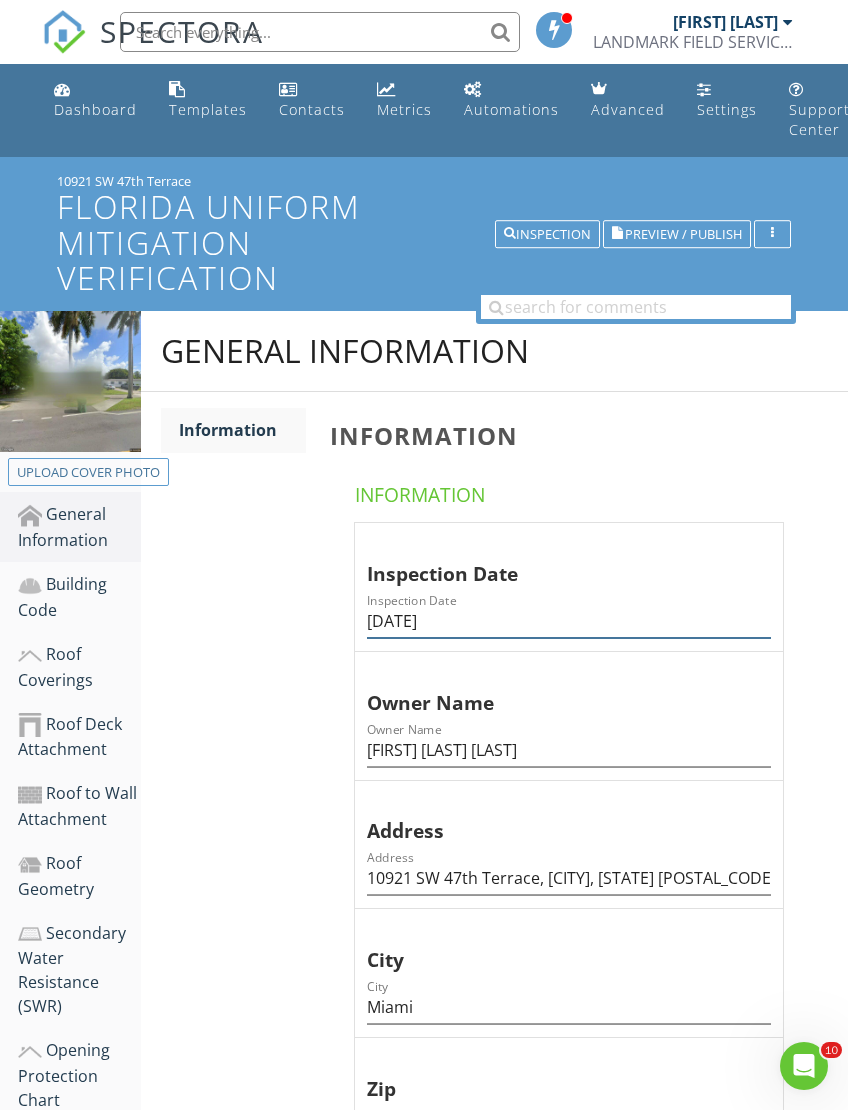 click on "3/27/20" at bounding box center [569, 621] 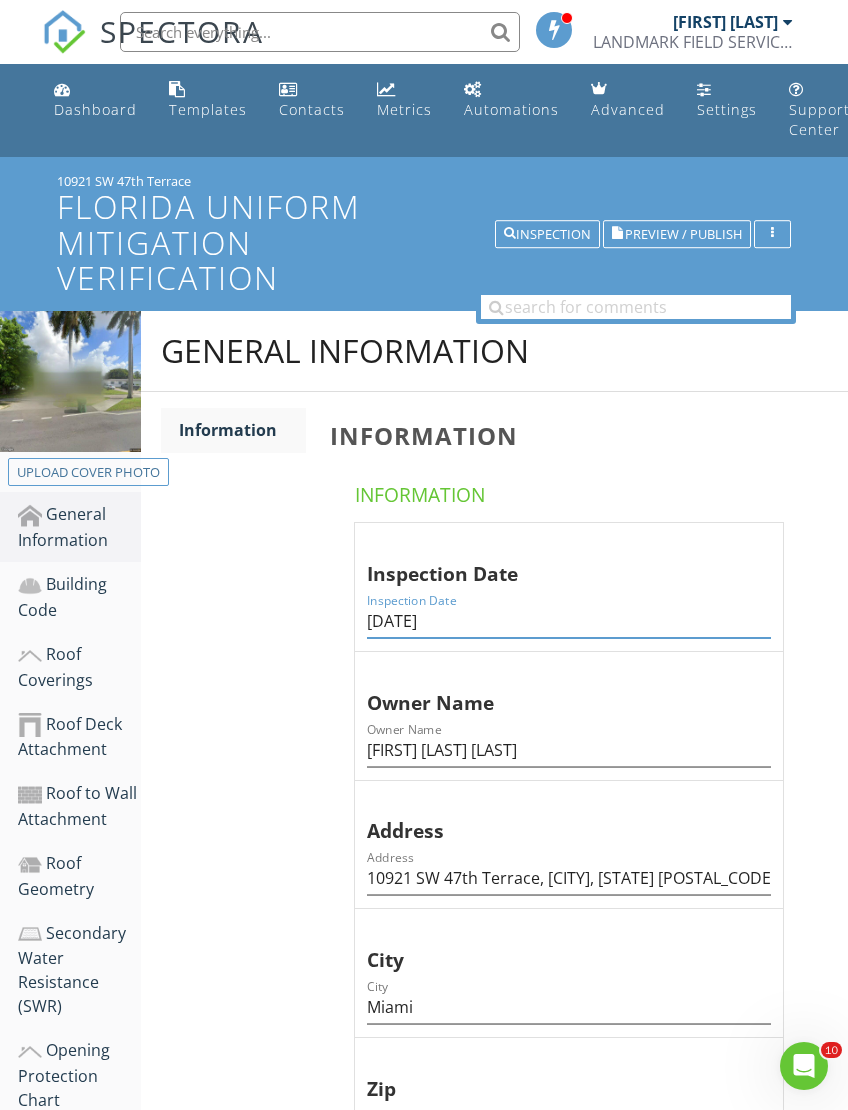 click on "3/27/20" at bounding box center [569, 621] 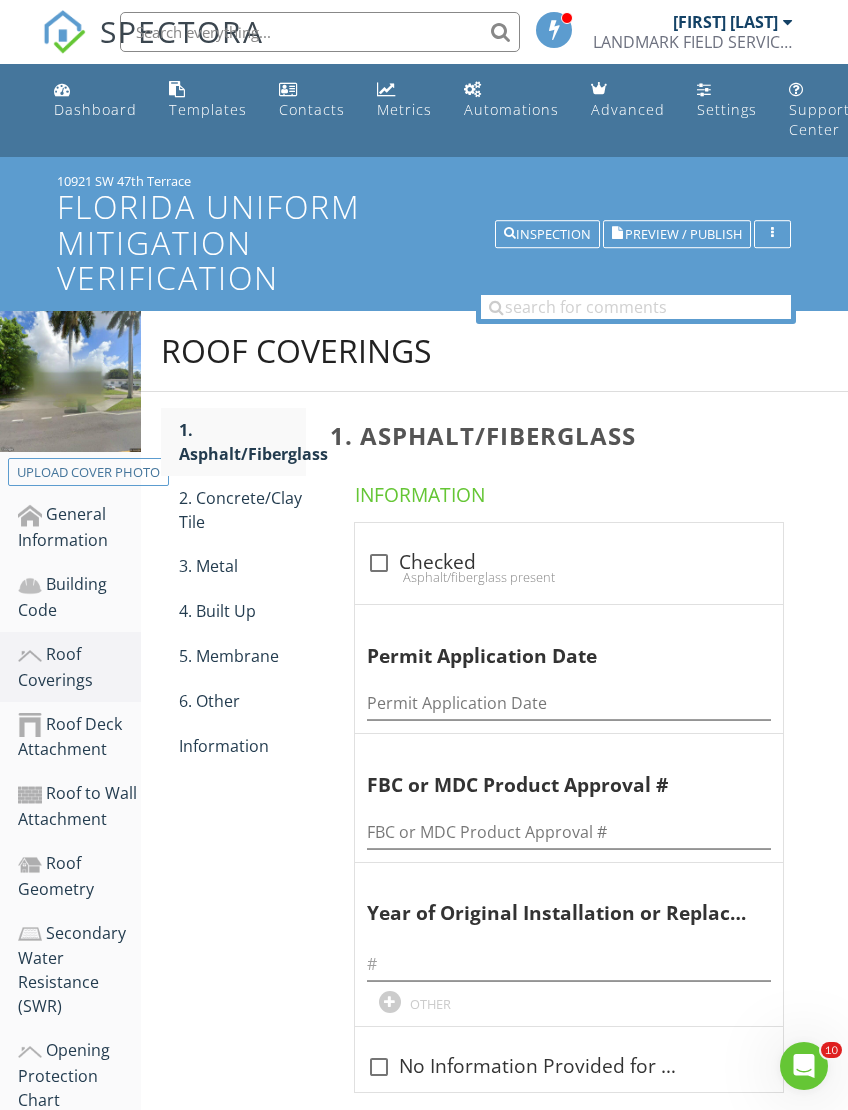 click on "6. Other" at bounding box center [242, 701] 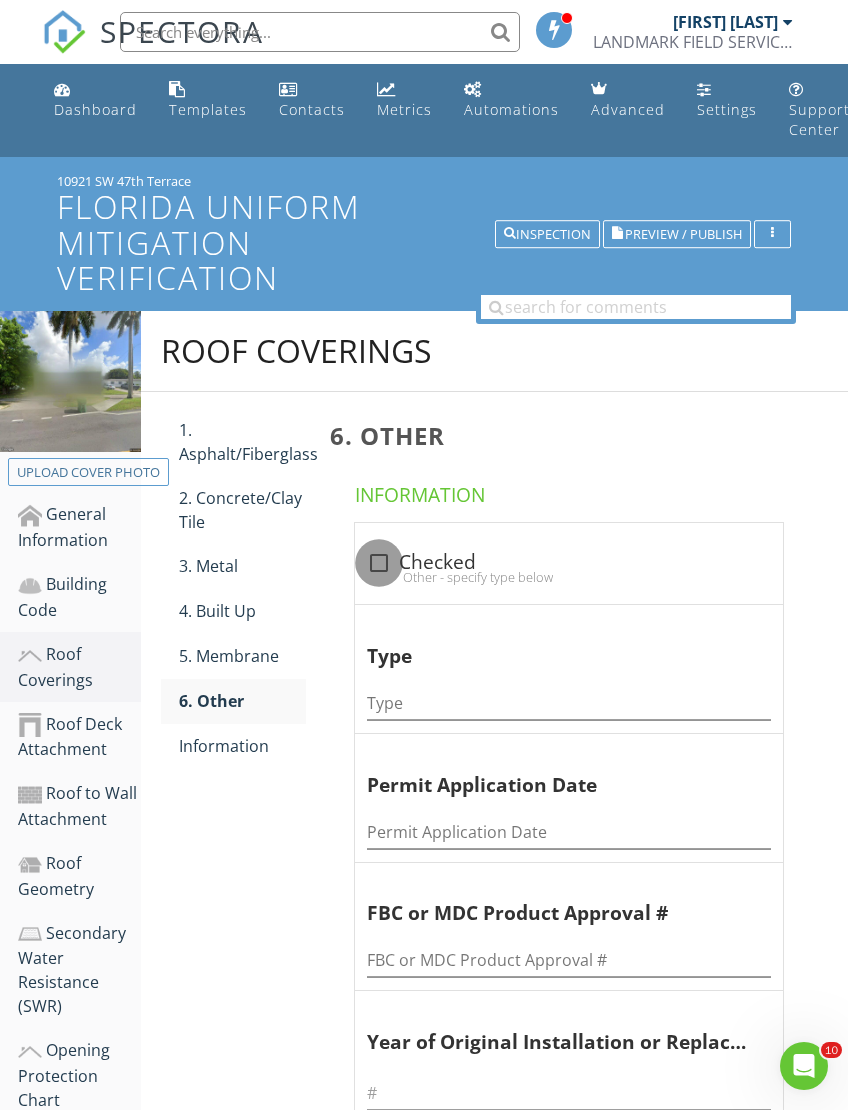click at bounding box center [379, 563] 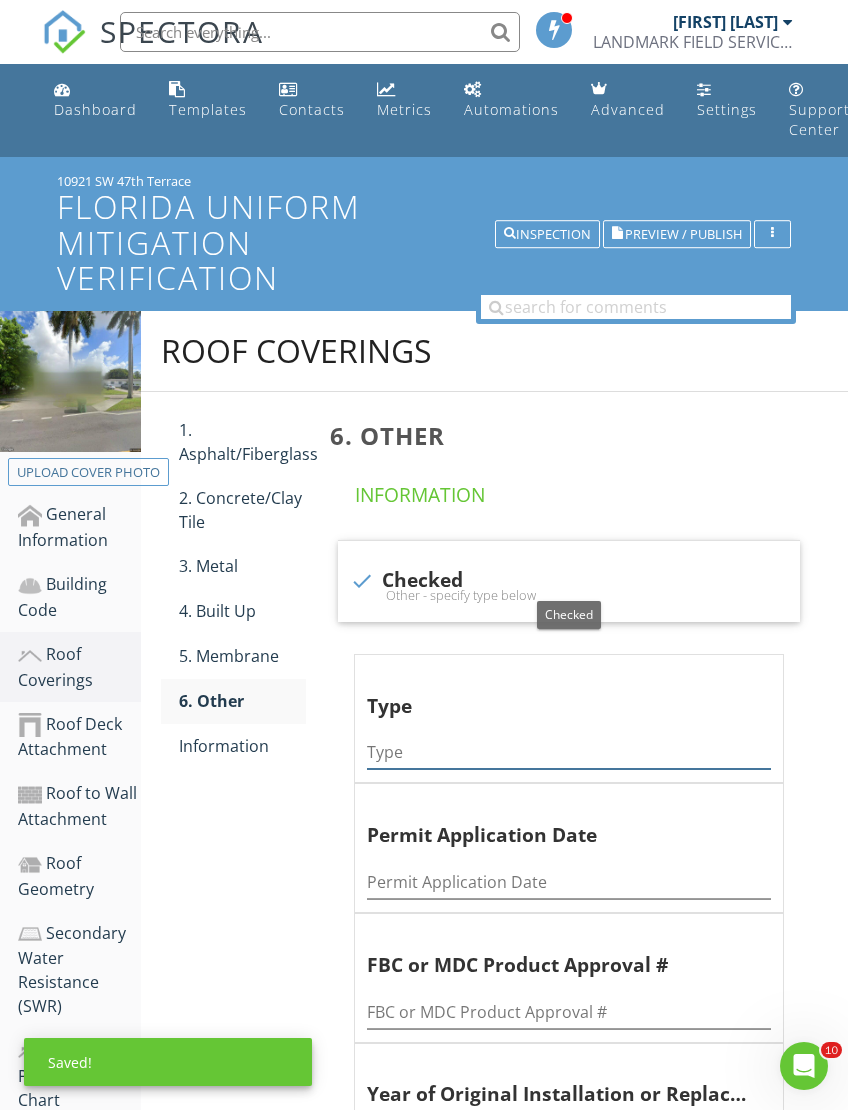 click at bounding box center [569, 752] 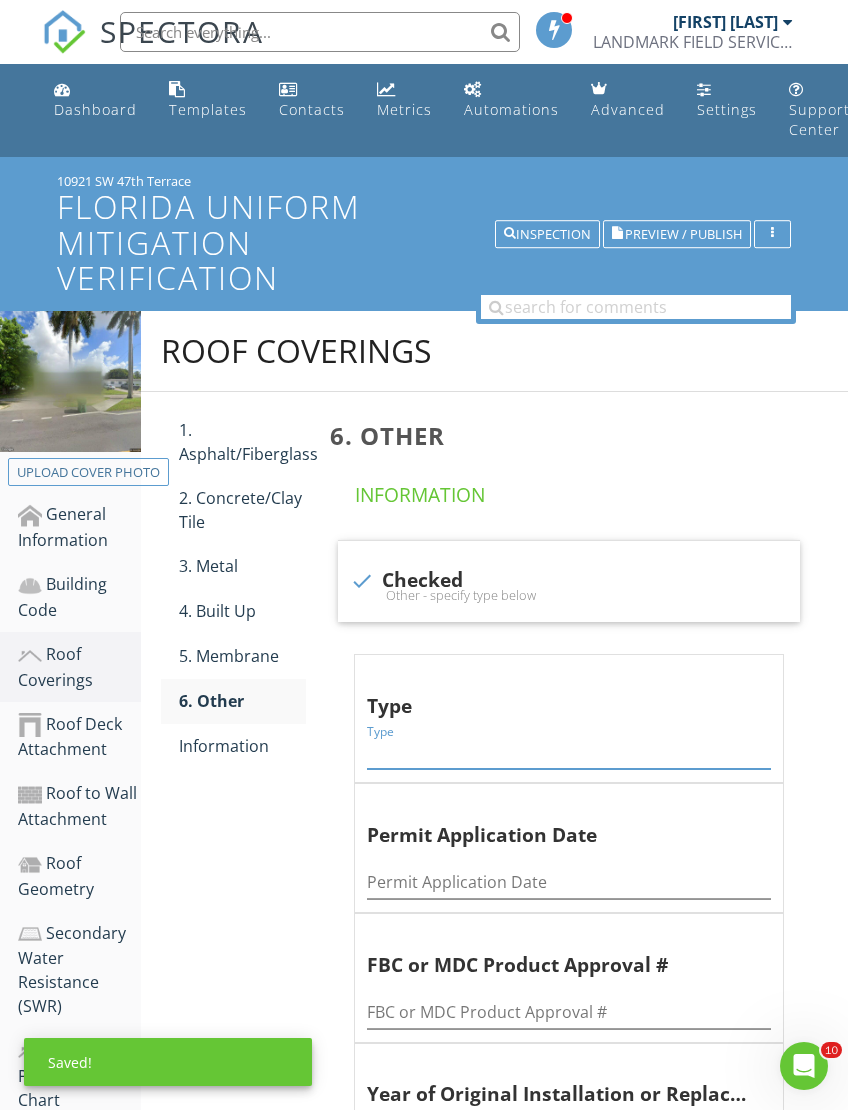 scroll, scrollTop: 19, scrollLeft: 1, axis: both 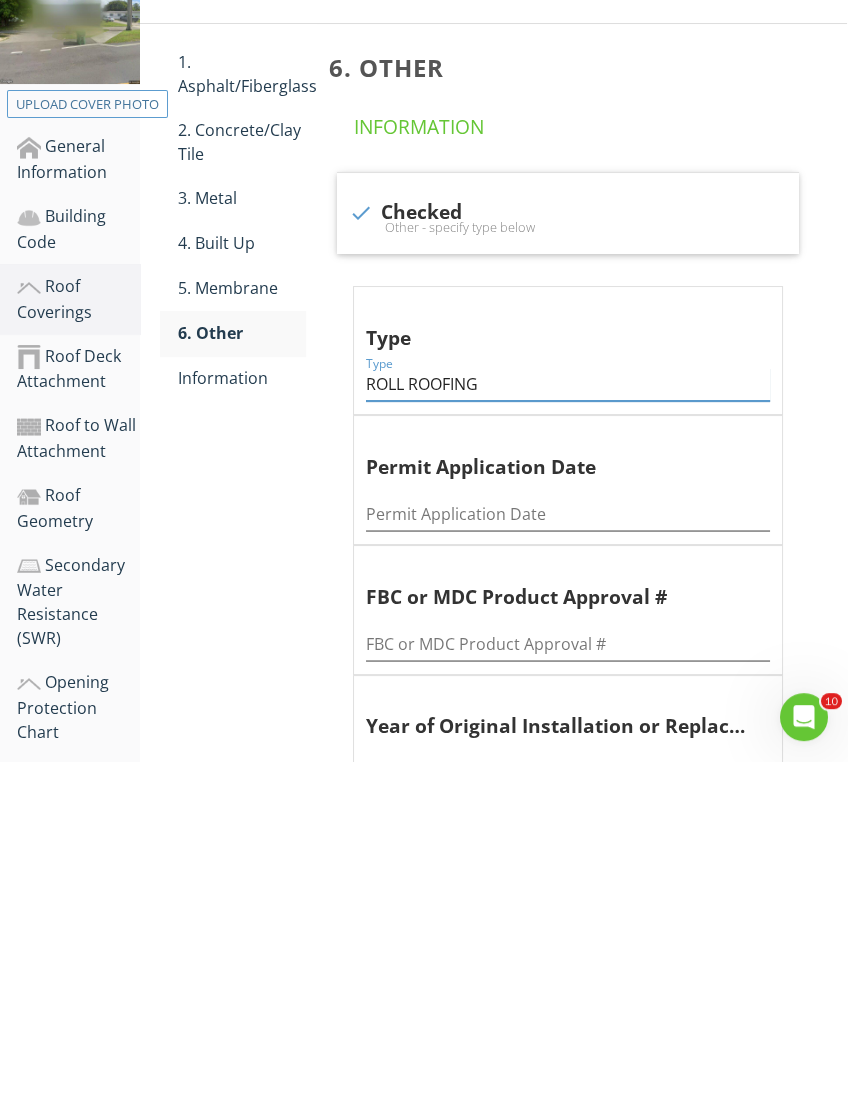 type on "ROLL ROOFING" 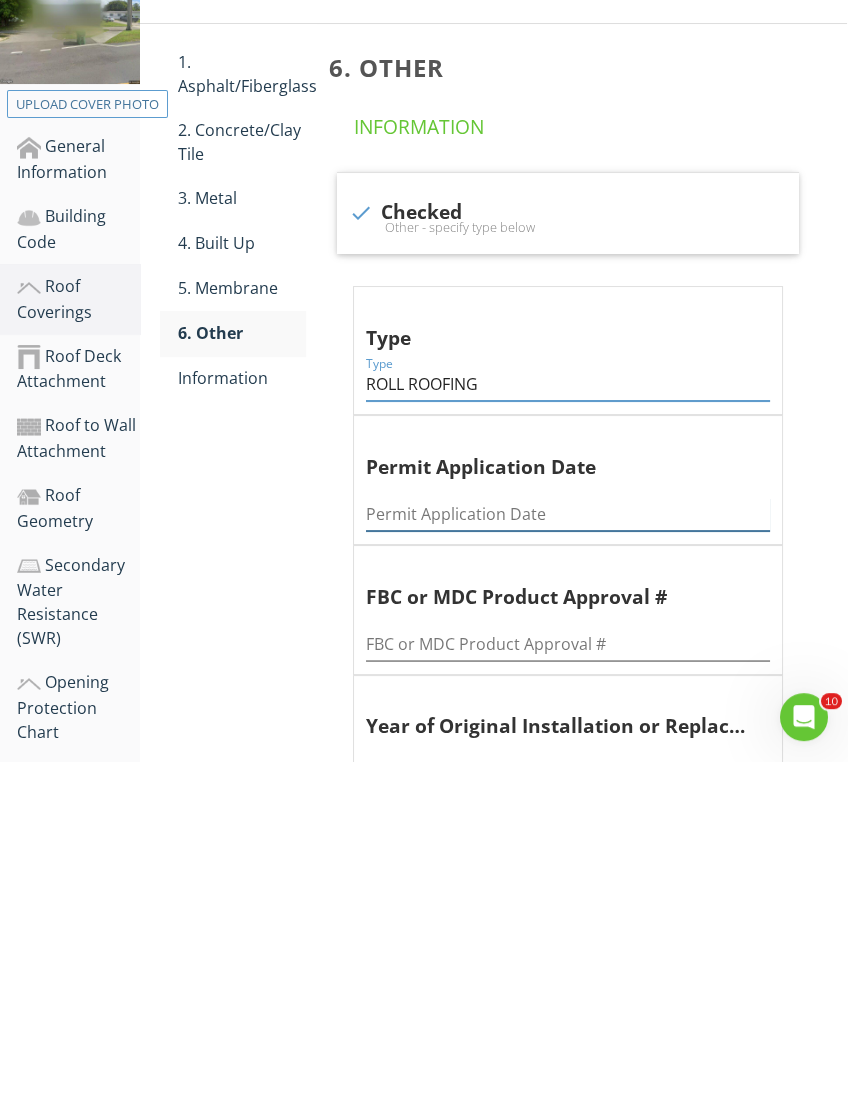click at bounding box center (568, 863) 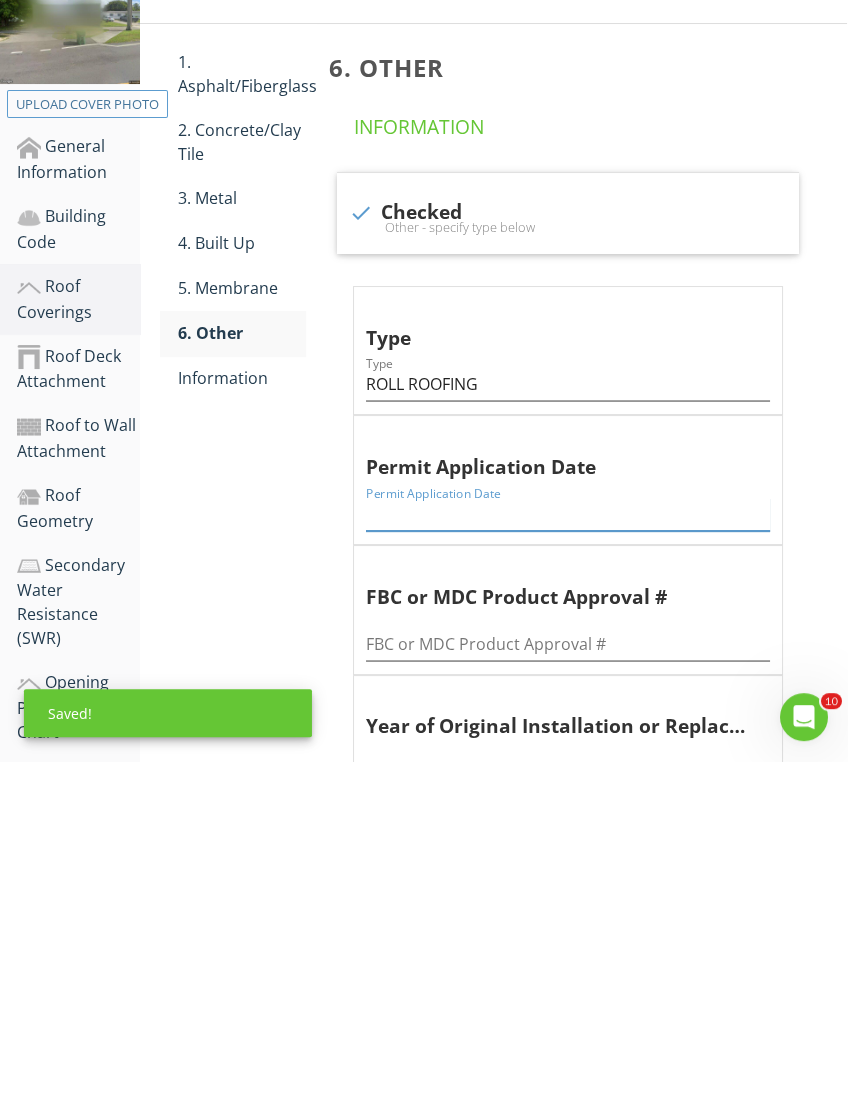 type on "P" 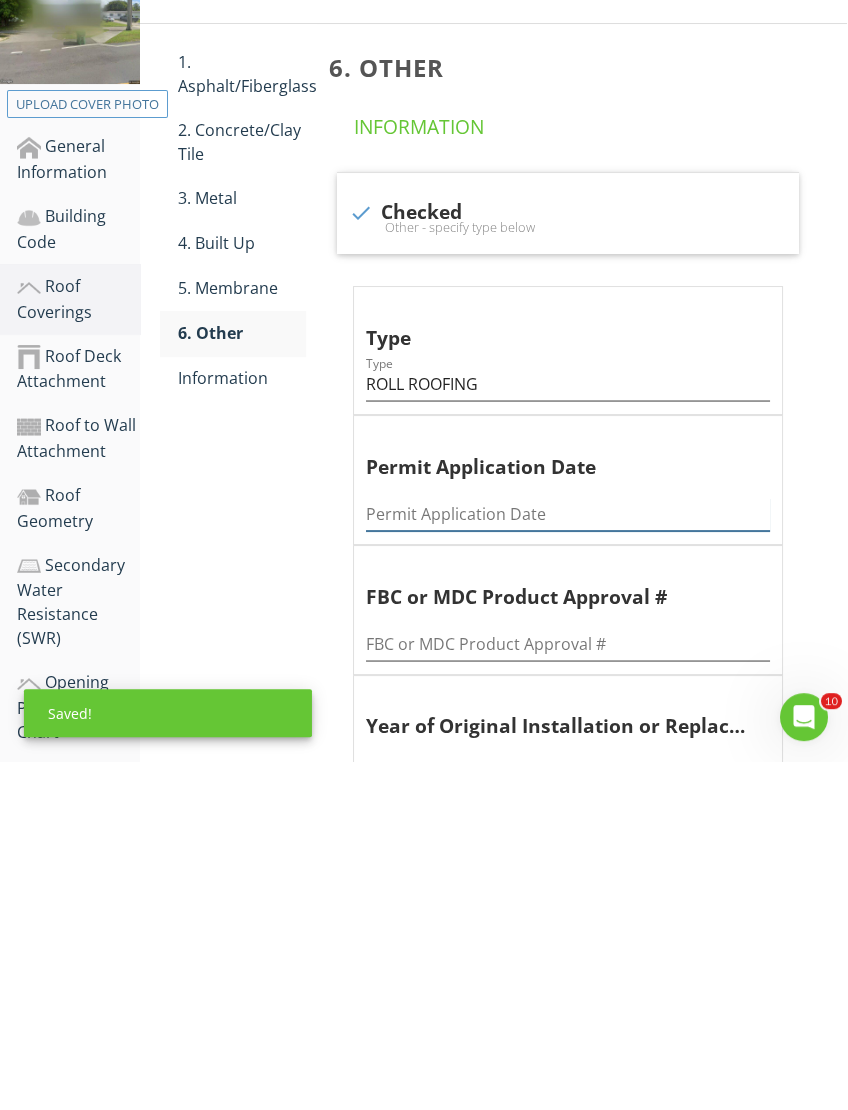scroll, scrollTop: 369, scrollLeft: 2, axis: both 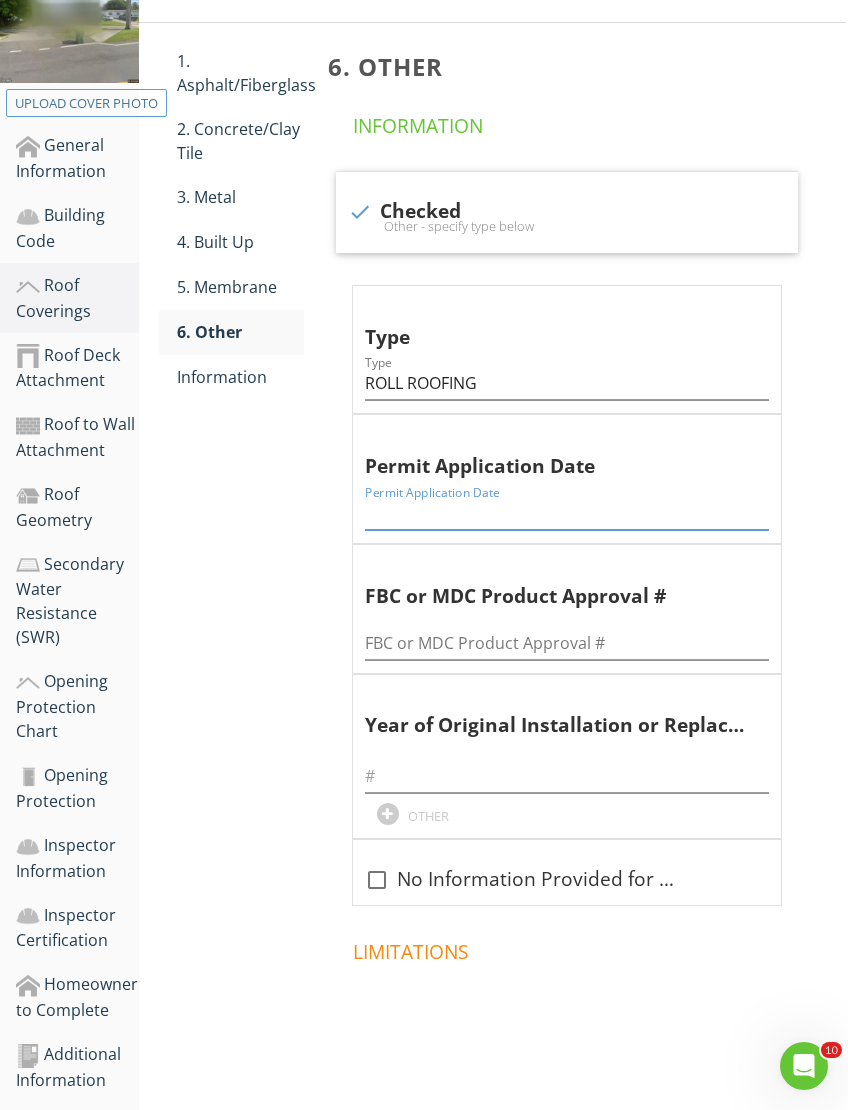 click at bounding box center [567, 513] 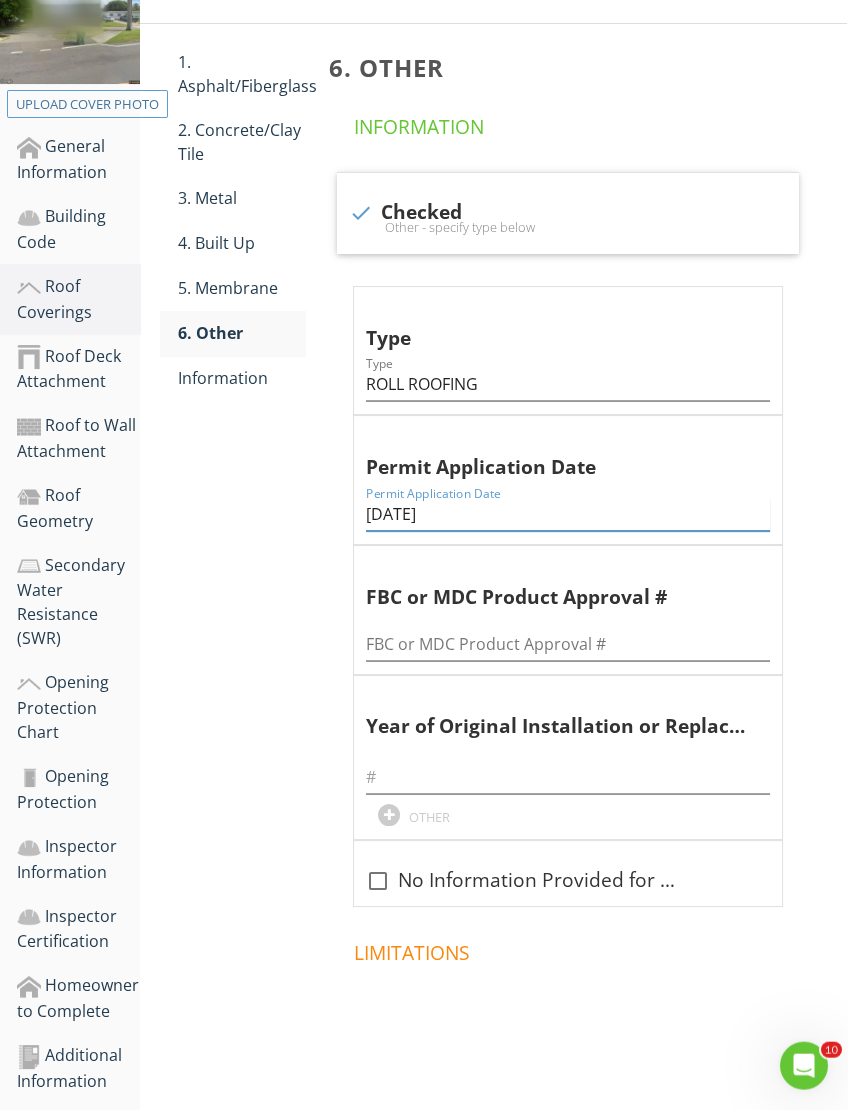 type on "09/02/2015" 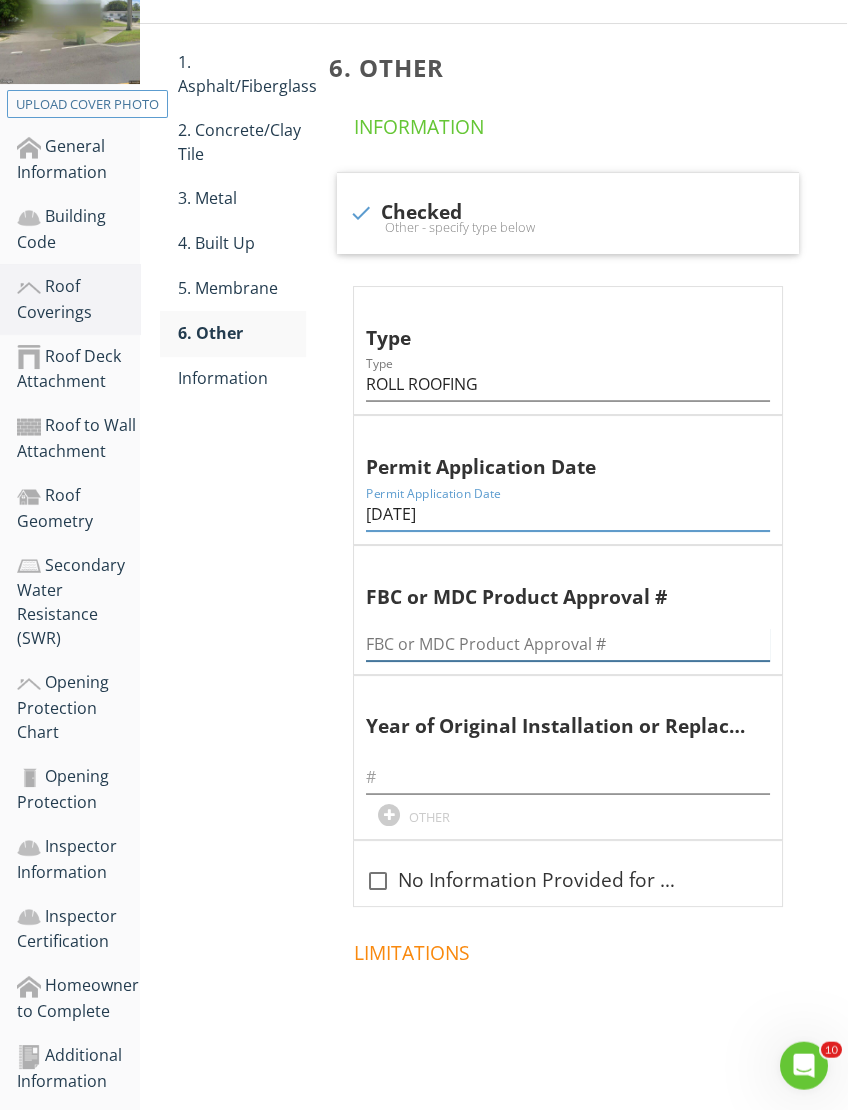 click at bounding box center [568, 644] 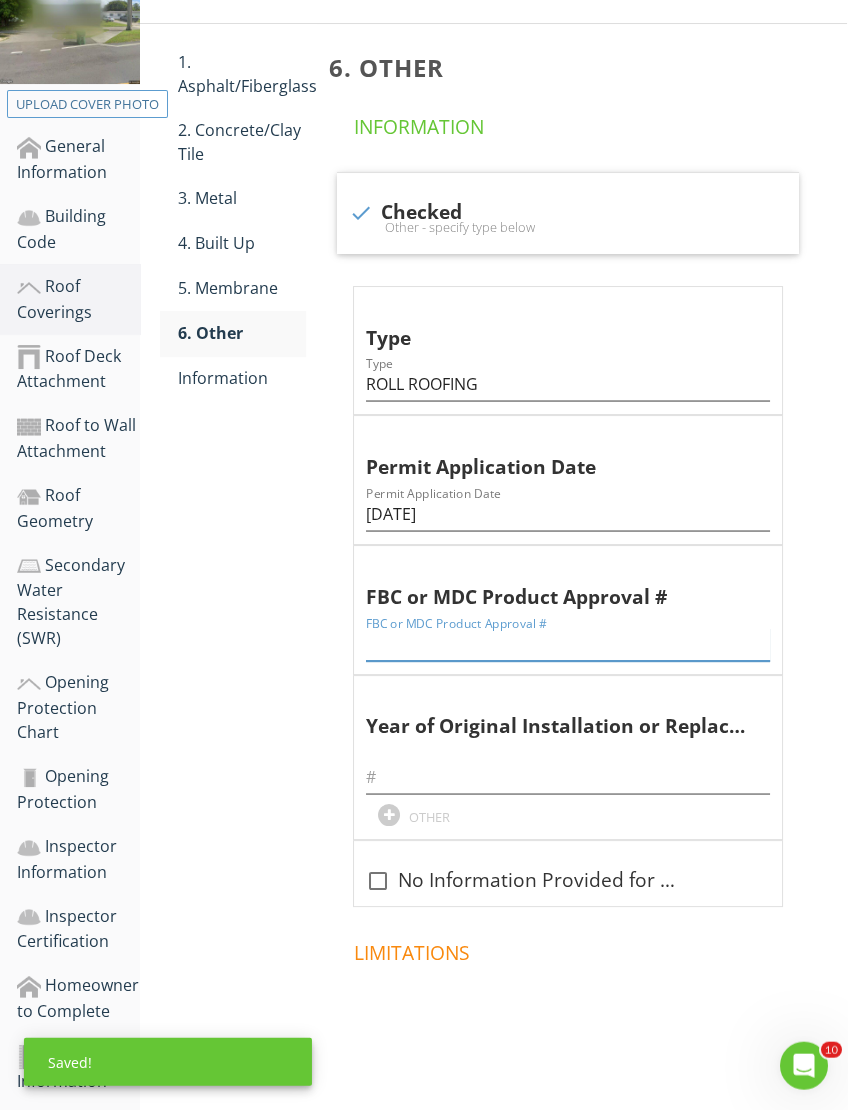 click at bounding box center [568, 644] 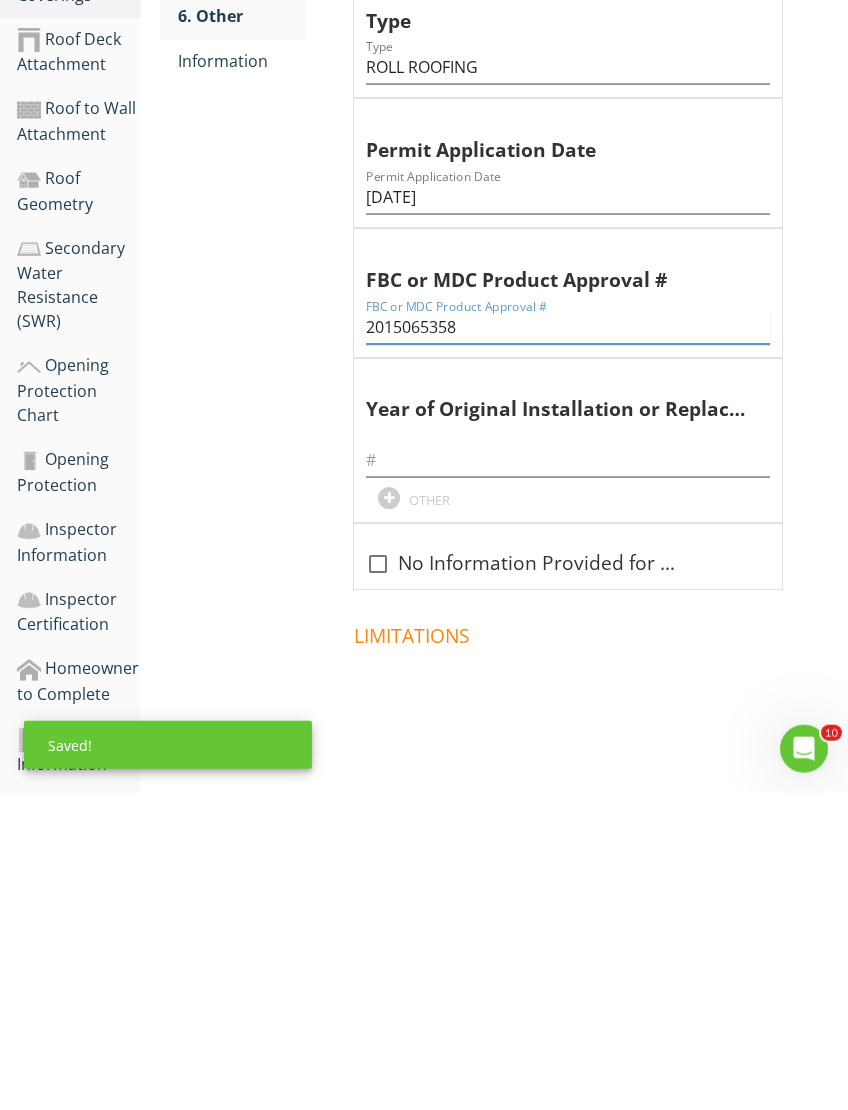 type on "2015065358" 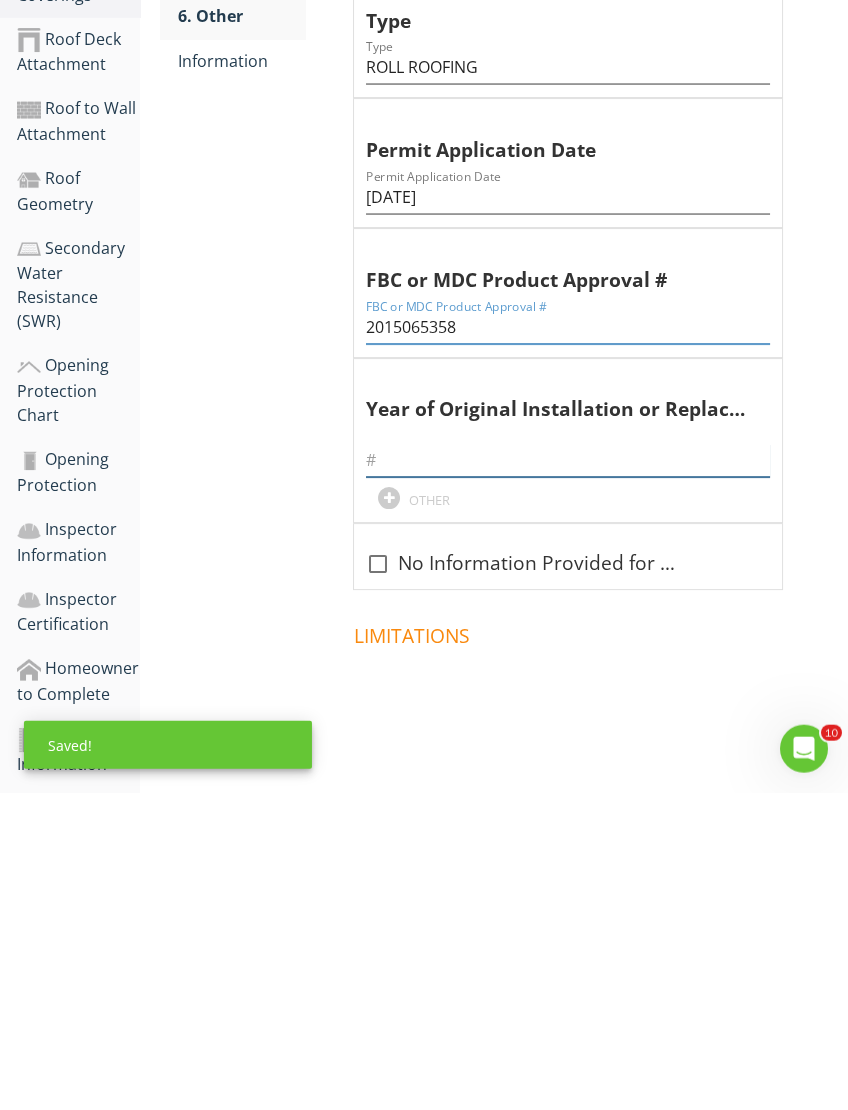 click at bounding box center [568, 777] 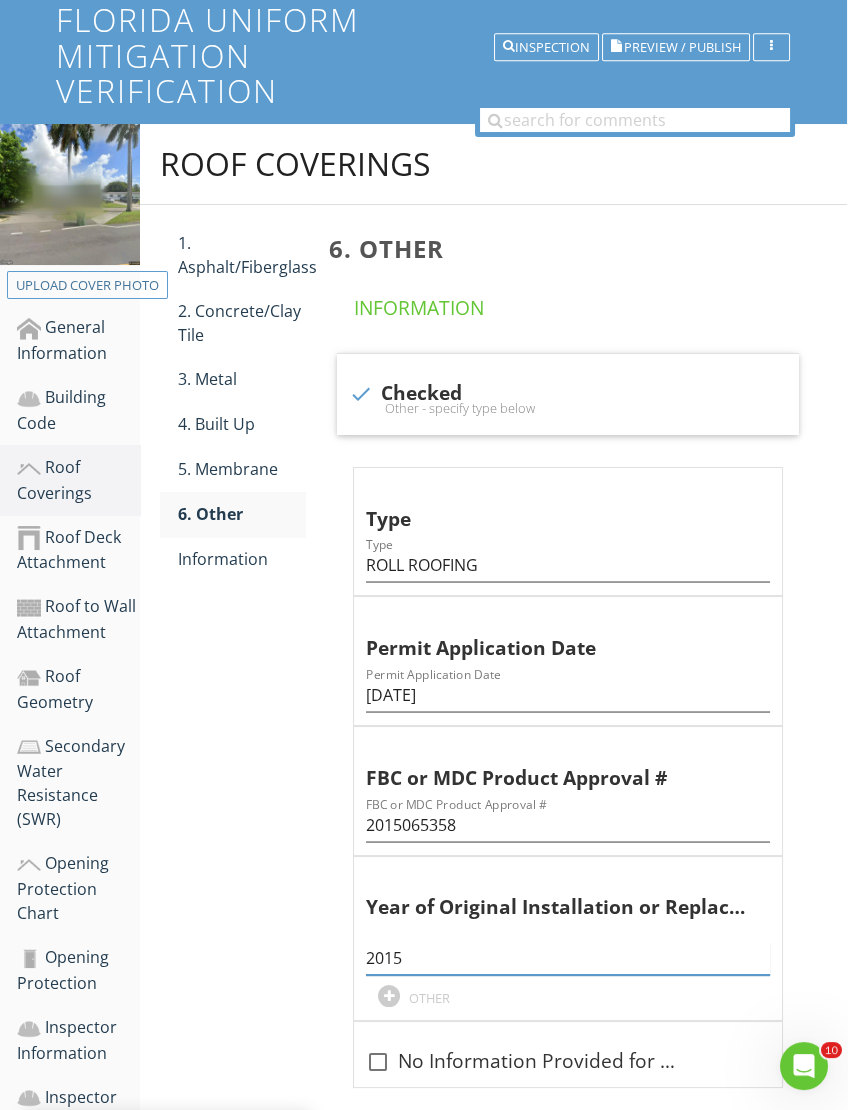 scroll, scrollTop: 175, scrollLeft: 1, axis: both 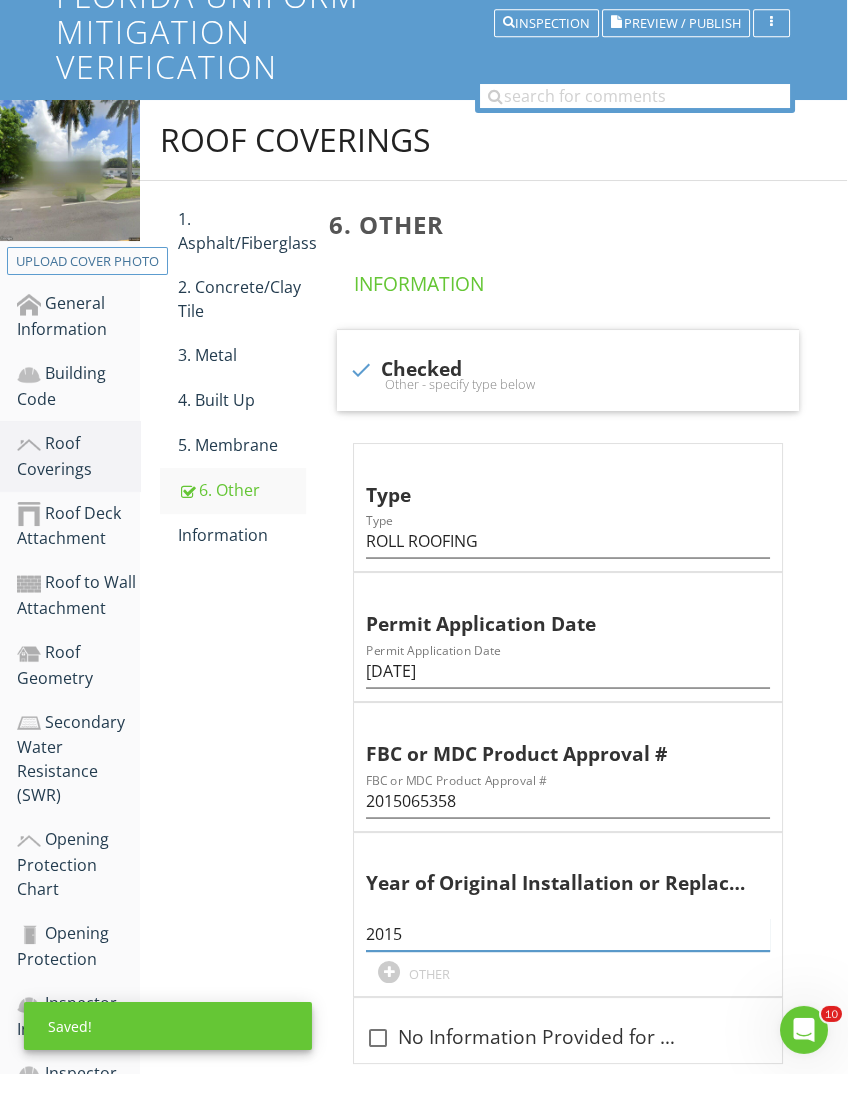 type on "2015" 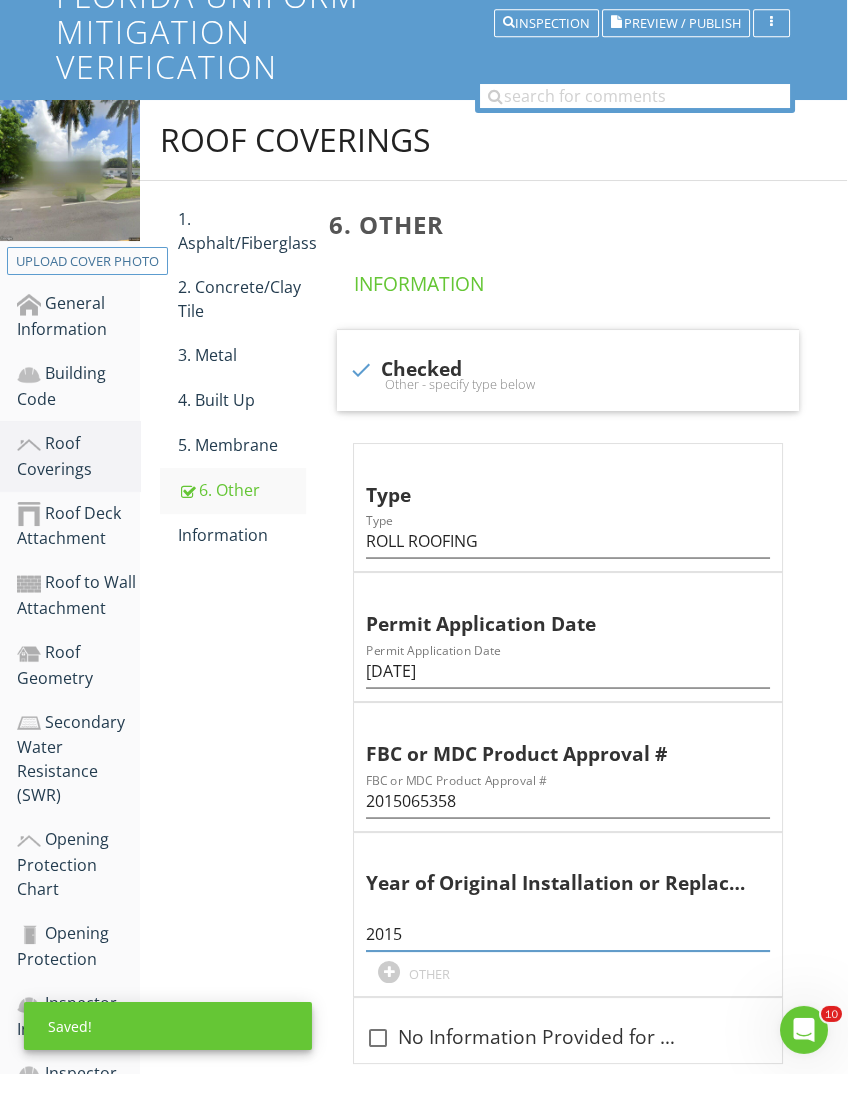 click on "Information" at bounding box center (241, 571) 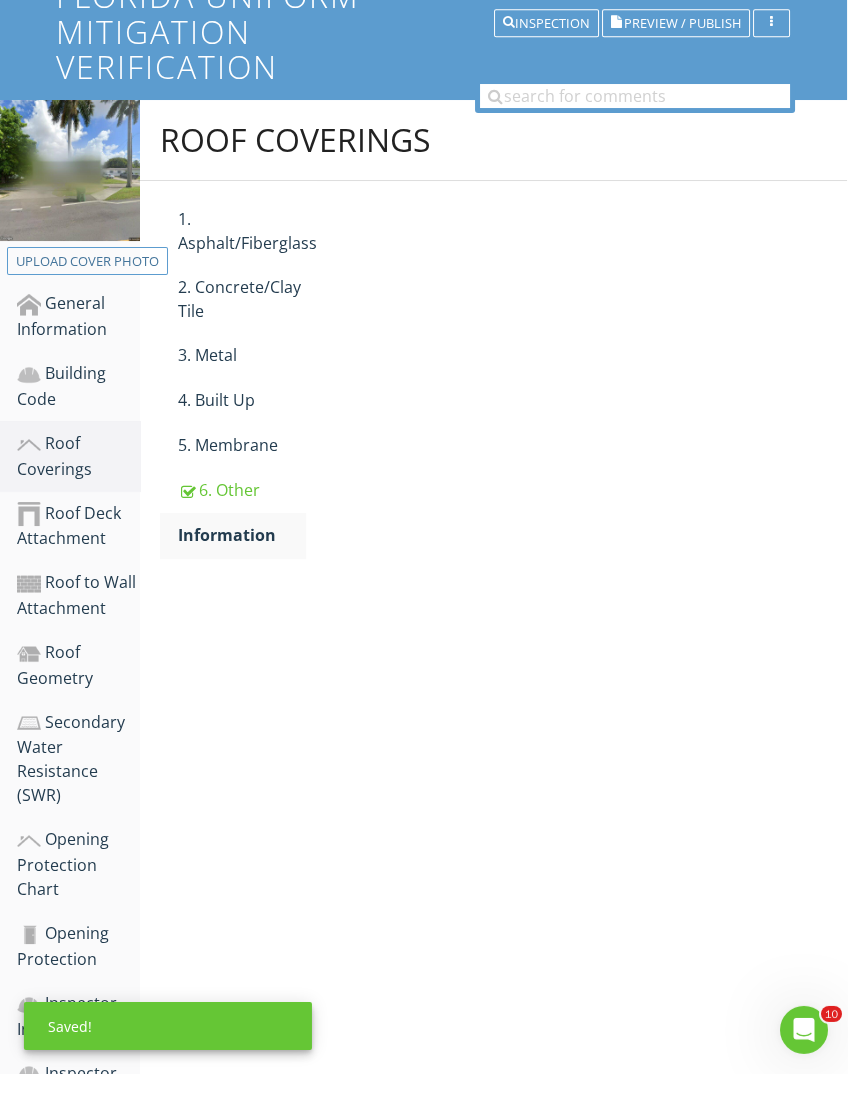 scroll, scrollTop: 211, scrollLeft: 2, axis: both 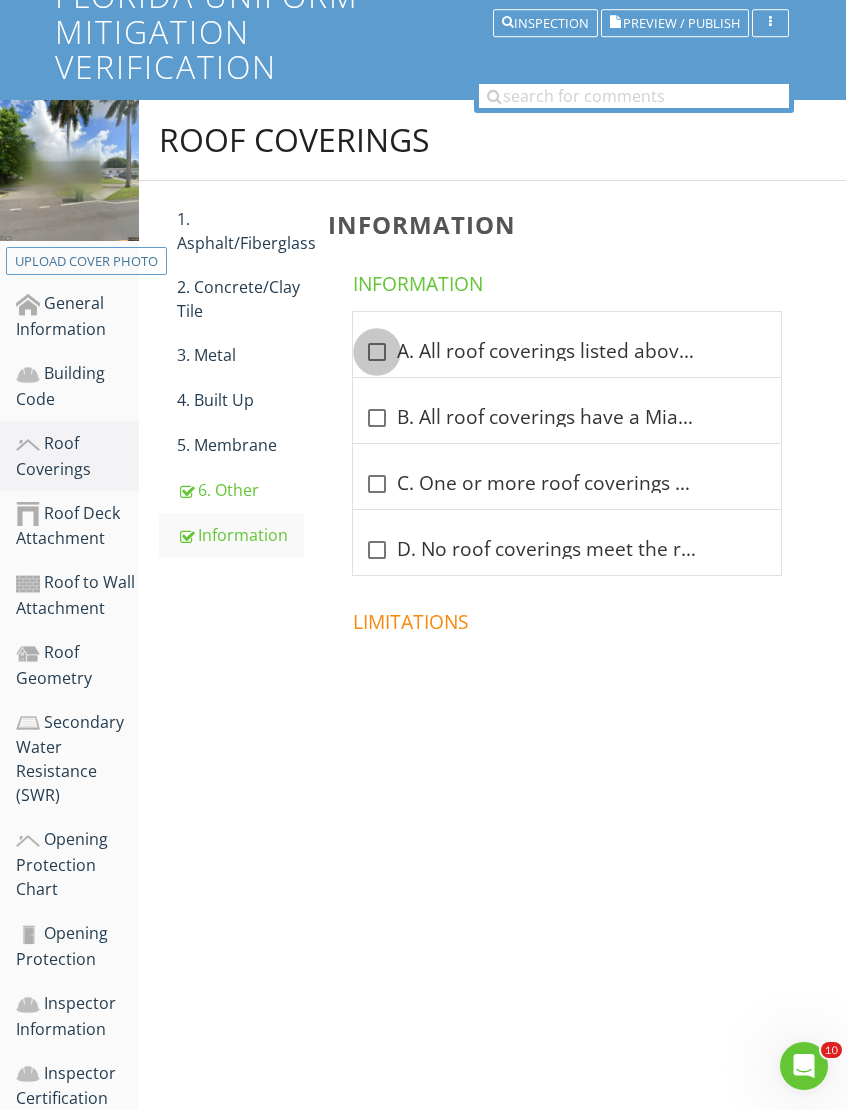 click at bounding box center (377, 352) 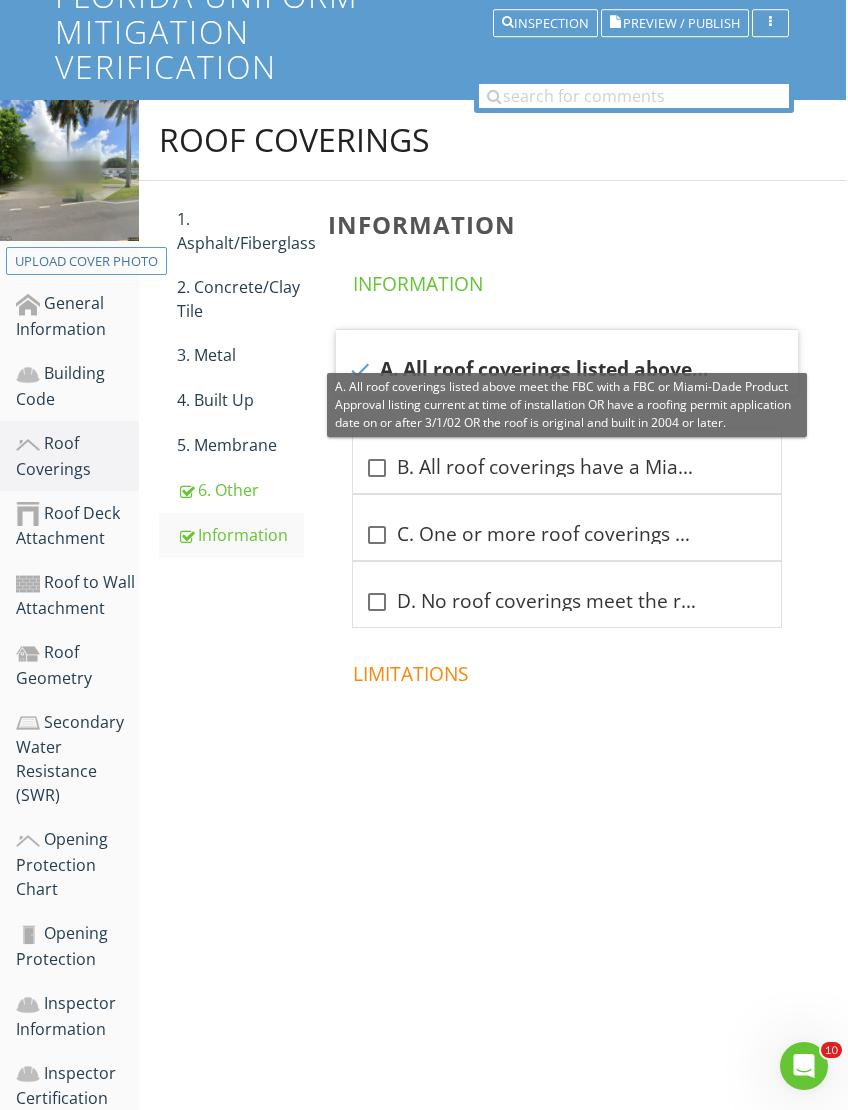 click on "Building Code" at bounding box center (77, 386) 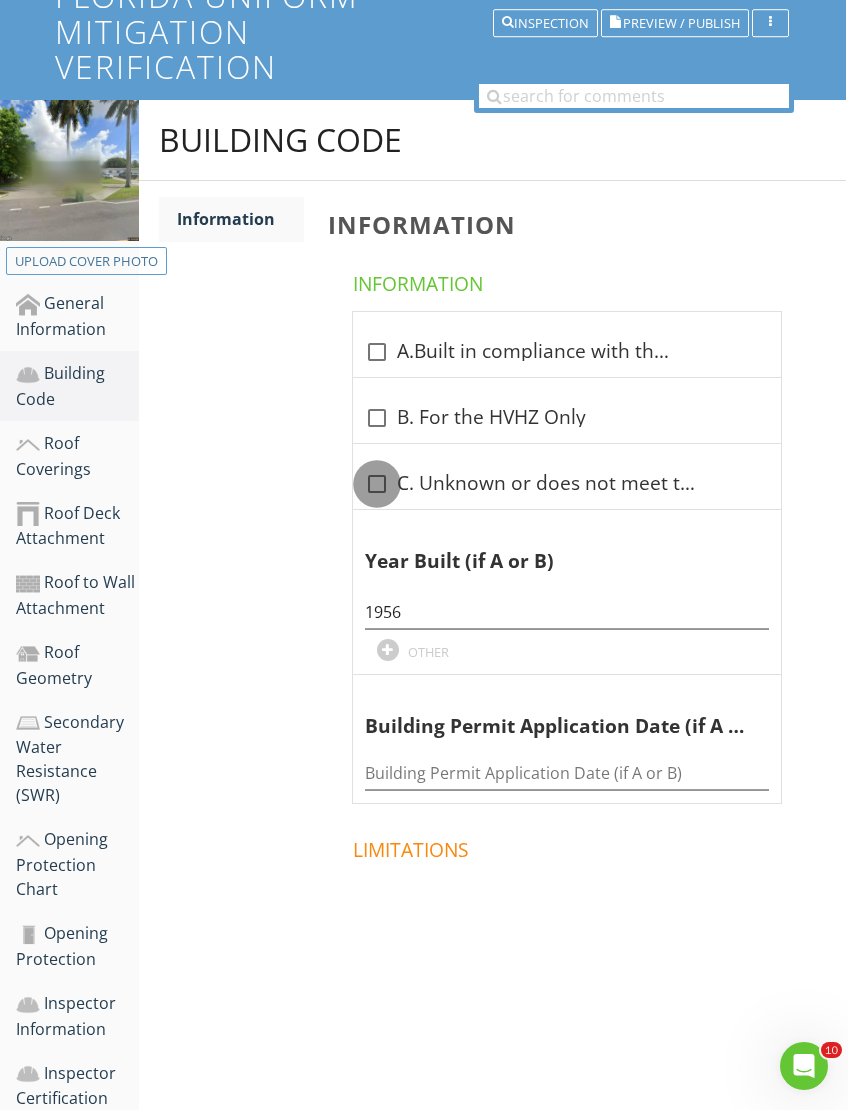click at bounding box center [377, 484] 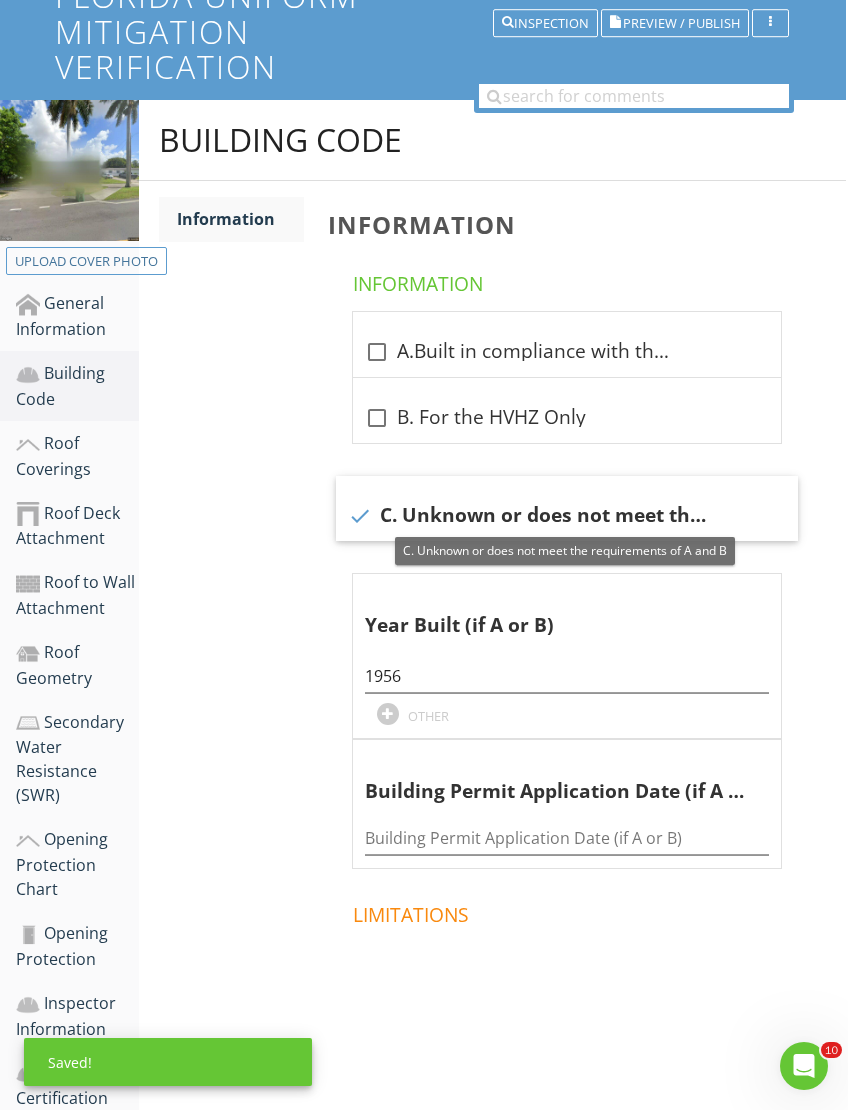 click on "General Information" at bounding box center [77, 316] 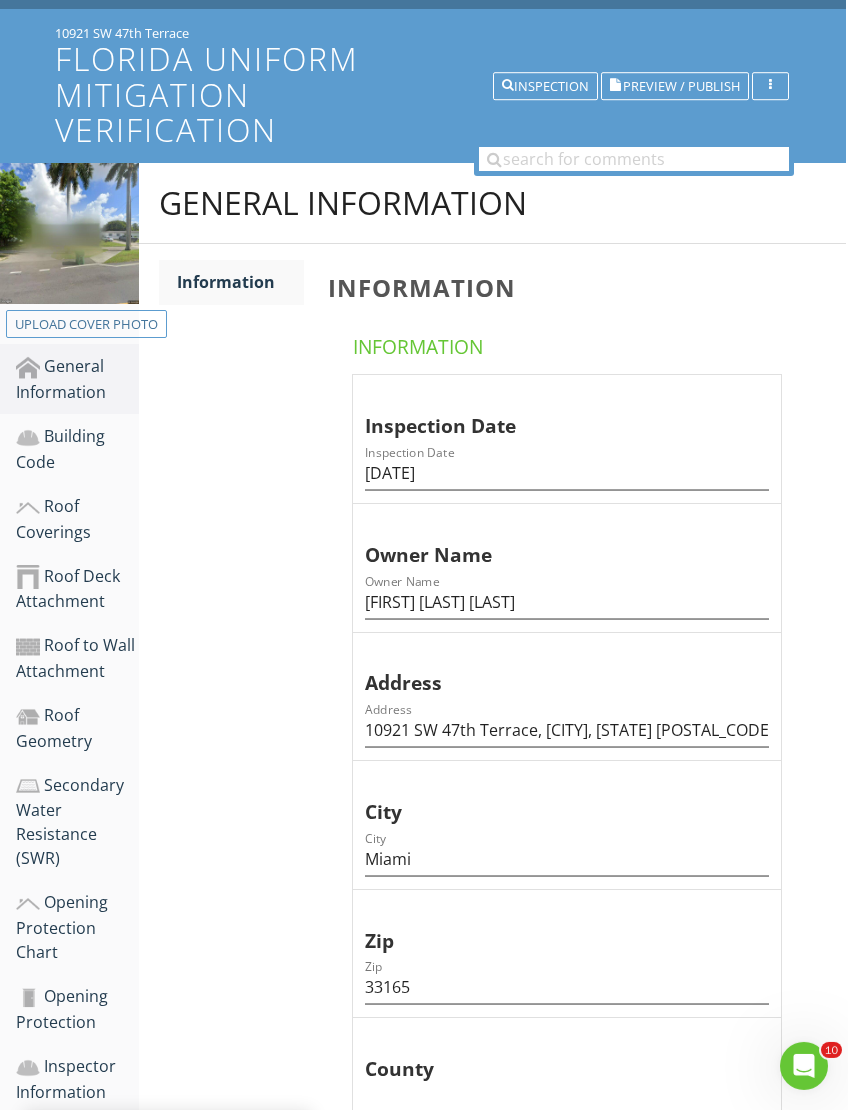 scroll, scrollTop: 149, scrollLeft: 2, axis: both 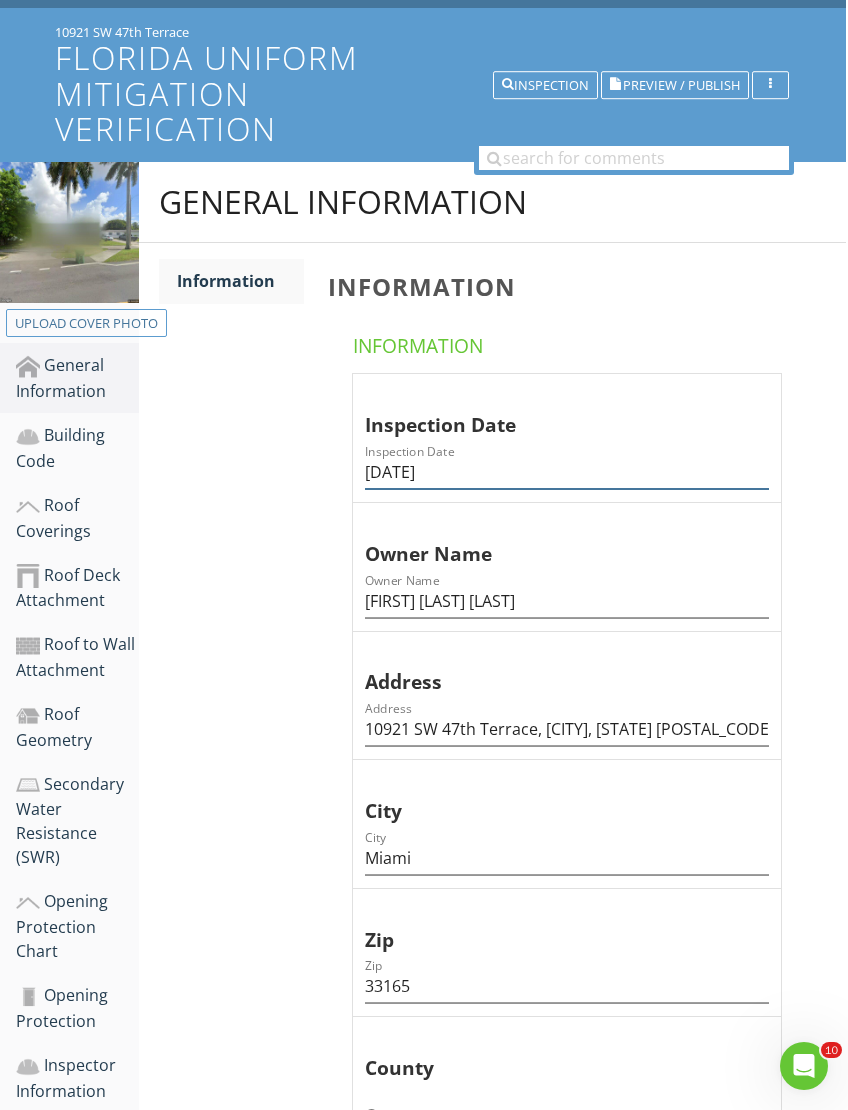 click on "3/27/20" at bounding box center [567, 472] 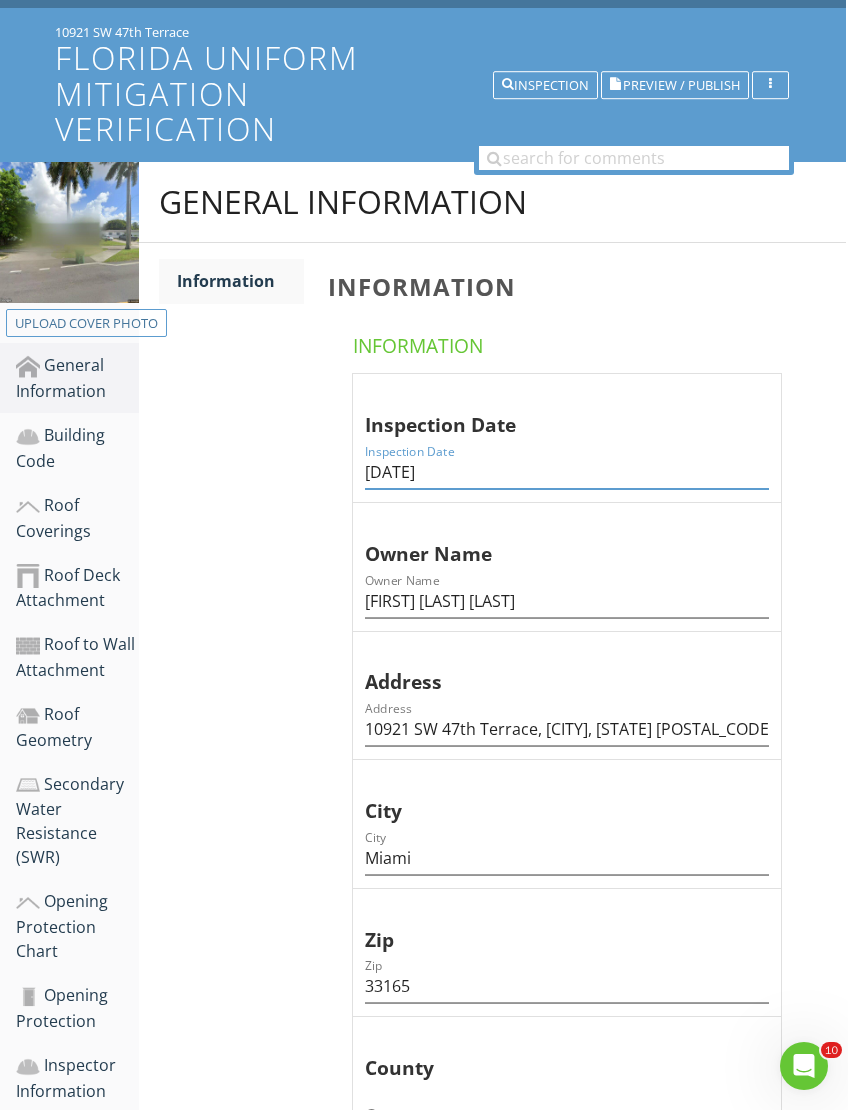 scroll, scrollTop: 148, scrollLeft: 2, axis: both 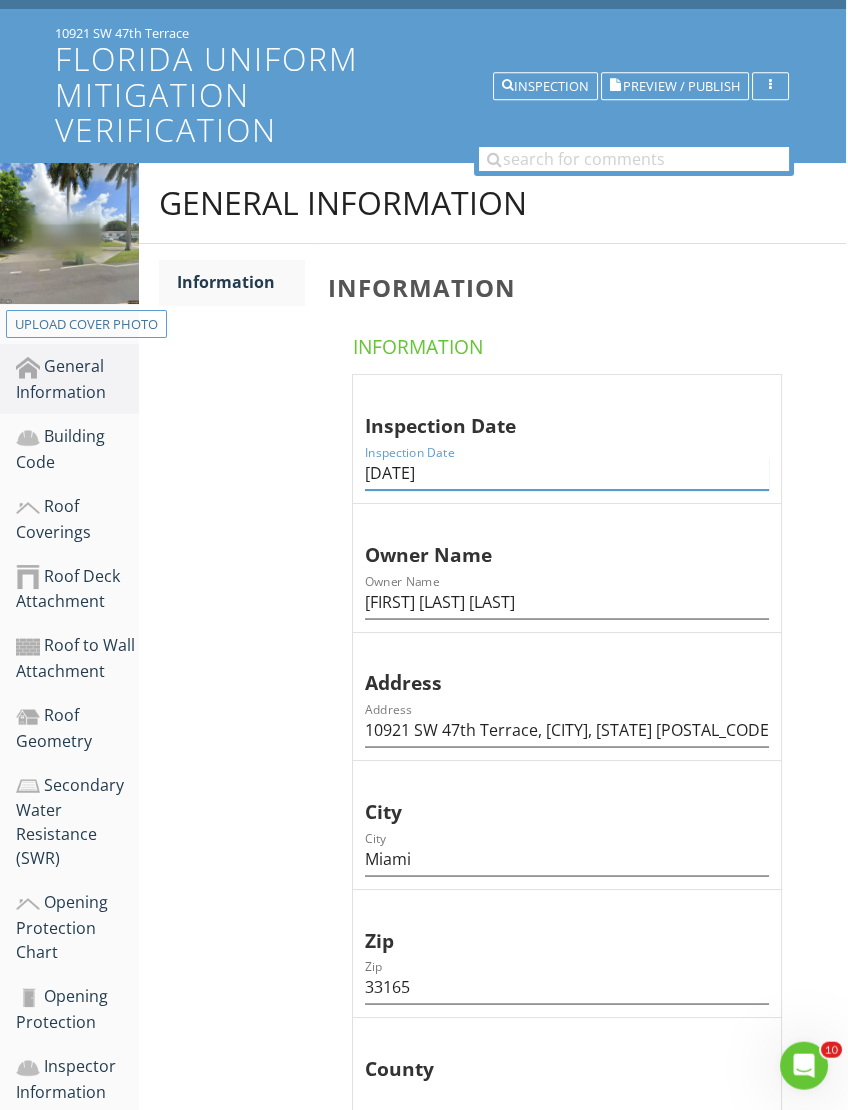 click on "3/27/20" at bounding box center [567, 473] 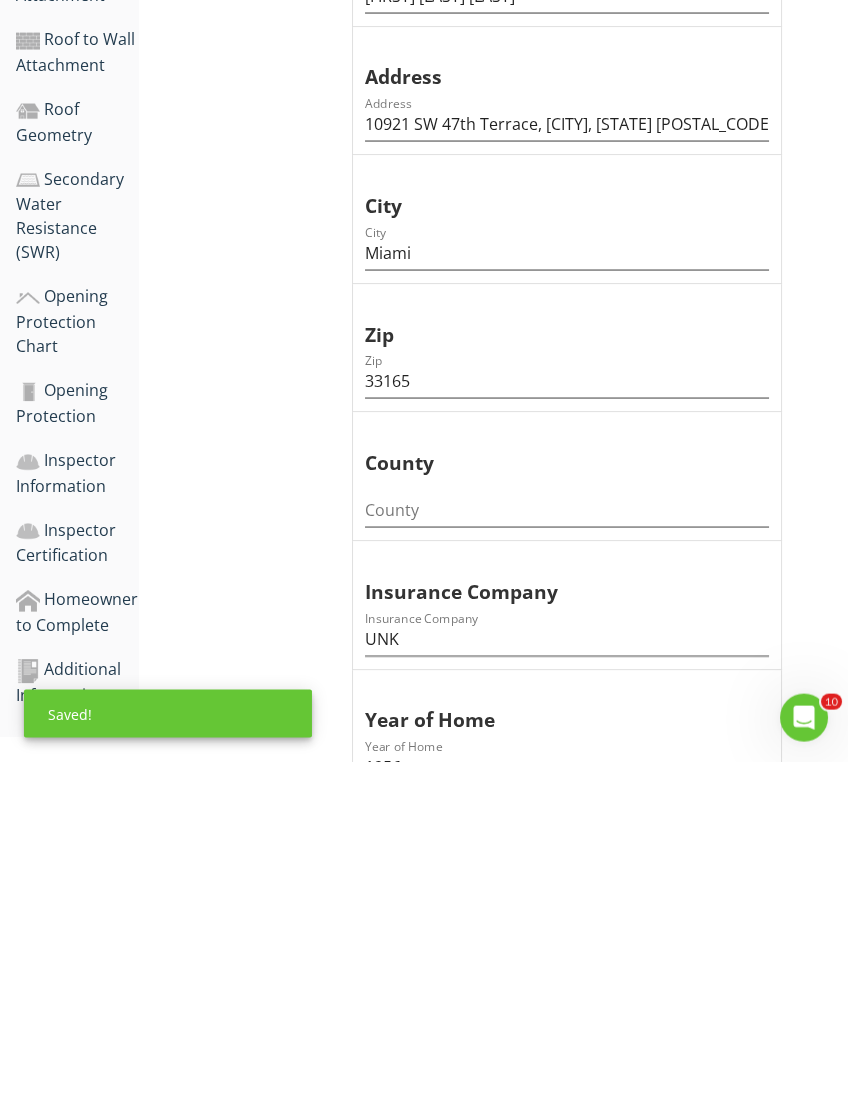 scroll, scrollTop: 406, scrollLeft: 2, axis: both 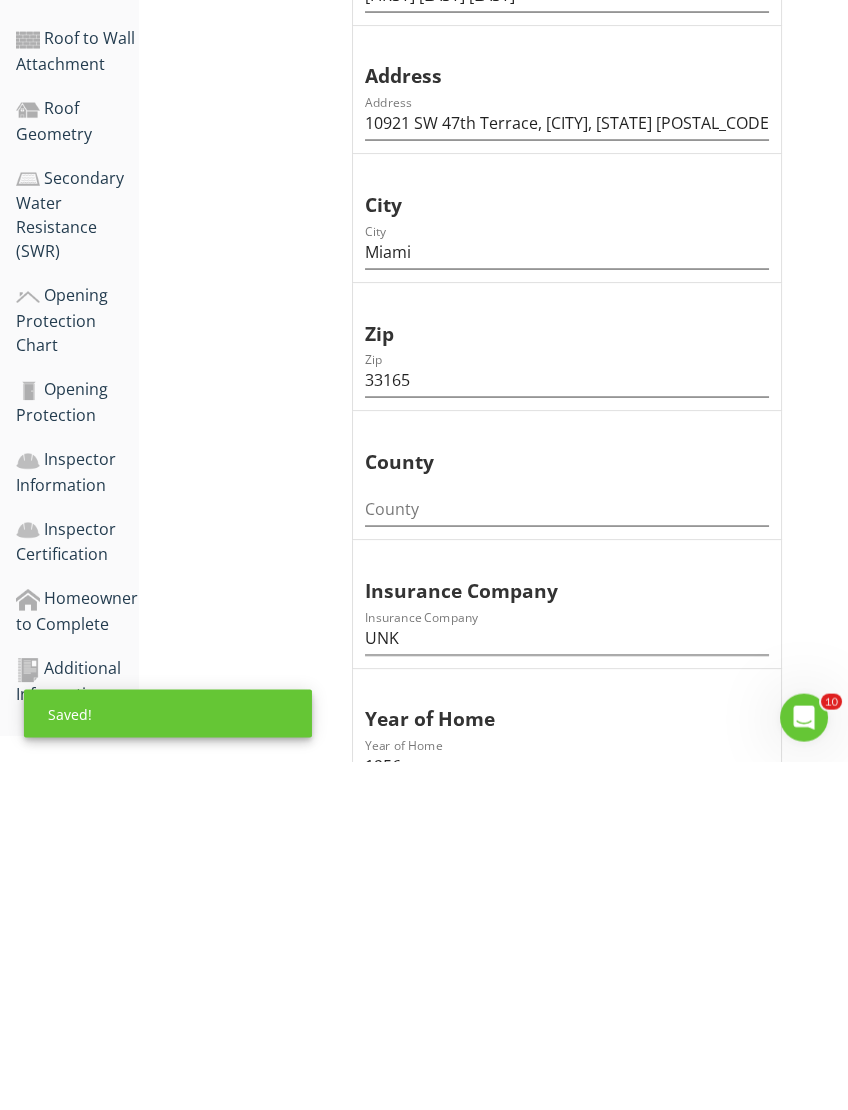 type on "08/01/2025" 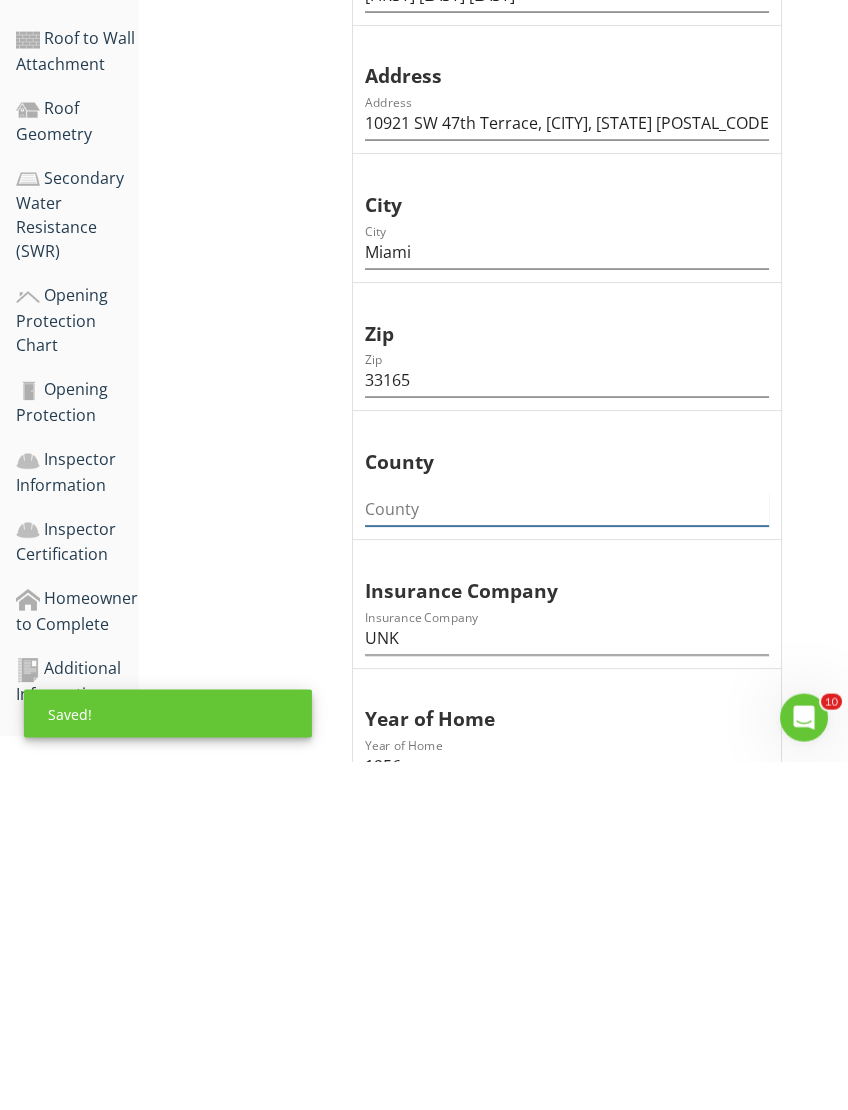 click at bounding box center [567, 858] 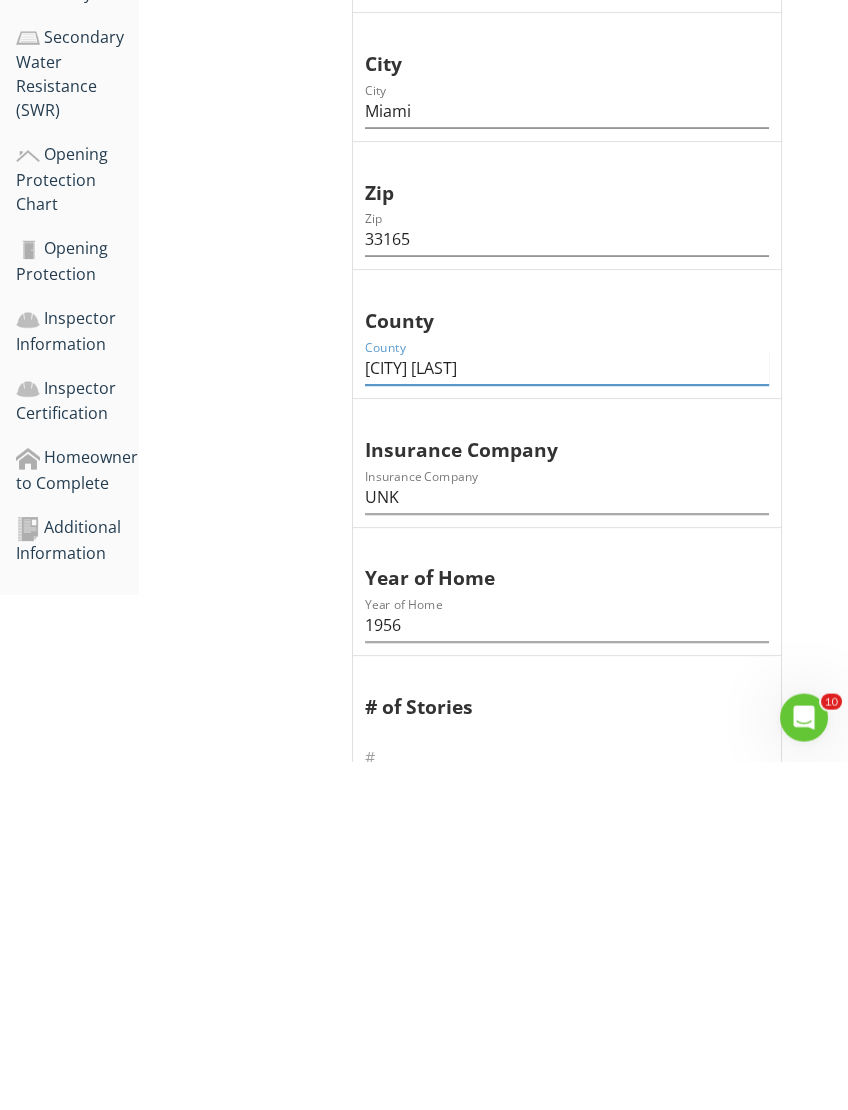scroll, scrollTop: 562, scrollLeft: 2, axis: both 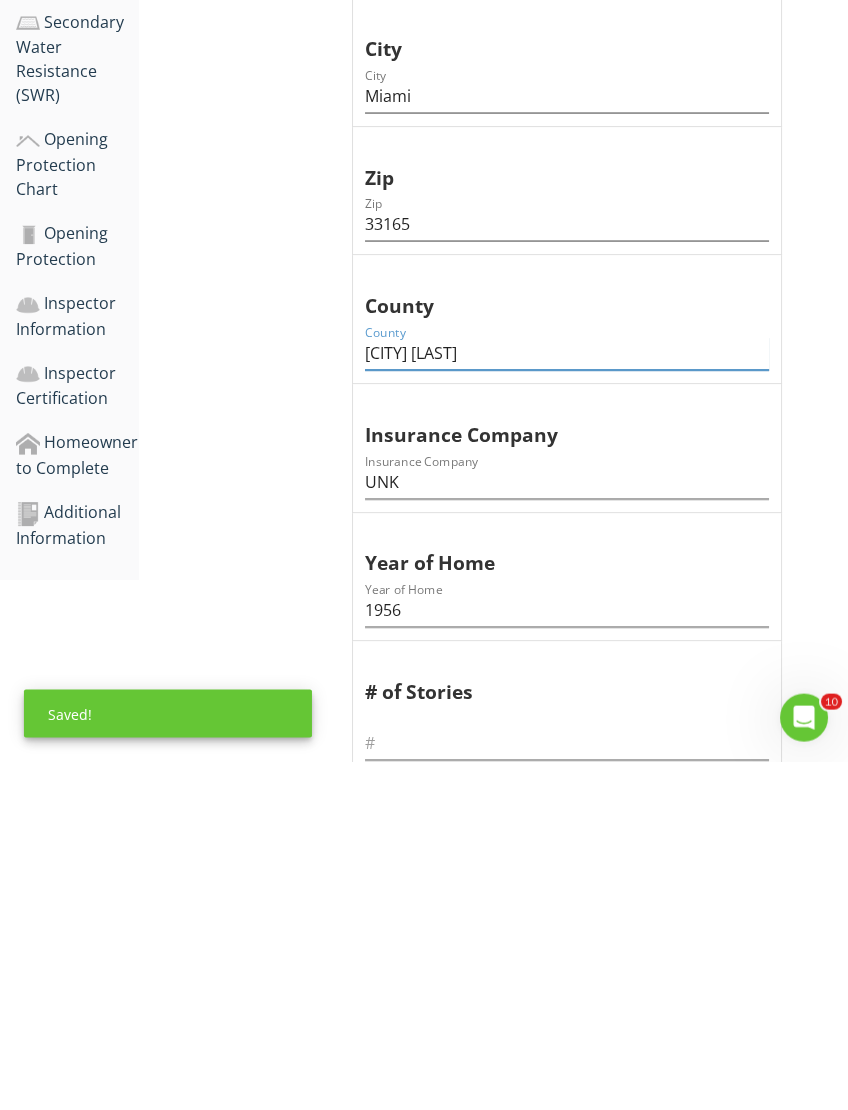 type on "MIAMI DADE" 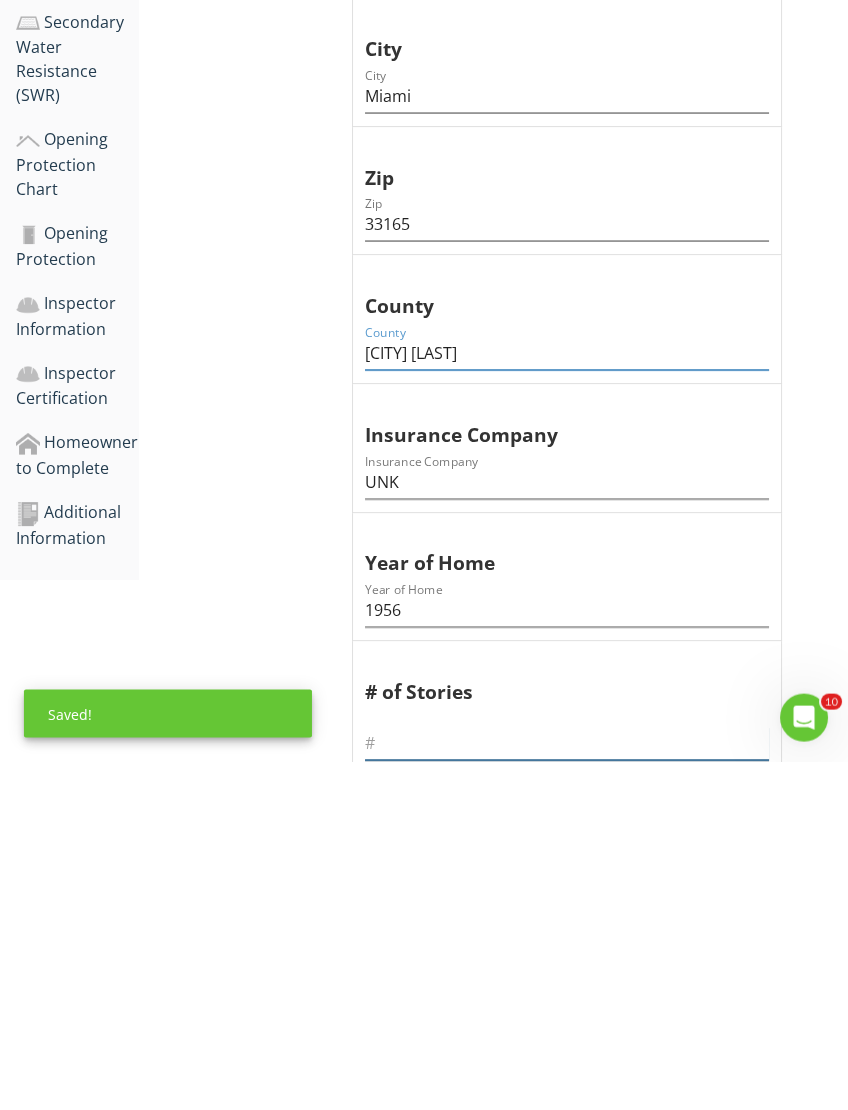 click at bounding box center [567, 1092] 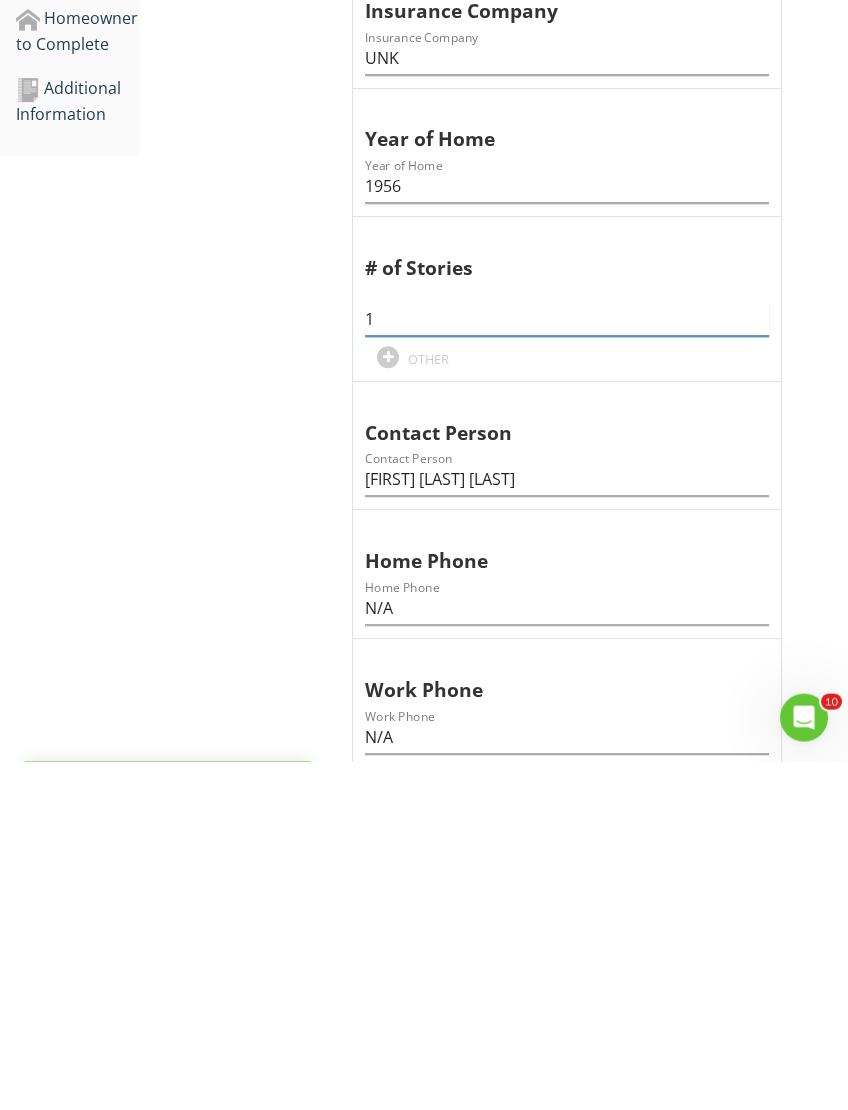 scroll, scrollTop: 1008, scrollLeft: 2, axis: both 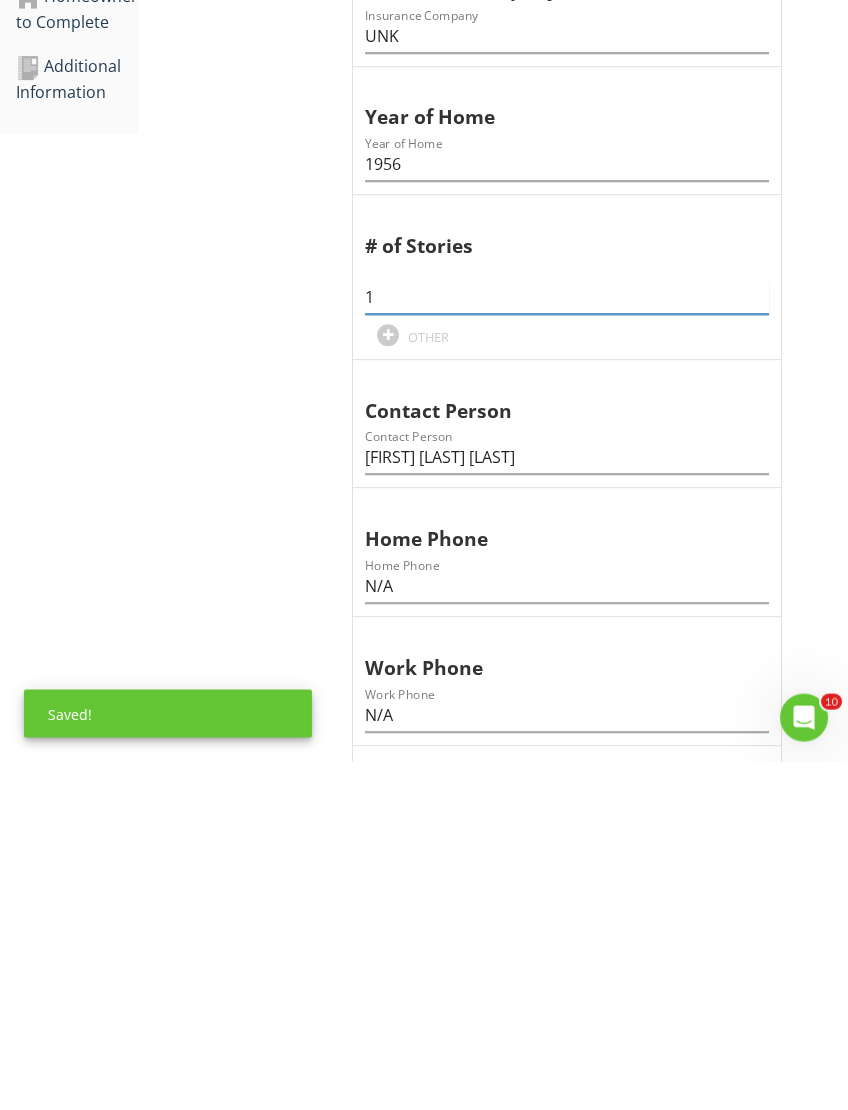 type on "1" 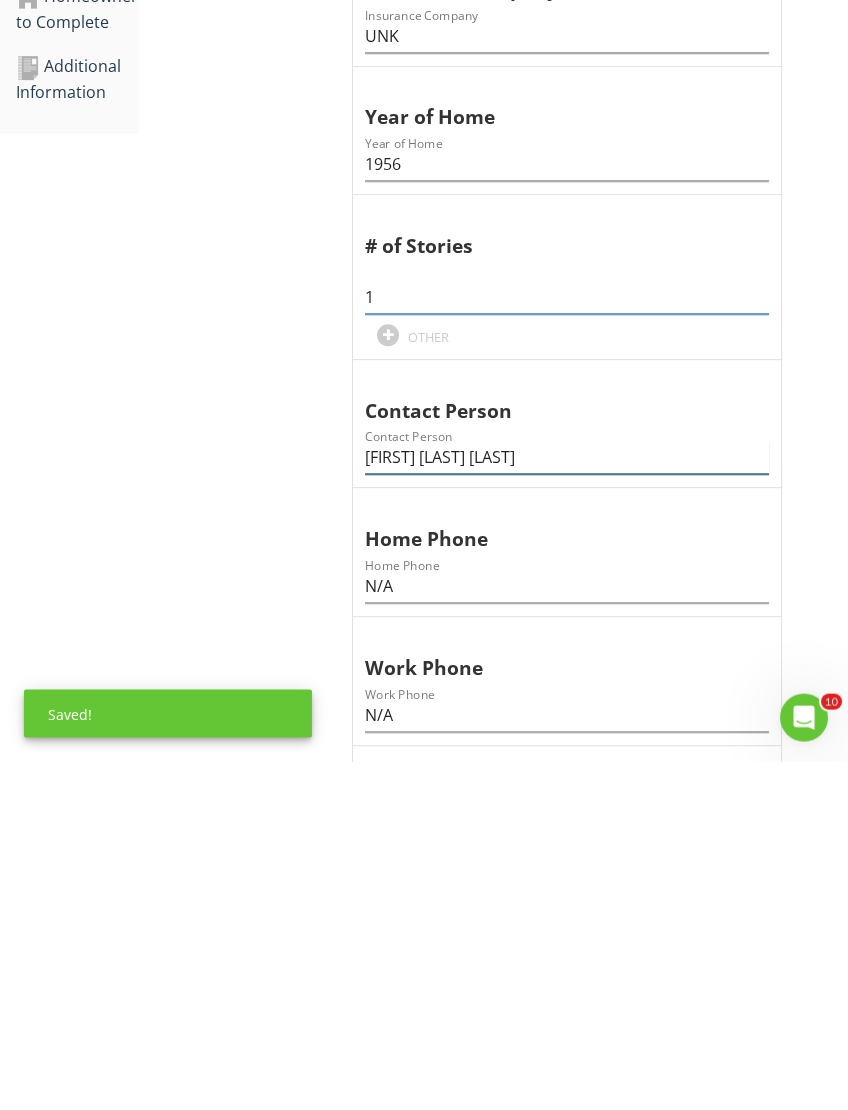 click on "MAGALY CAPERA HERNANDEZ" at bounding box center (567, 806) 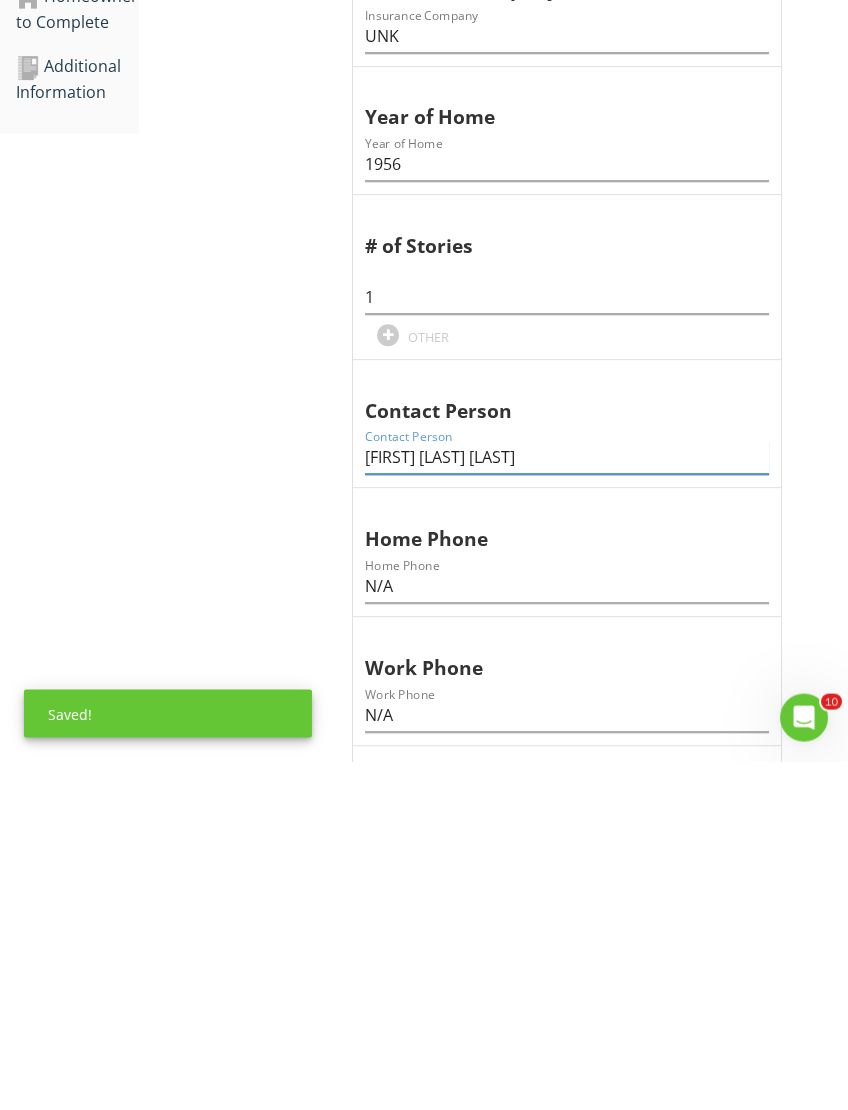 click on "MAGALY CAPERA HERNANDEZ" at bounding box center (567, 806) 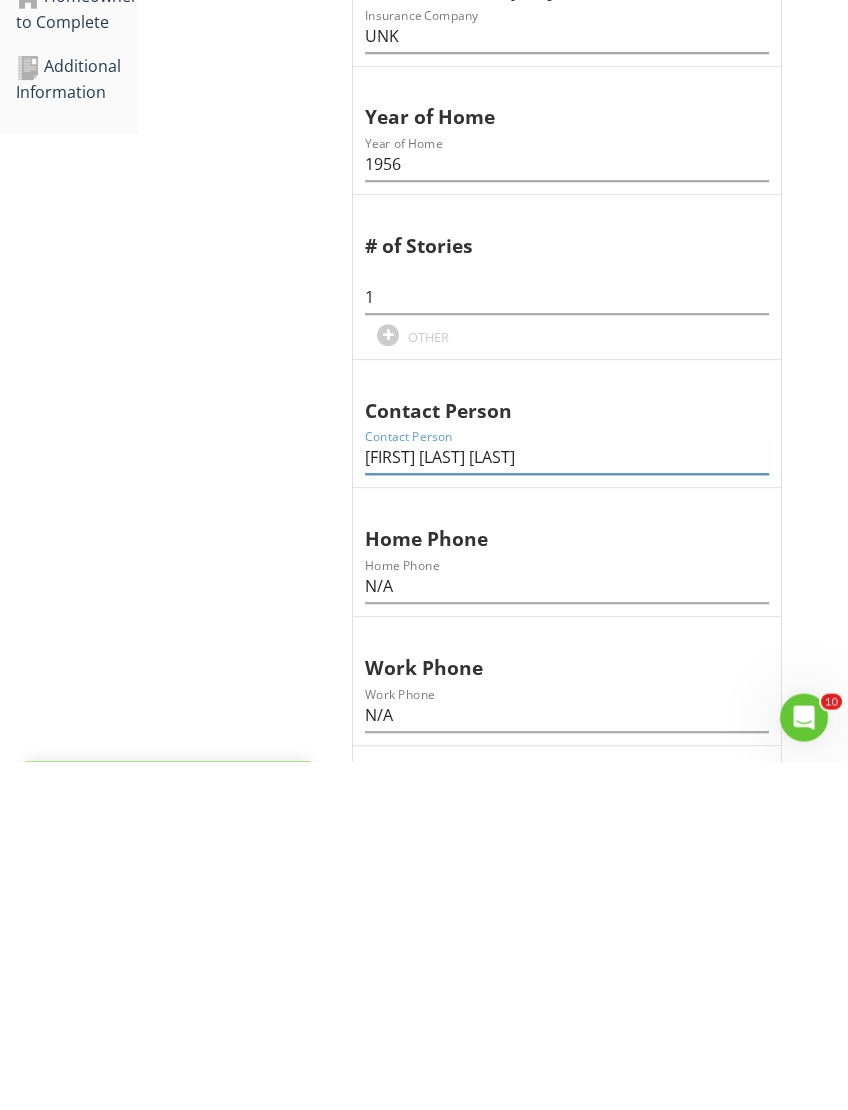 click on "MAGALY CAPERA HERNANDEZ" at bounding box center [567, 806] 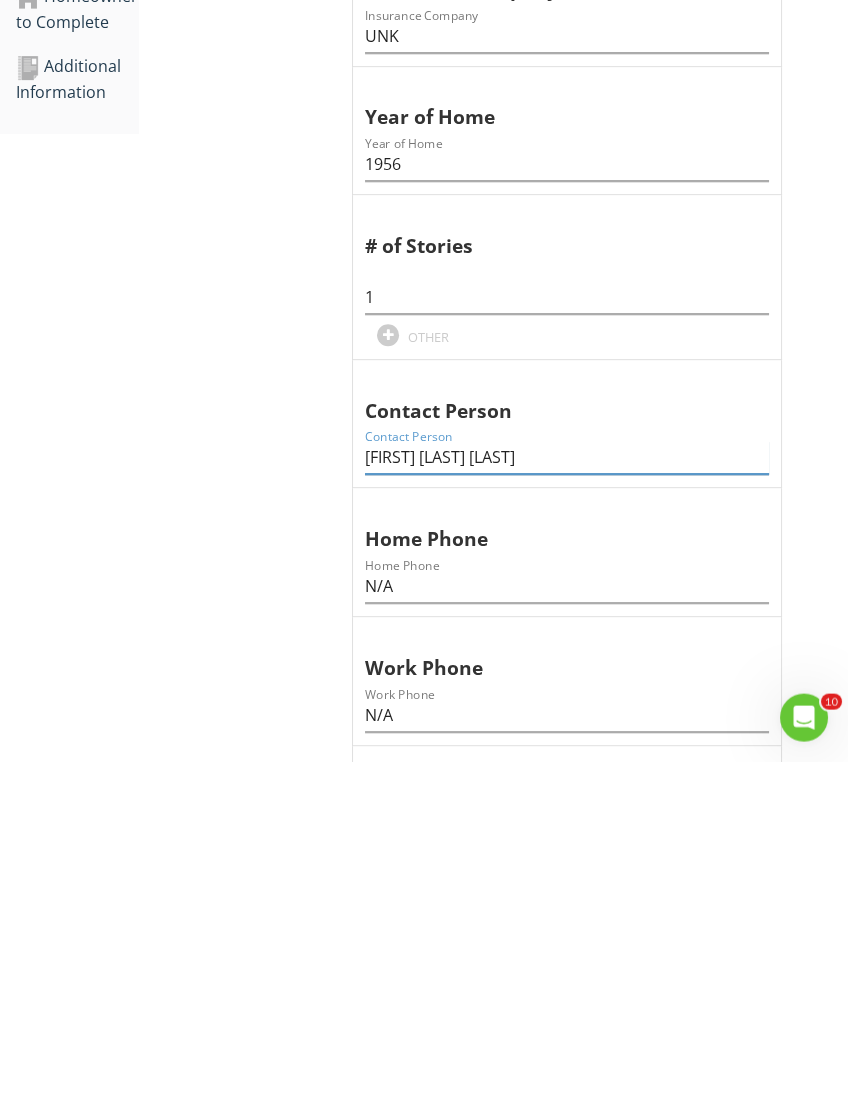 click on "MAGALY CAPERA HERNANDEZ" at bounding box center (567, 806) 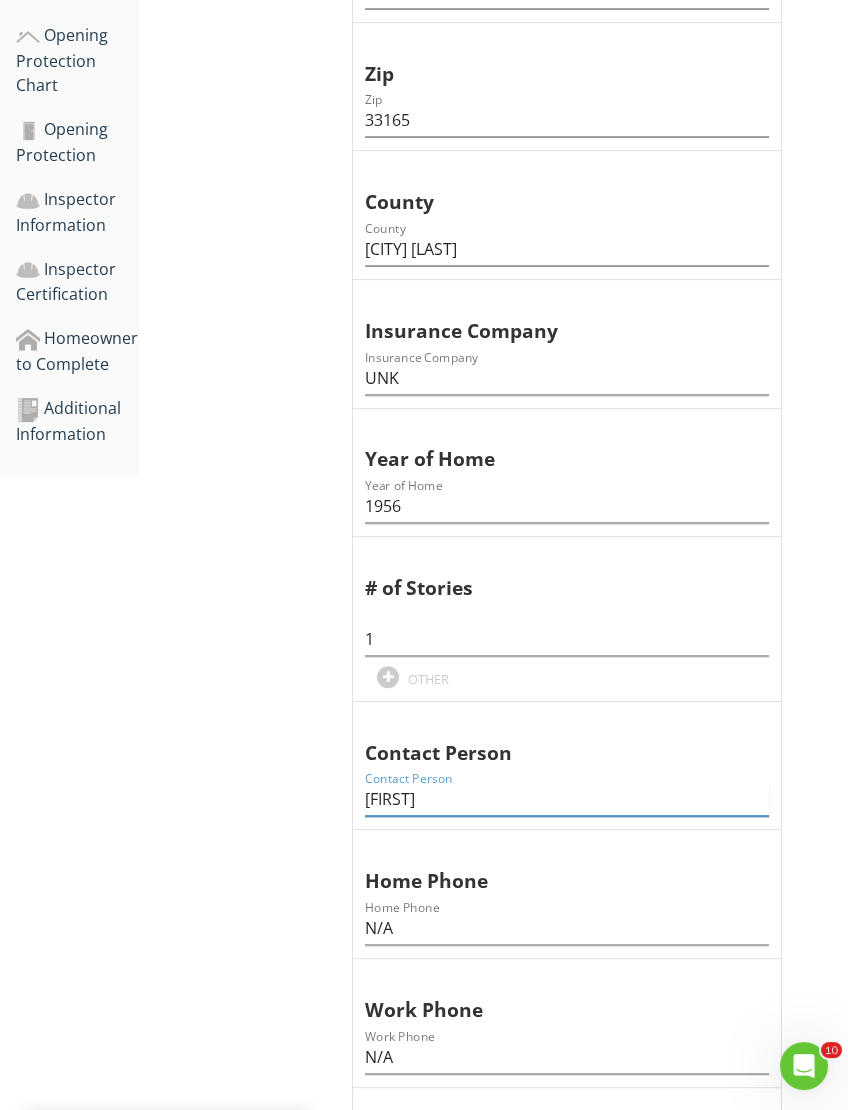 type on "MAGALY" 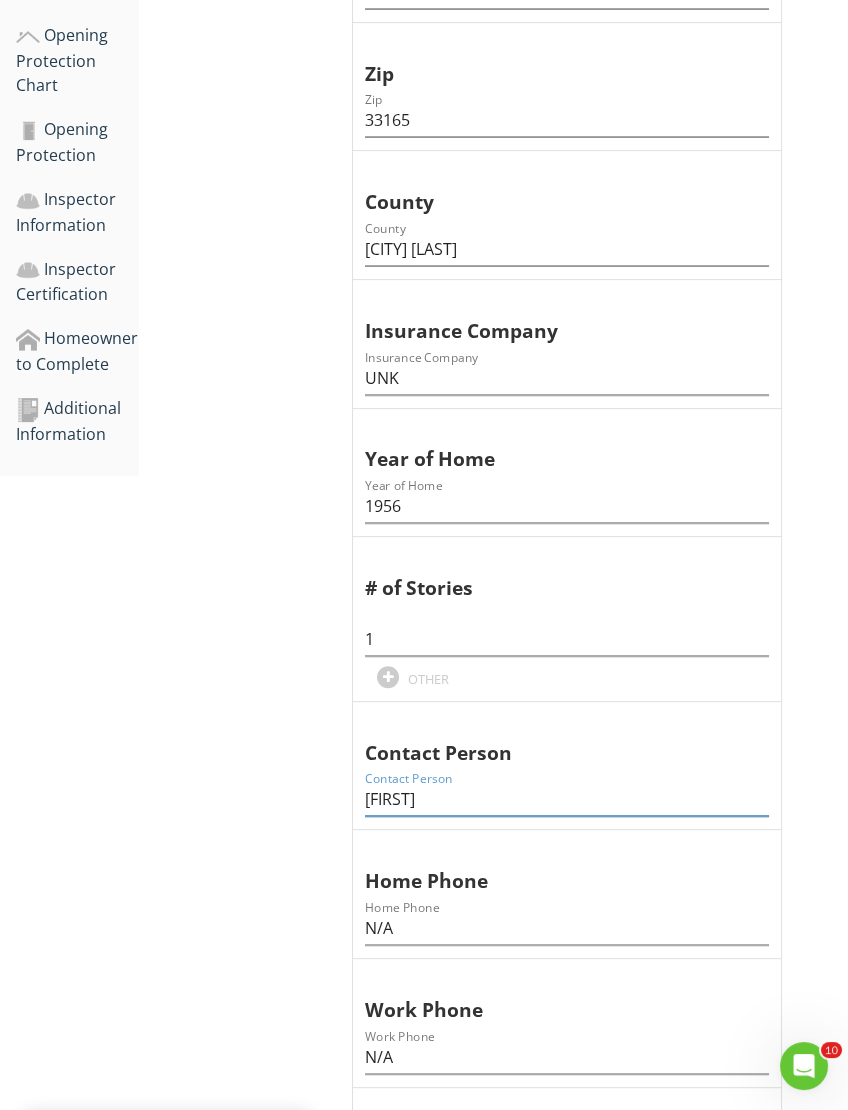 click on "Additional Information" at bounding box center (77, 421) 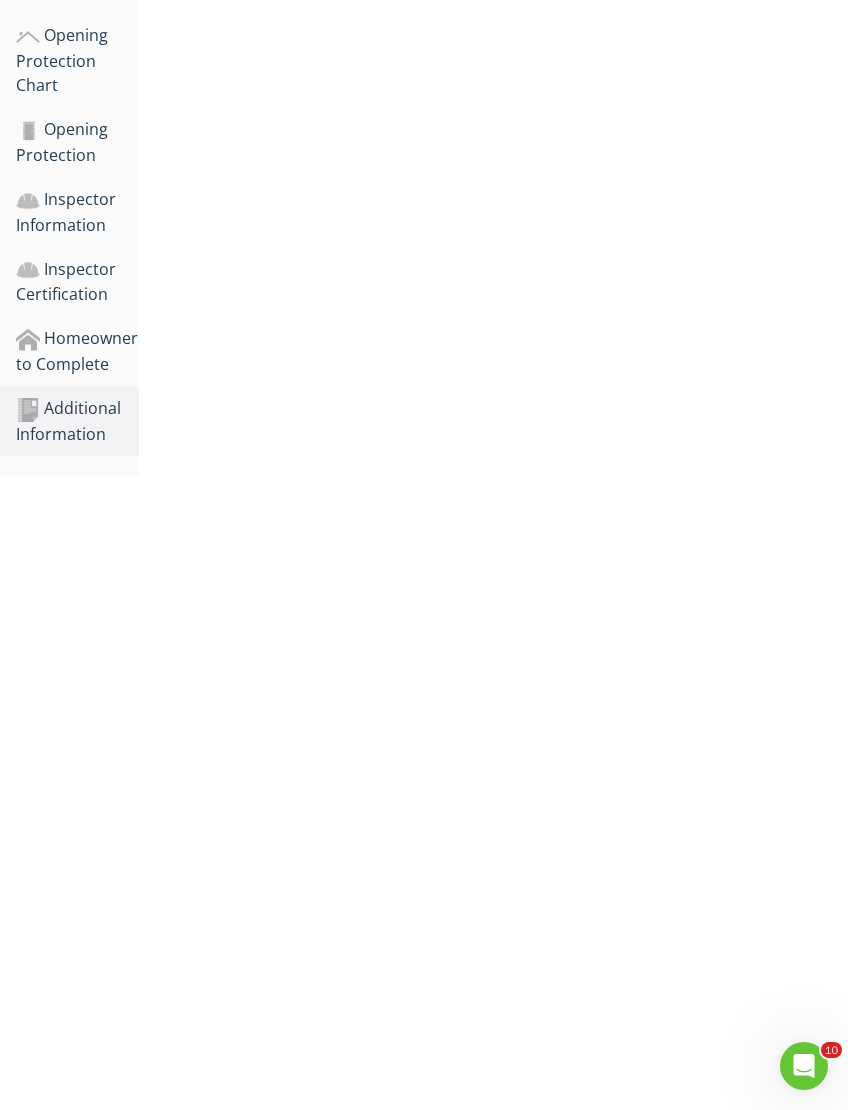scroll, scrollTop: 355, scrollLeft: 2, axis: both 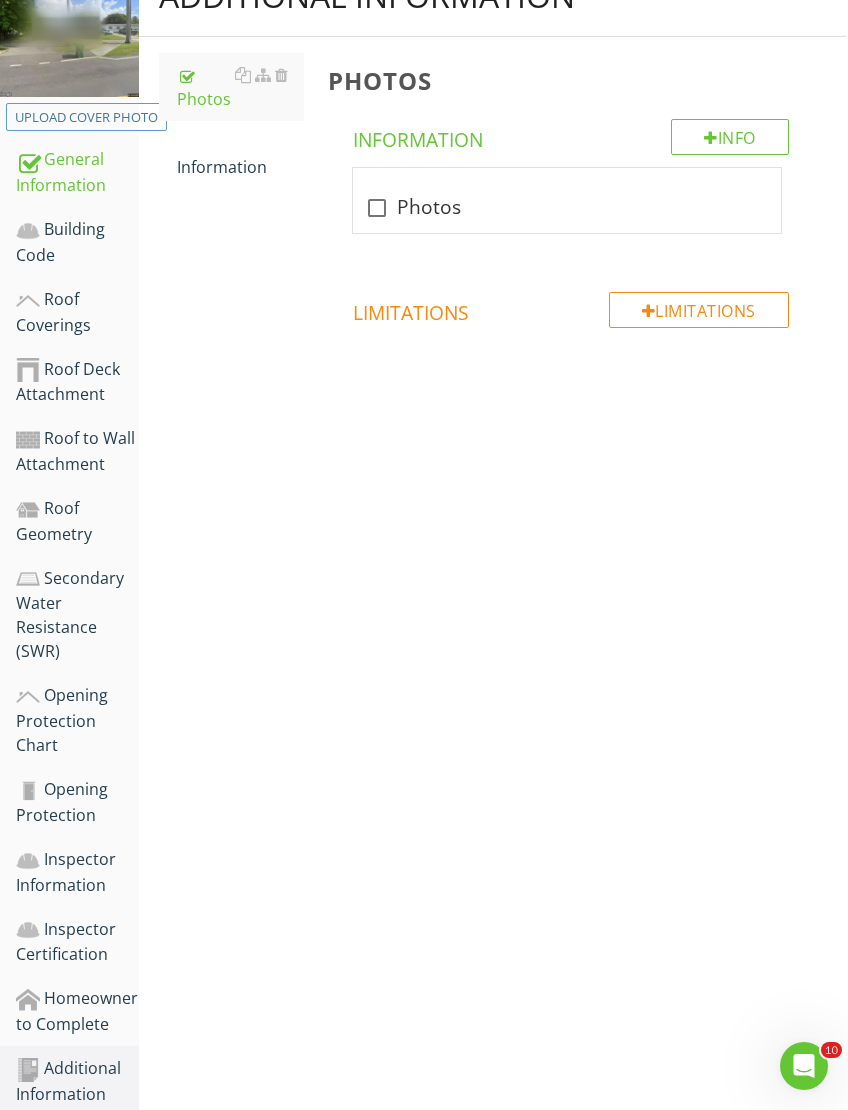 click on "check_box_outline_blank
Photos" at bounding box center [567, 208] 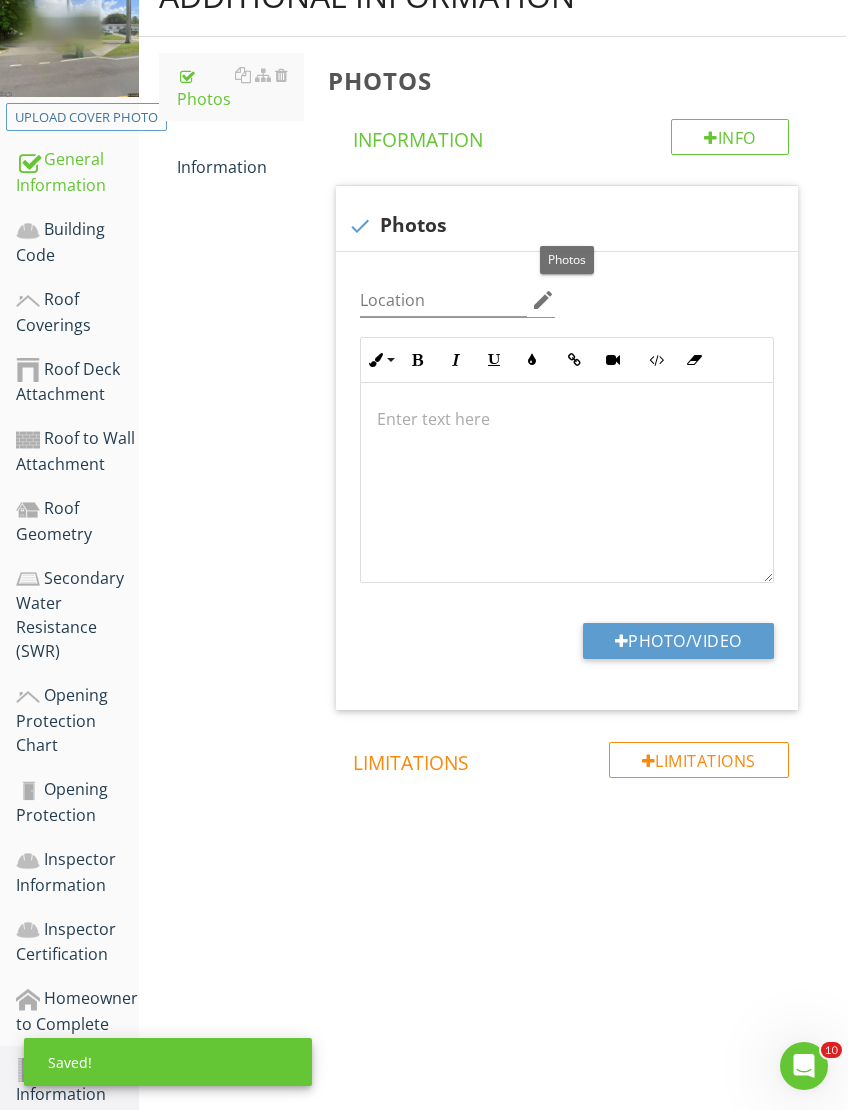 click on "Photo/Video" at bounding box center [678, 641] 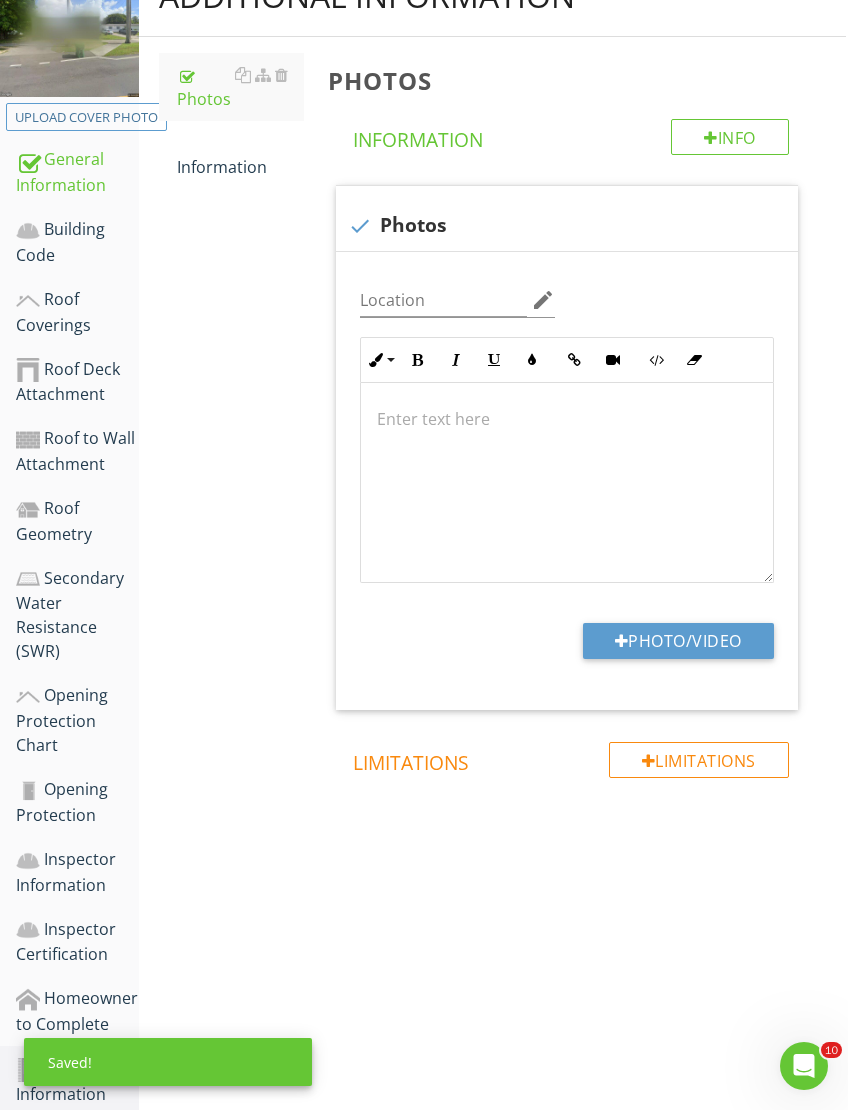 click on "Photo/Video" at bounding box center [678, 641] 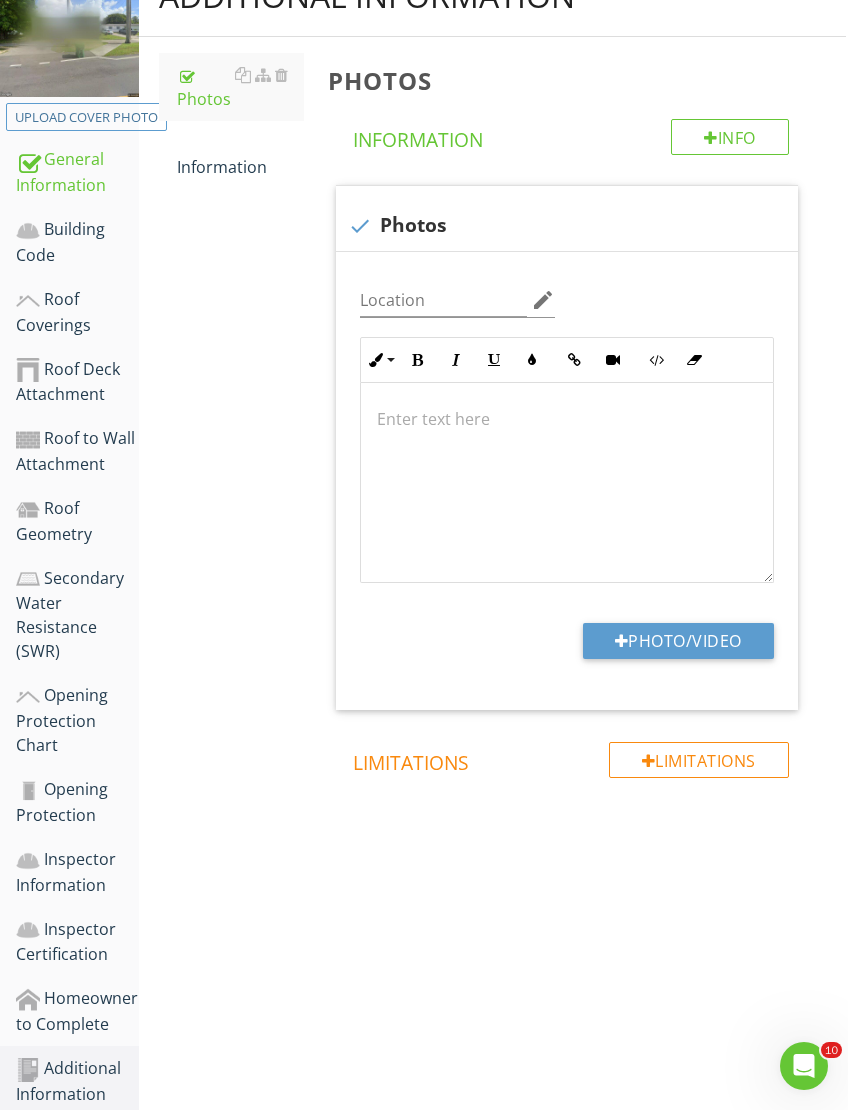 type on "C:\fakepath\IMG_4141.jpeg" 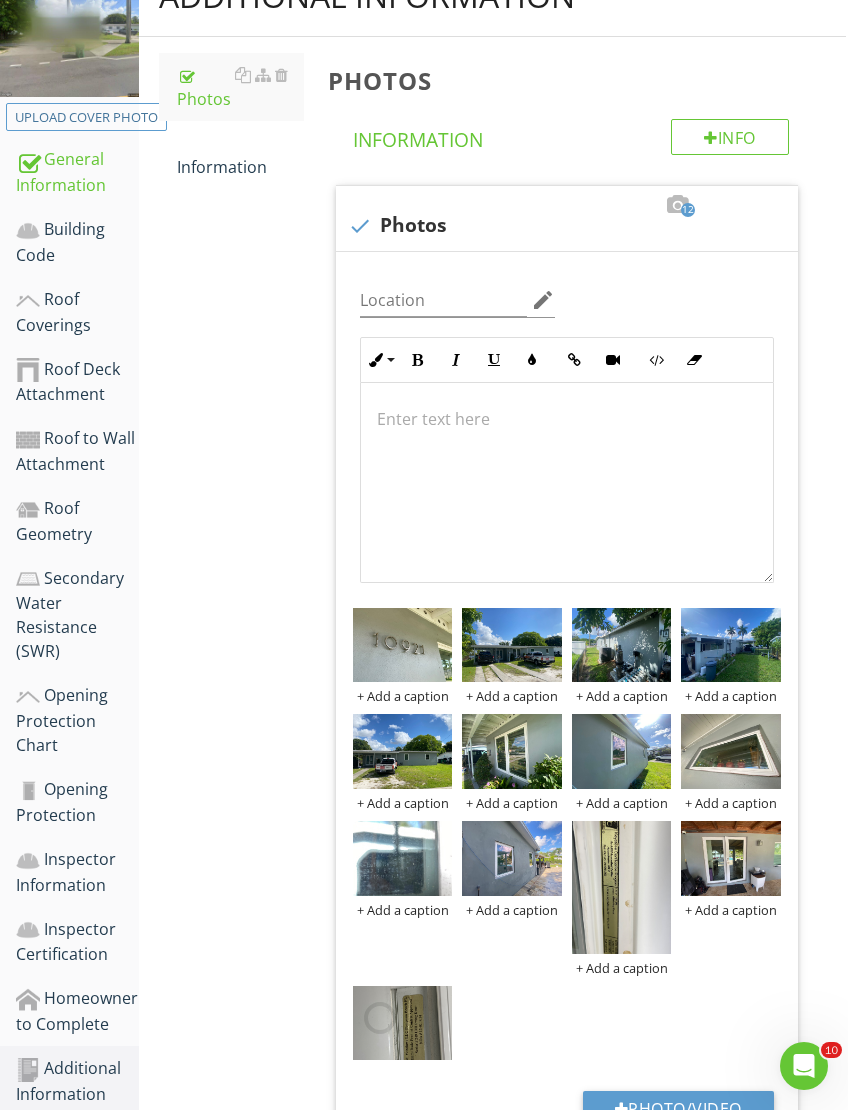 click at bounding box center (621, 887) 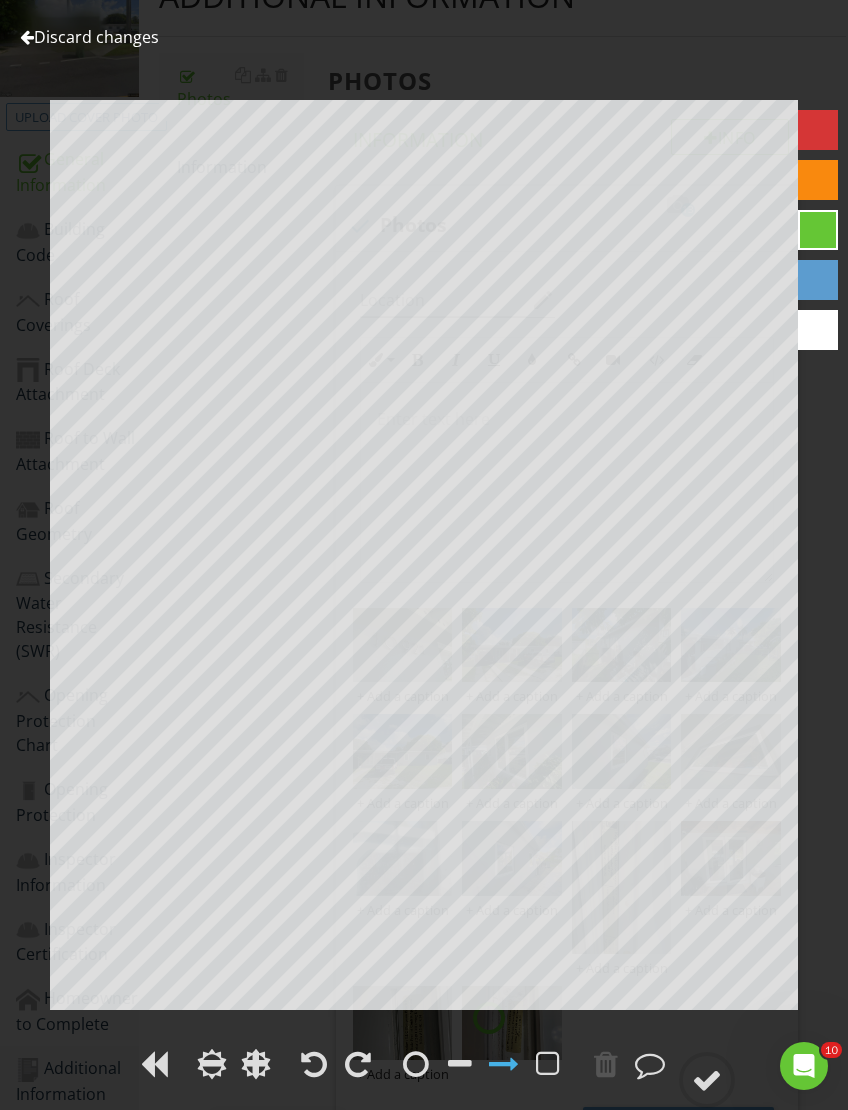 click at bounding box center (314, 1064) 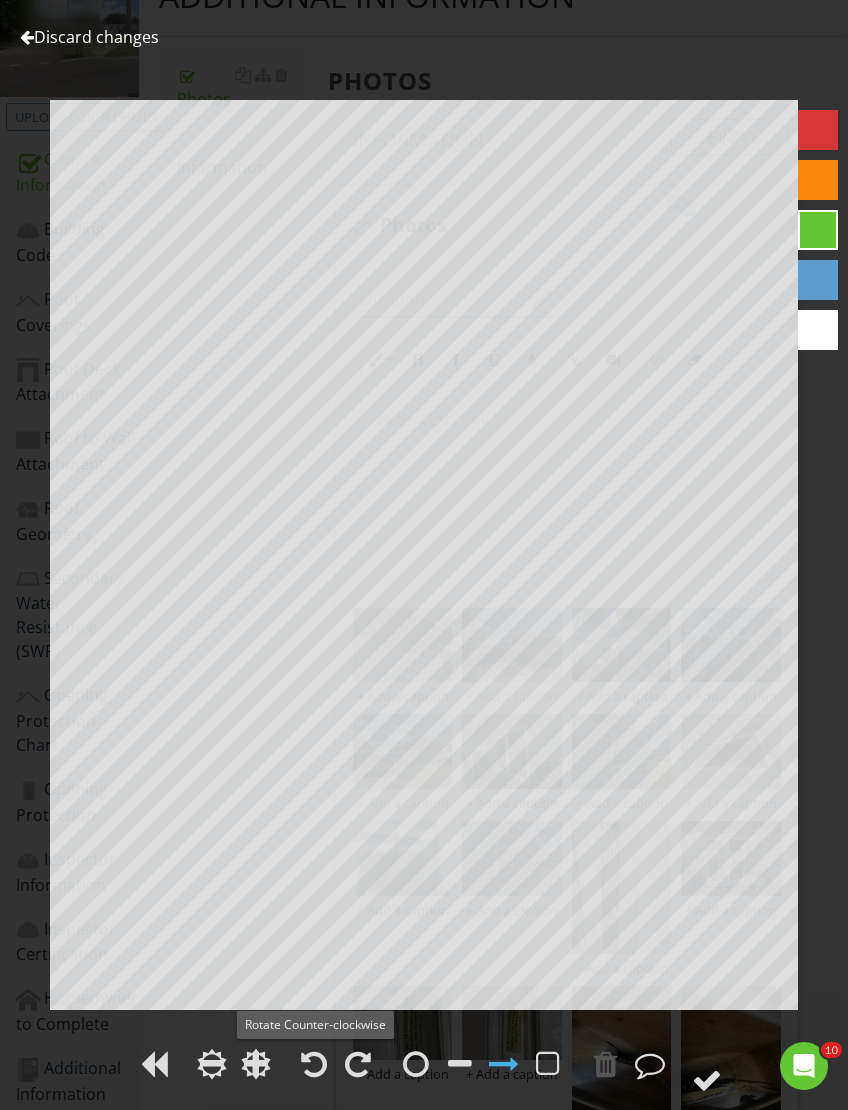 click at bounding box center [707, 1080] 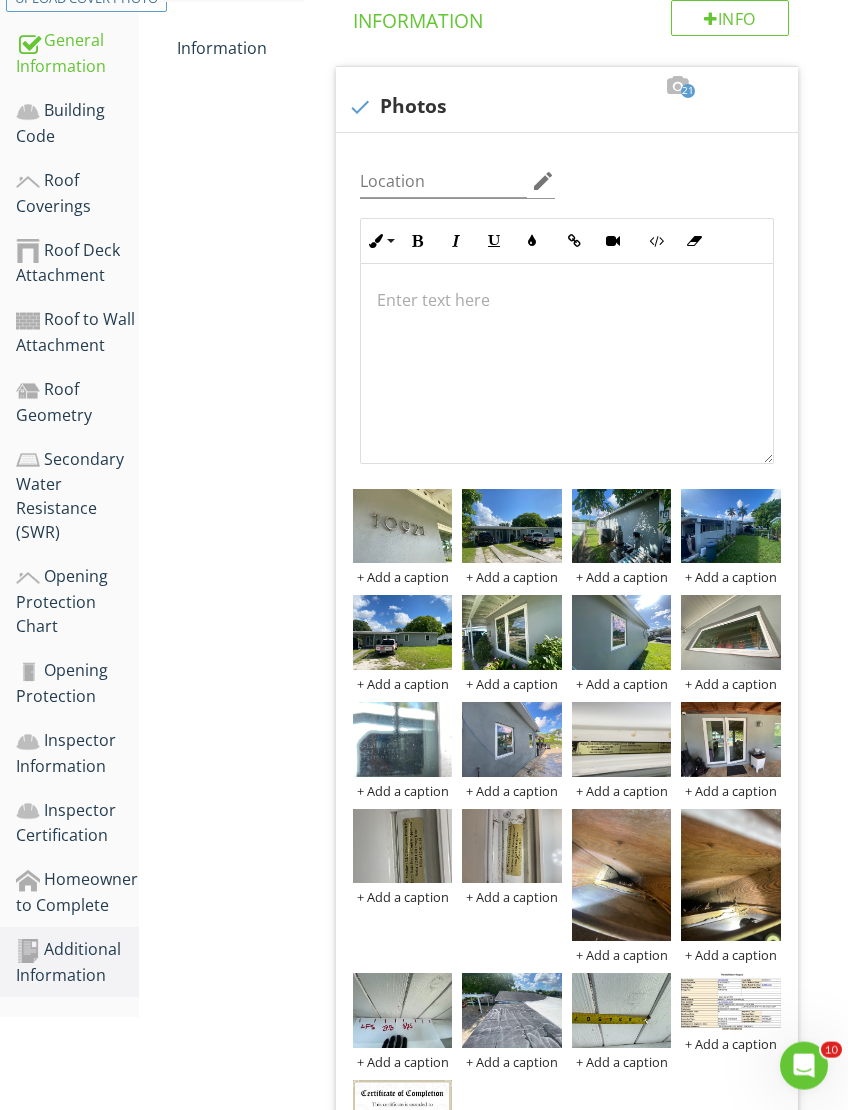 scroll, scrollTop: 475, scrollLeft: 2, axis: both 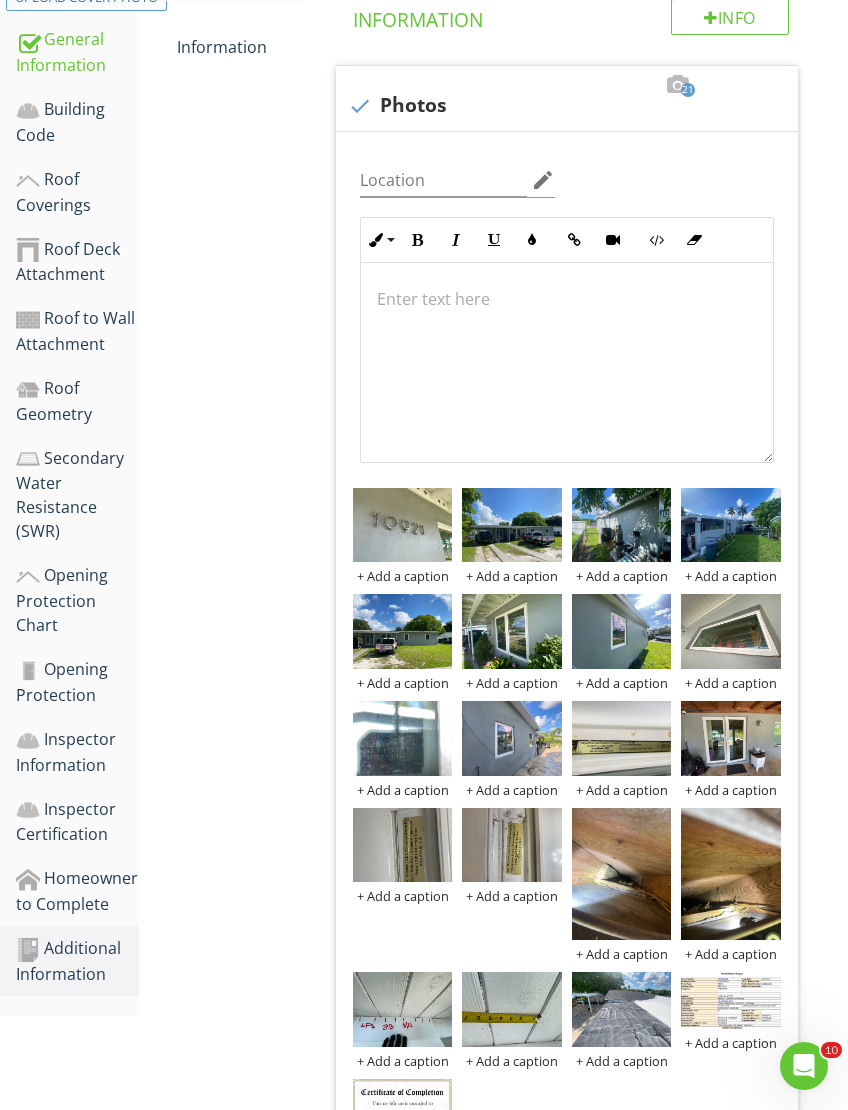 click at bounding box center (621, 1009) 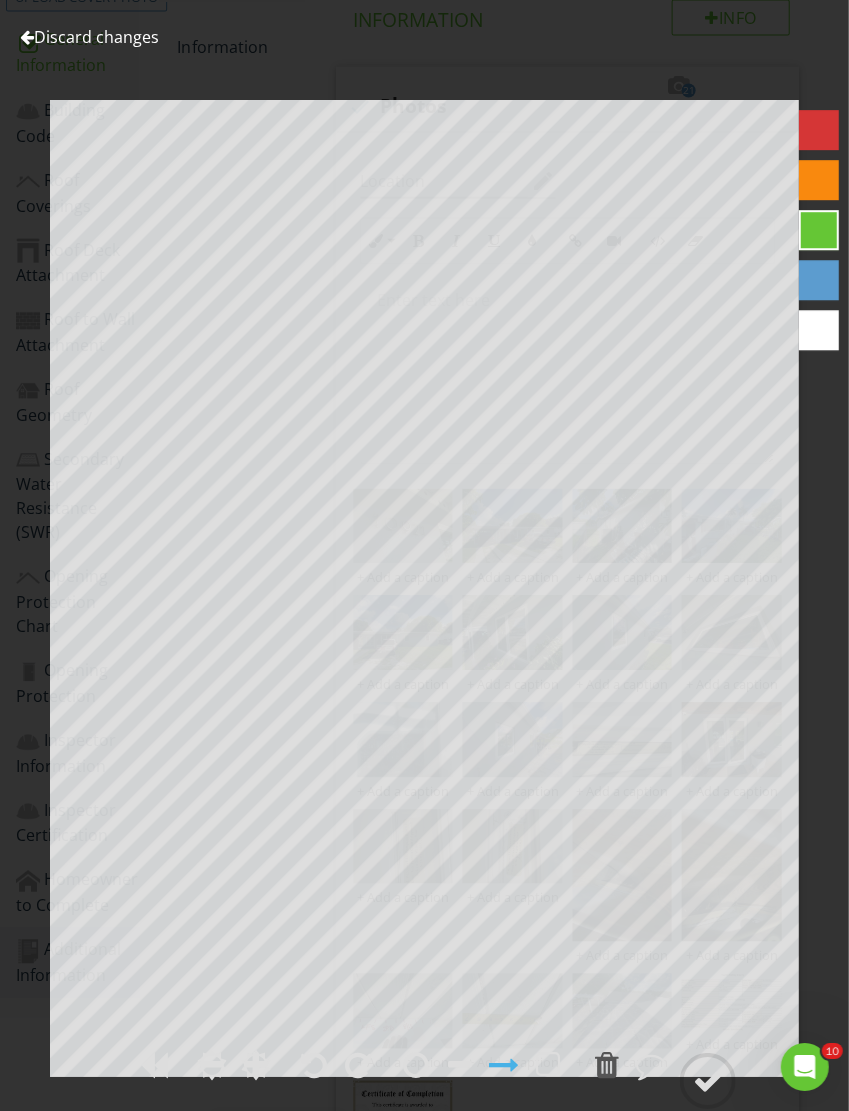 scroll, scrollTop: 495, scrollLeft: 0, axis: vertical 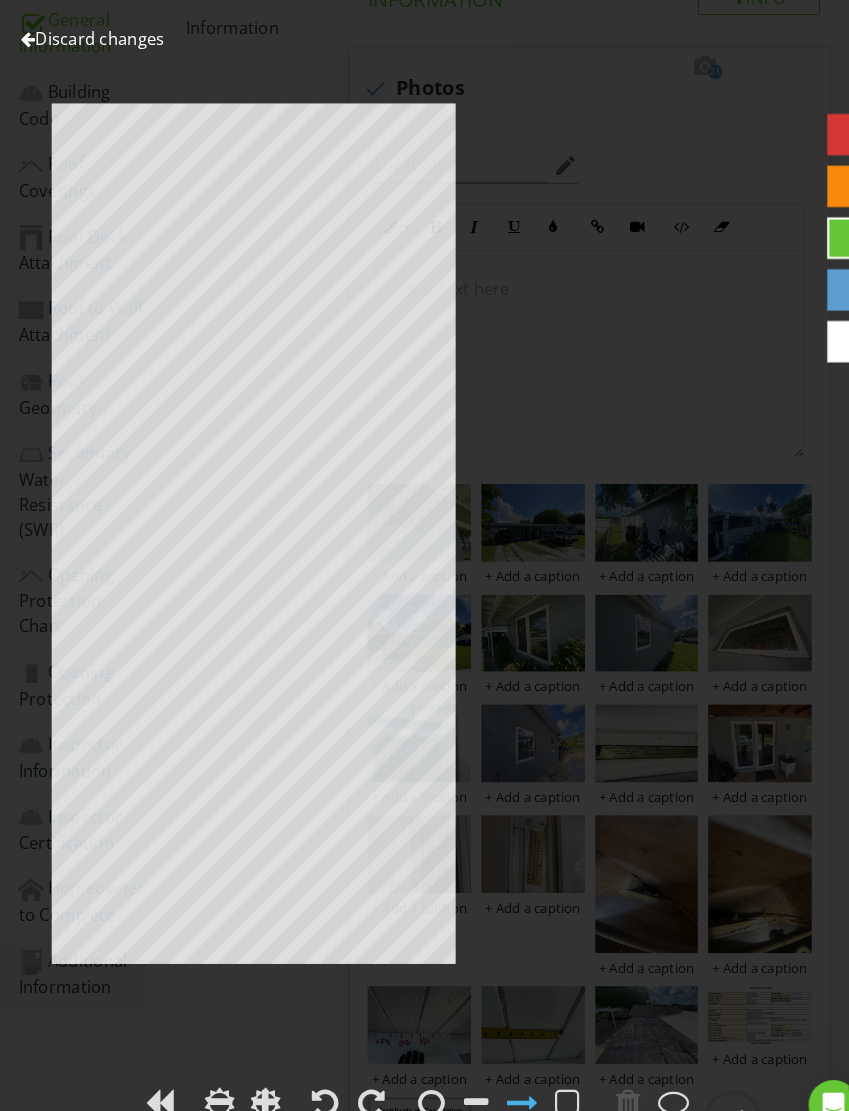 click on "Discard changes" at bounding box center (89, 37) 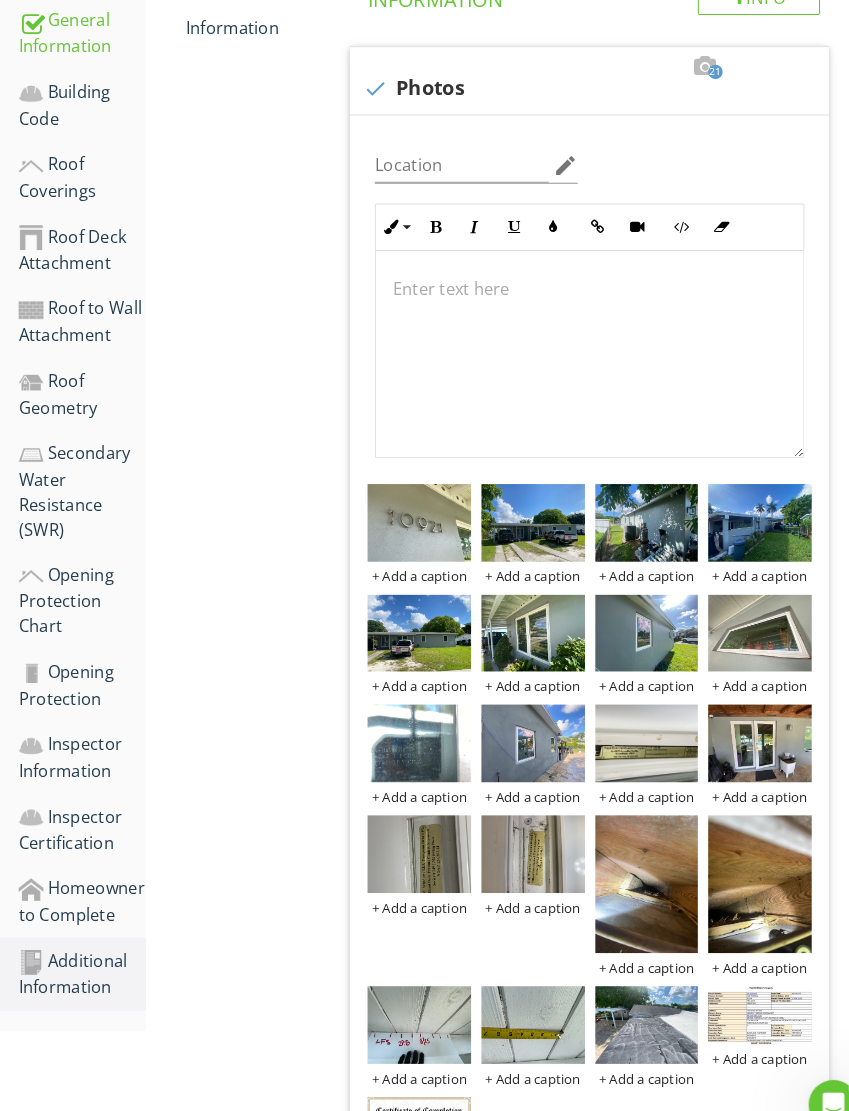 click at bounding box center (734, 981) 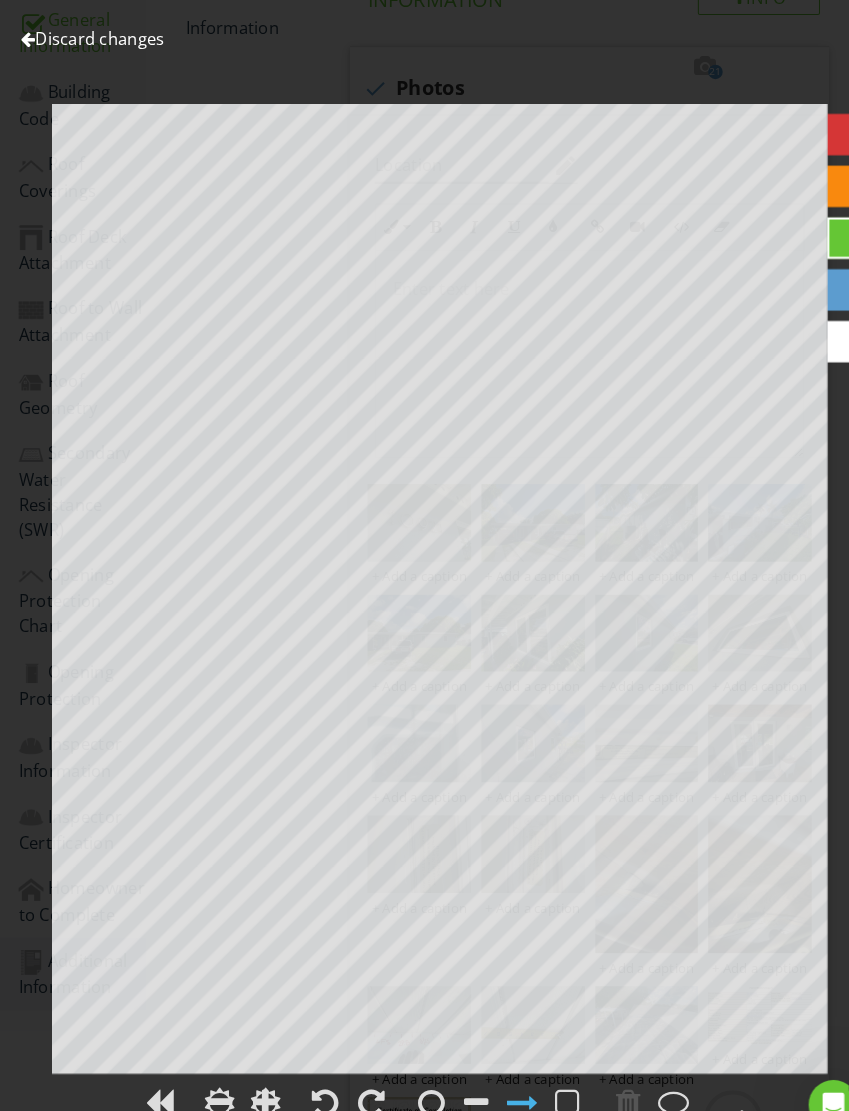 click on "Discard changes" at bounding box center [89, 37] 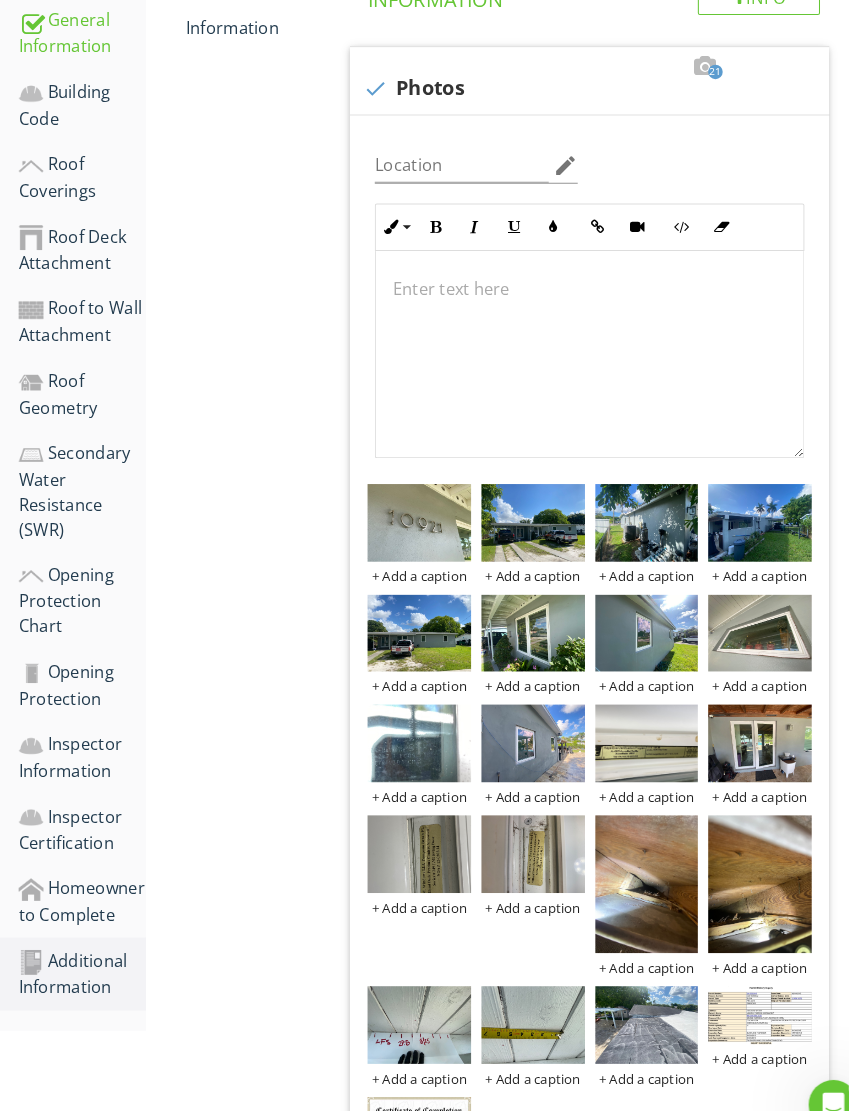 click at bounding box center (625, 505) 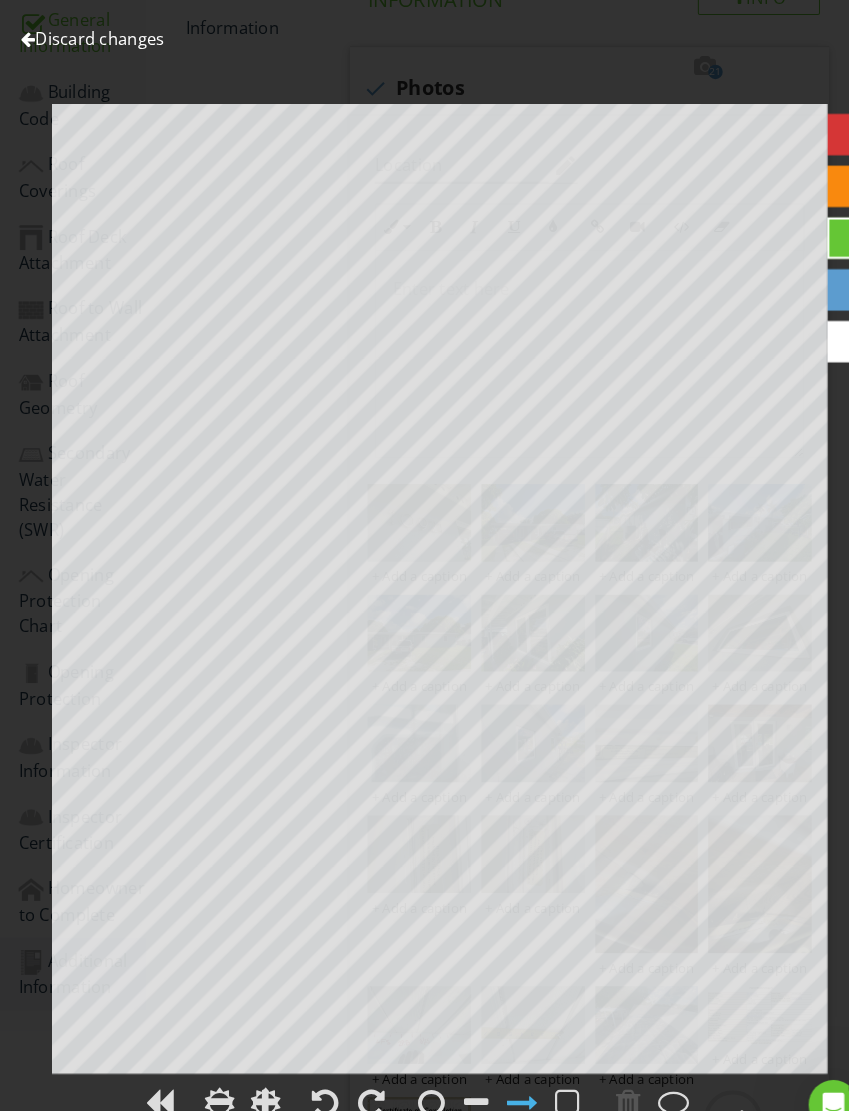 click on "Discard changes" at bounding box center [89, 37] 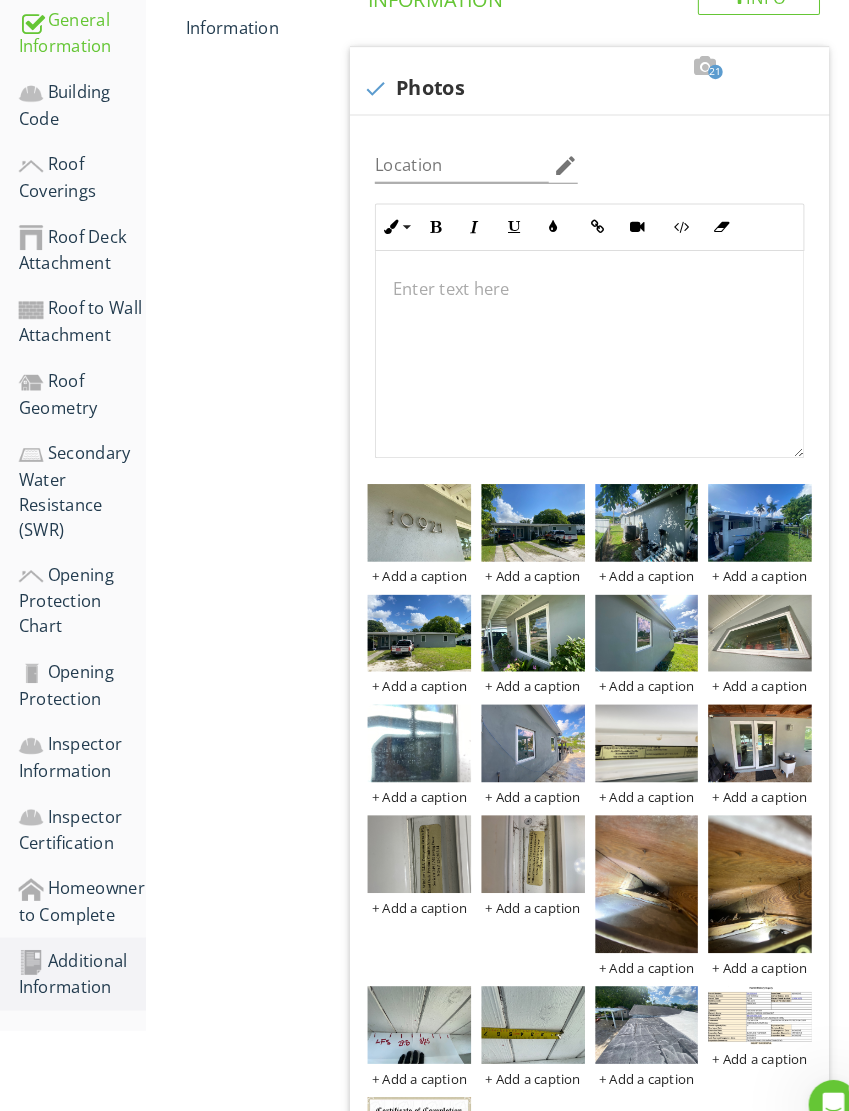 click at bounding box center (734, 505) 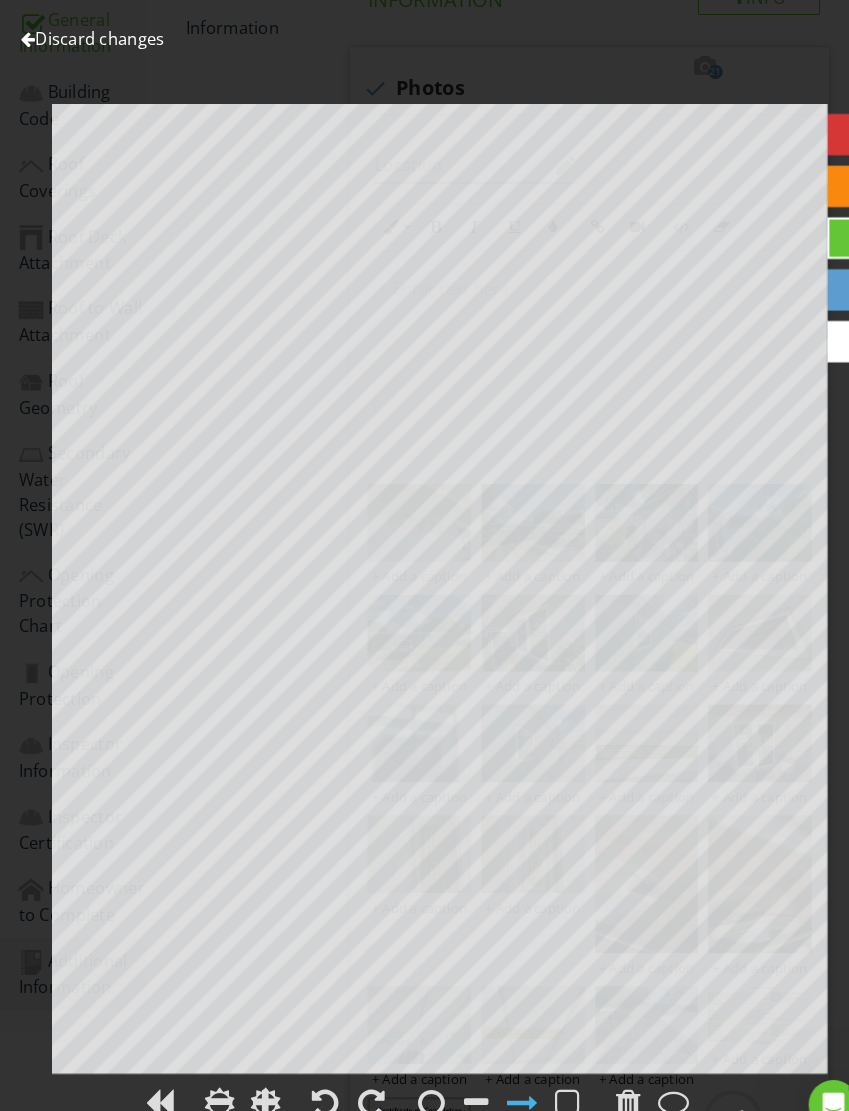 click on "Discard changes" at bounding box center (89, 37) 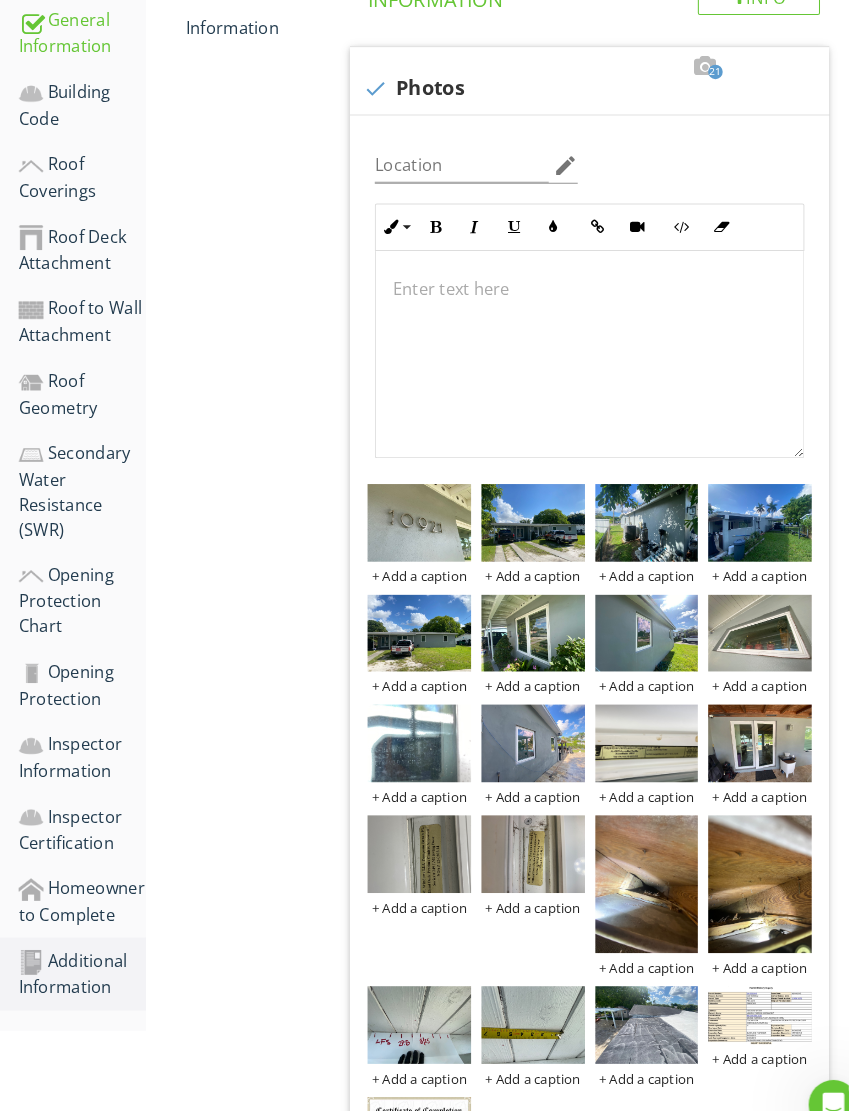 click on "Opening Protection" at bounding box center (79, 662) 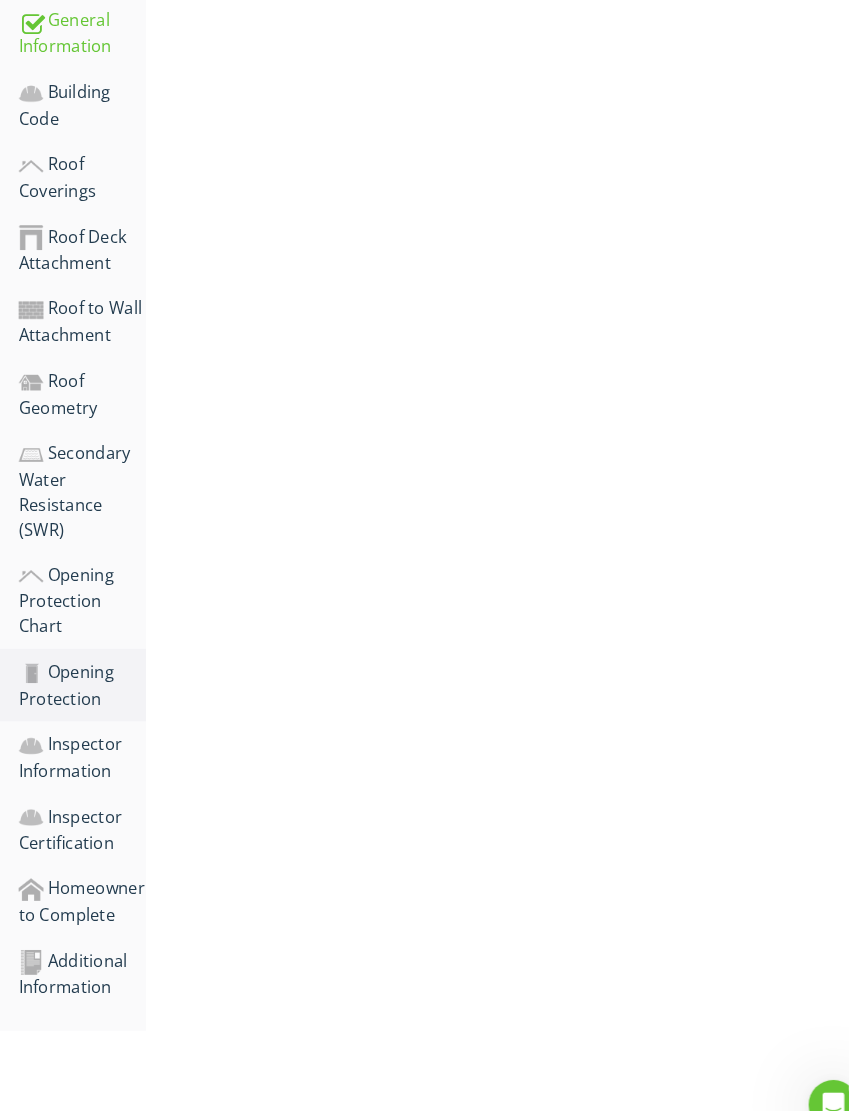 scroll, scrollTop: 328, scrollLeft: 0, axis: vertical 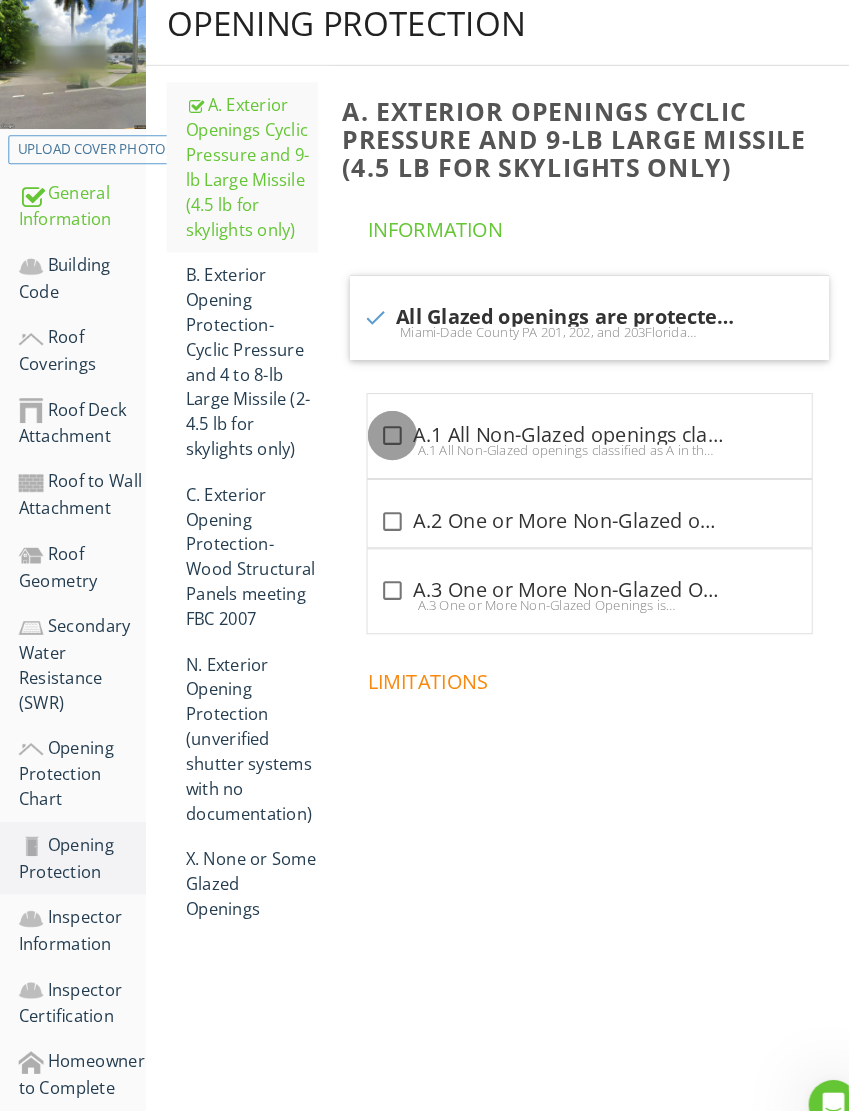 click at bounding box center [379, 421] 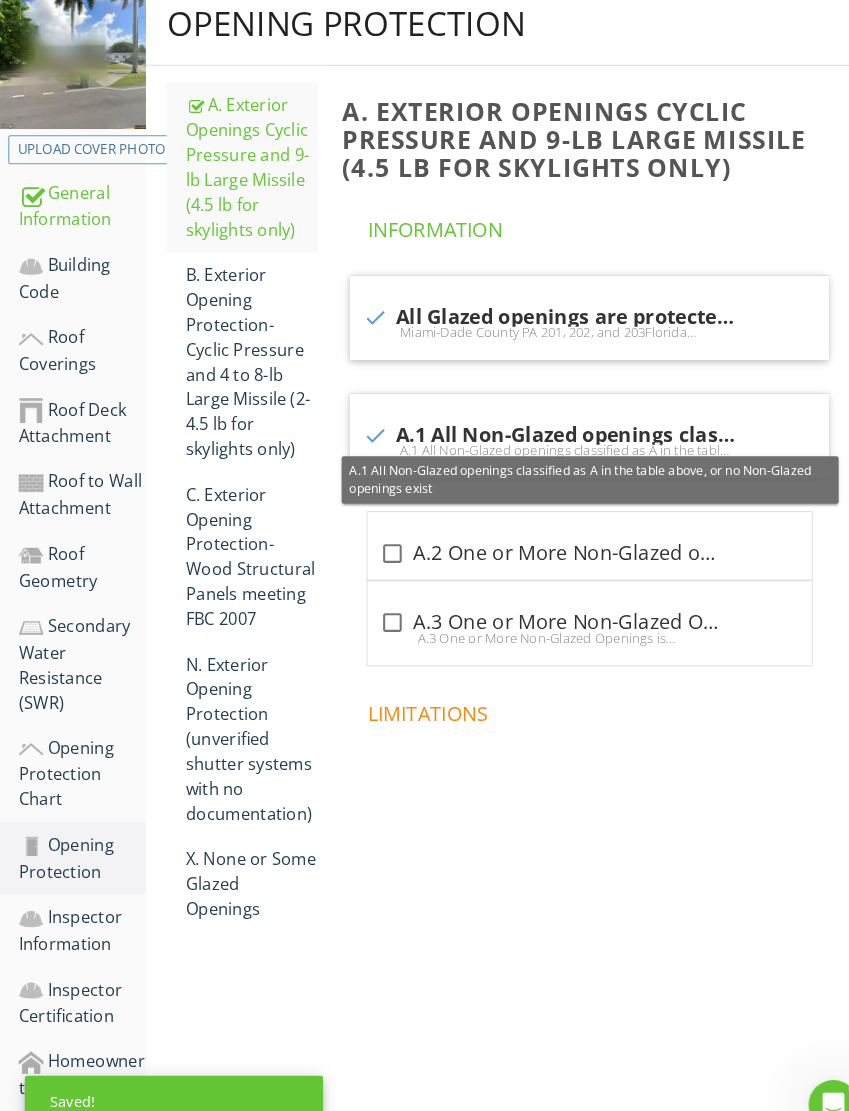 click on "Opening Protection Chart" at bounding box center (79, 748) 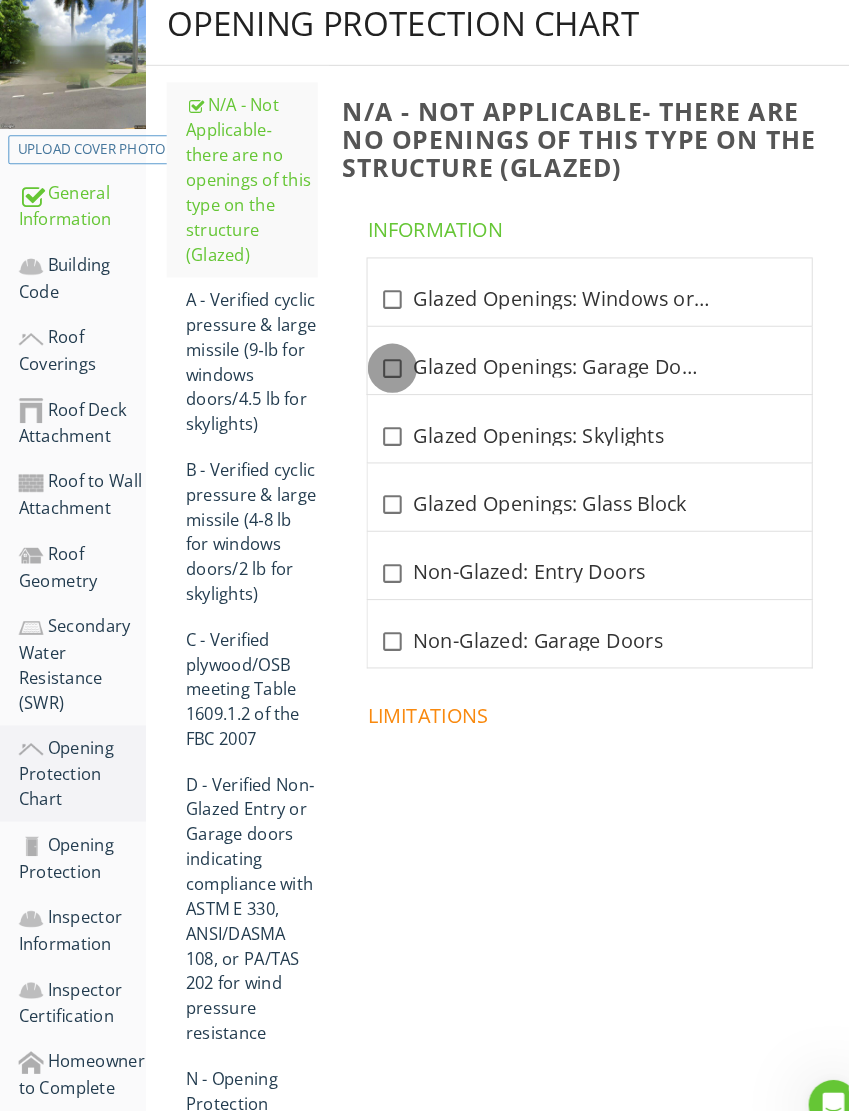 click at bounding box center (379, 356) 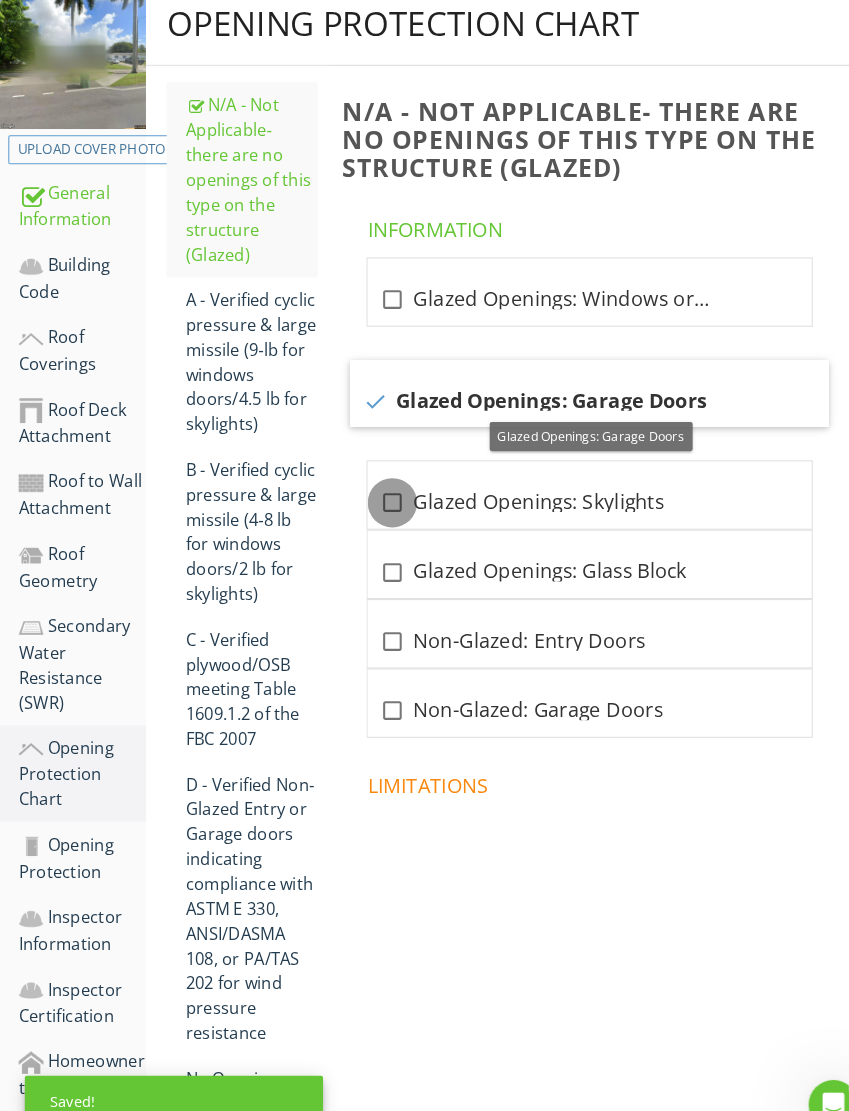click at bounding box center [379, 486] 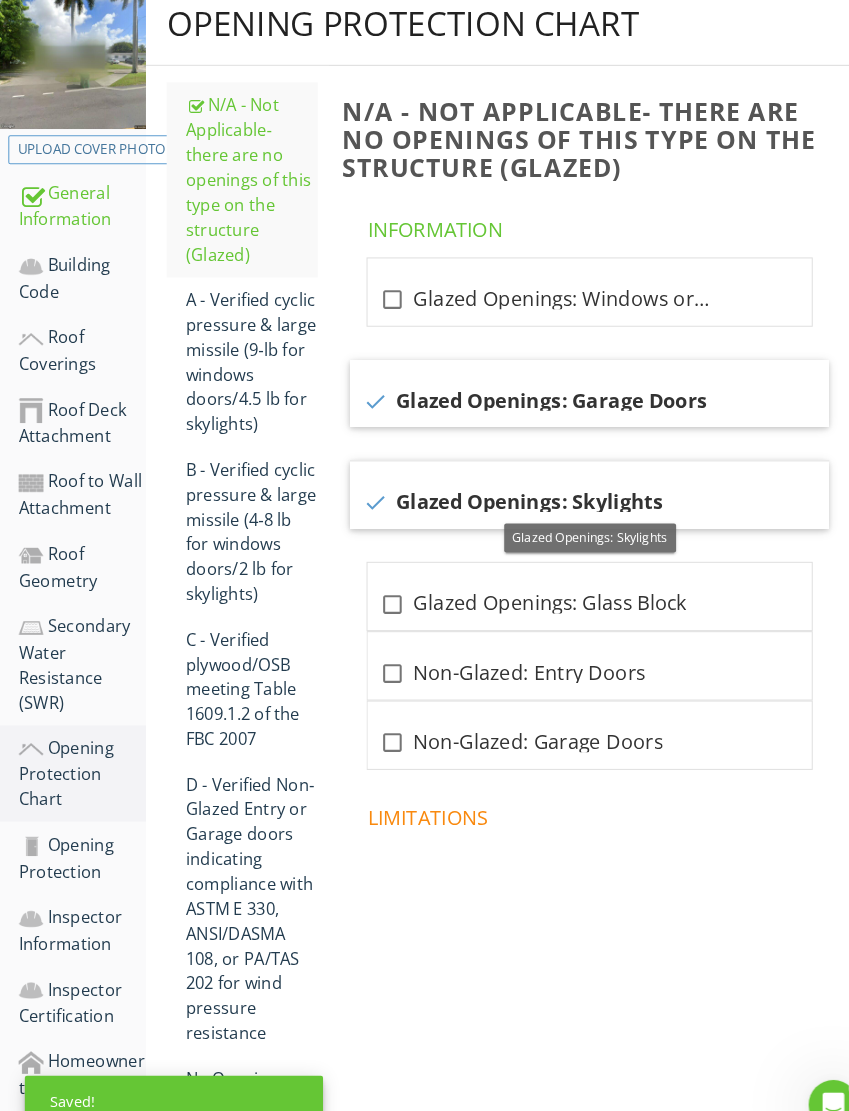 click at bounding box center (379, 584) 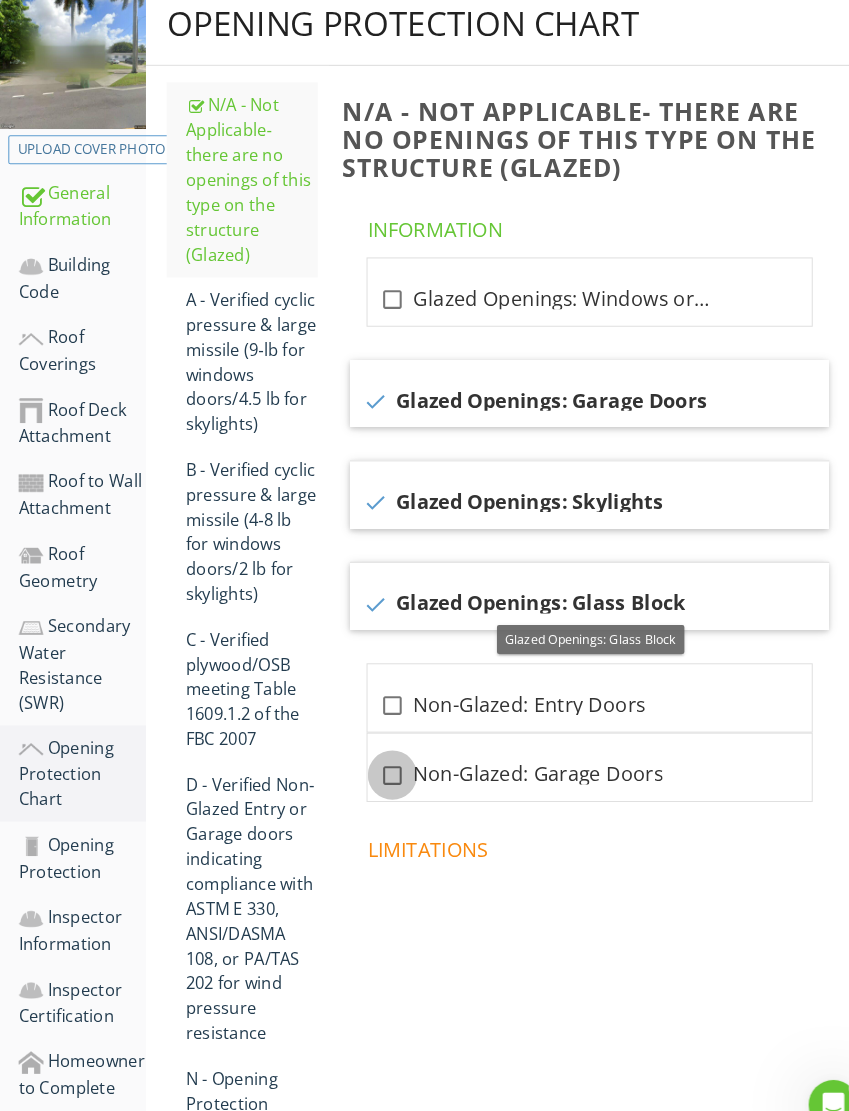 click at bounding box center [379, 749] 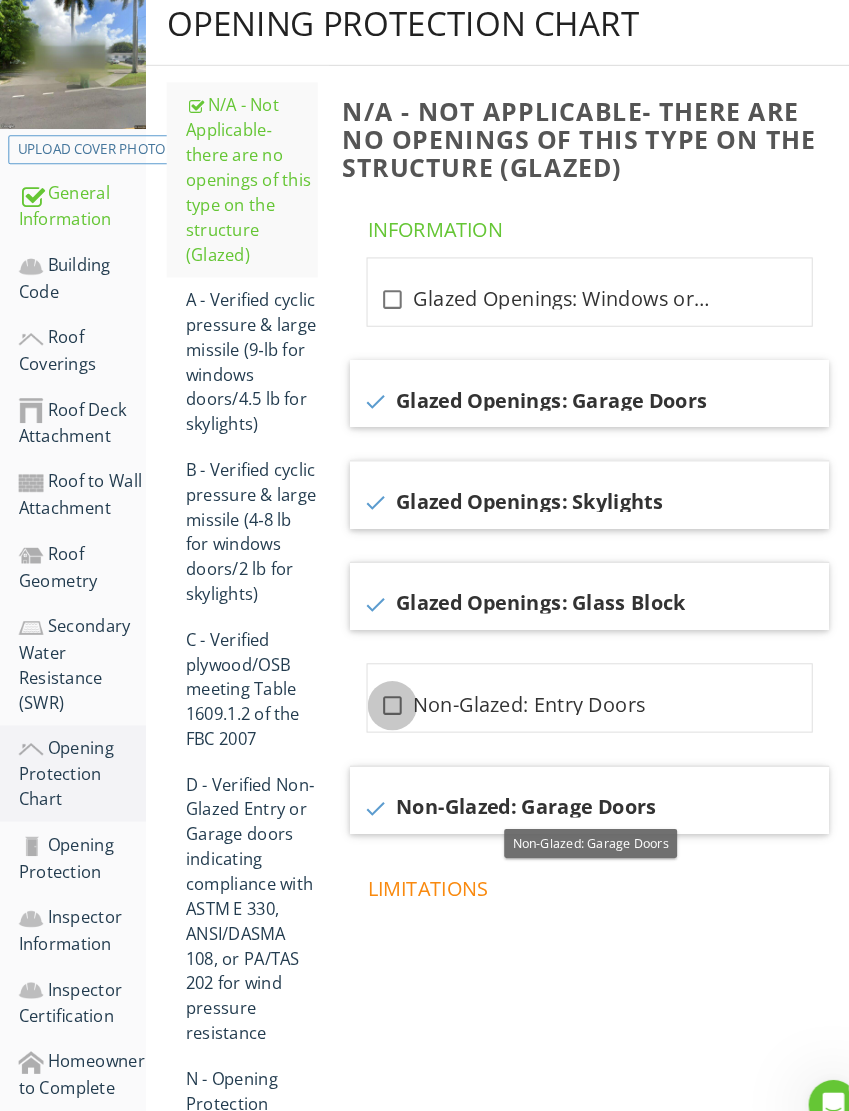 click at bounding box center (379, 682) 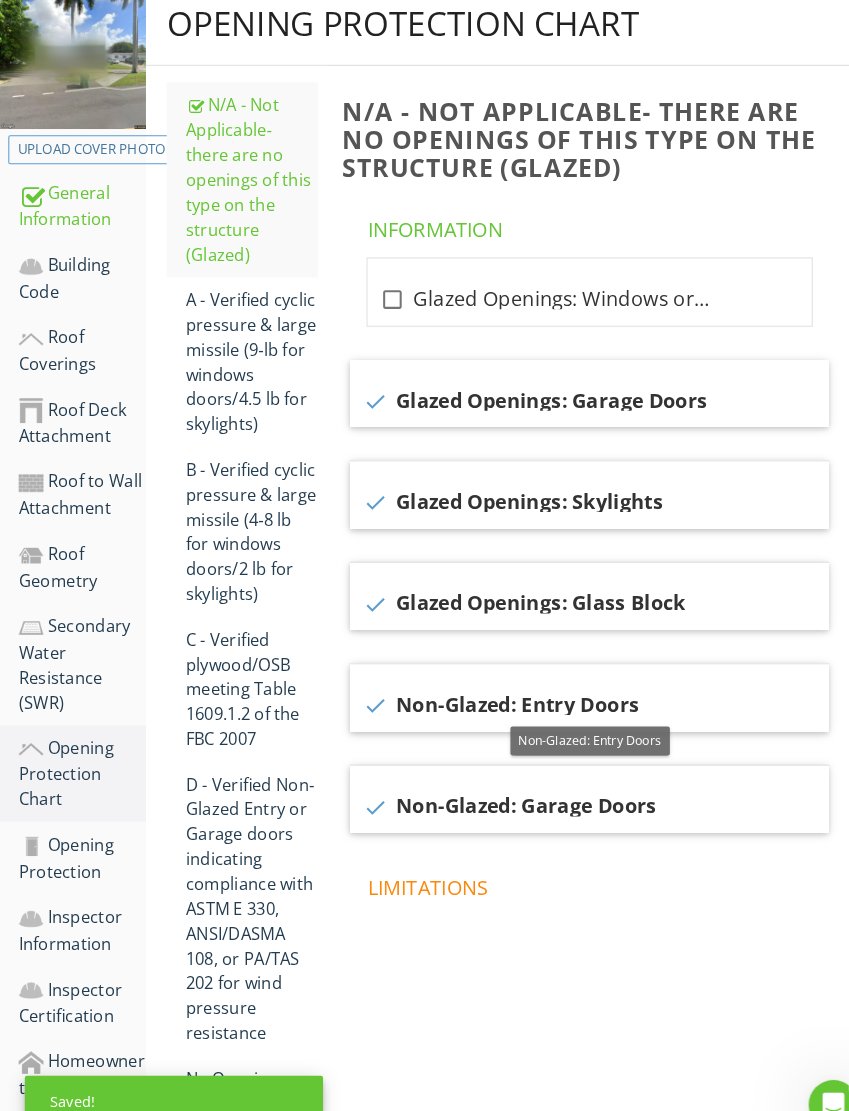click on "A - Verified cyclic pressure & large missile (9‐lb for windows doors/4.5 lb for skylights)" at bounding box center (242, 350) 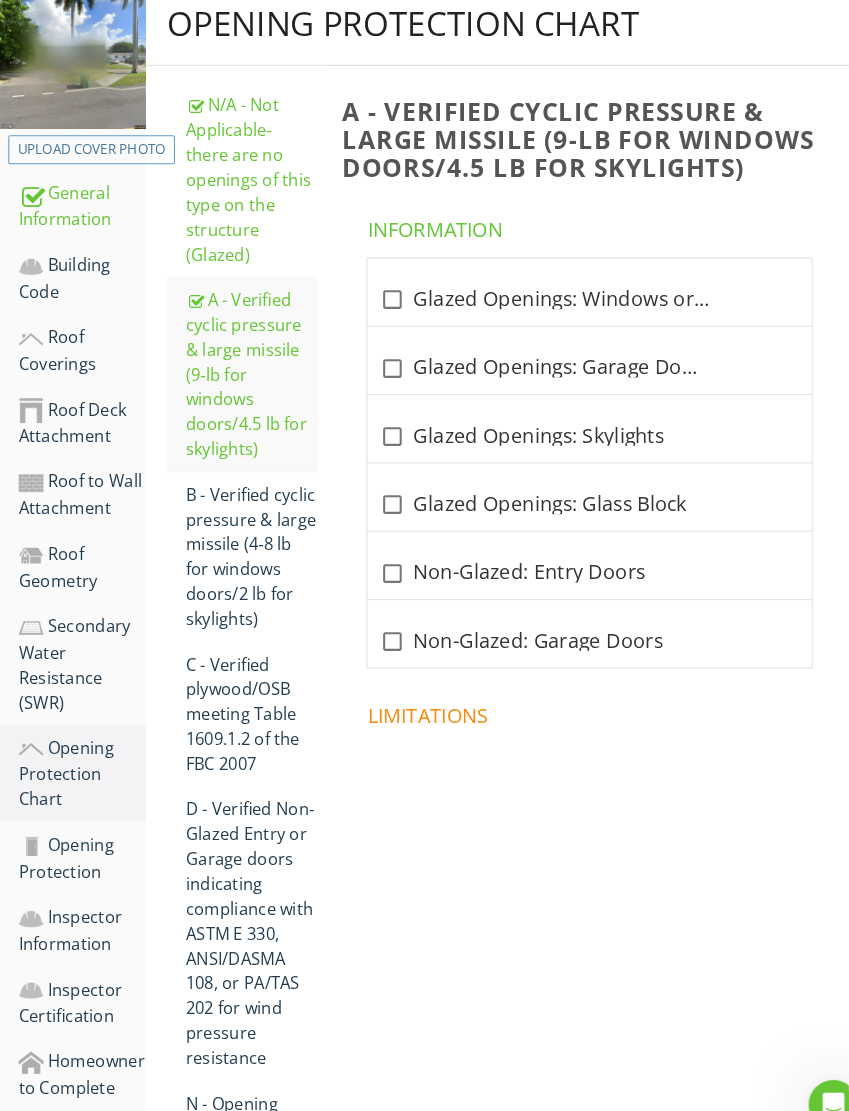click at bounding box center (379, 290) 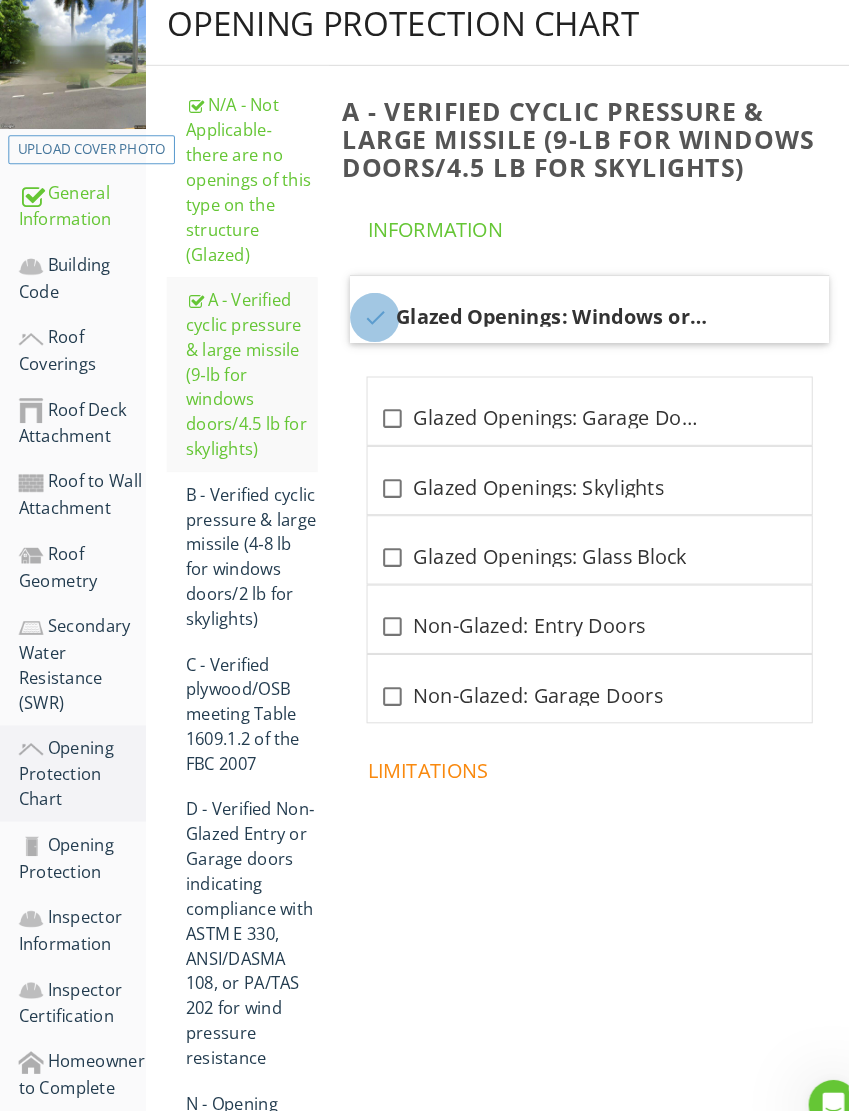 checkbox on "true" 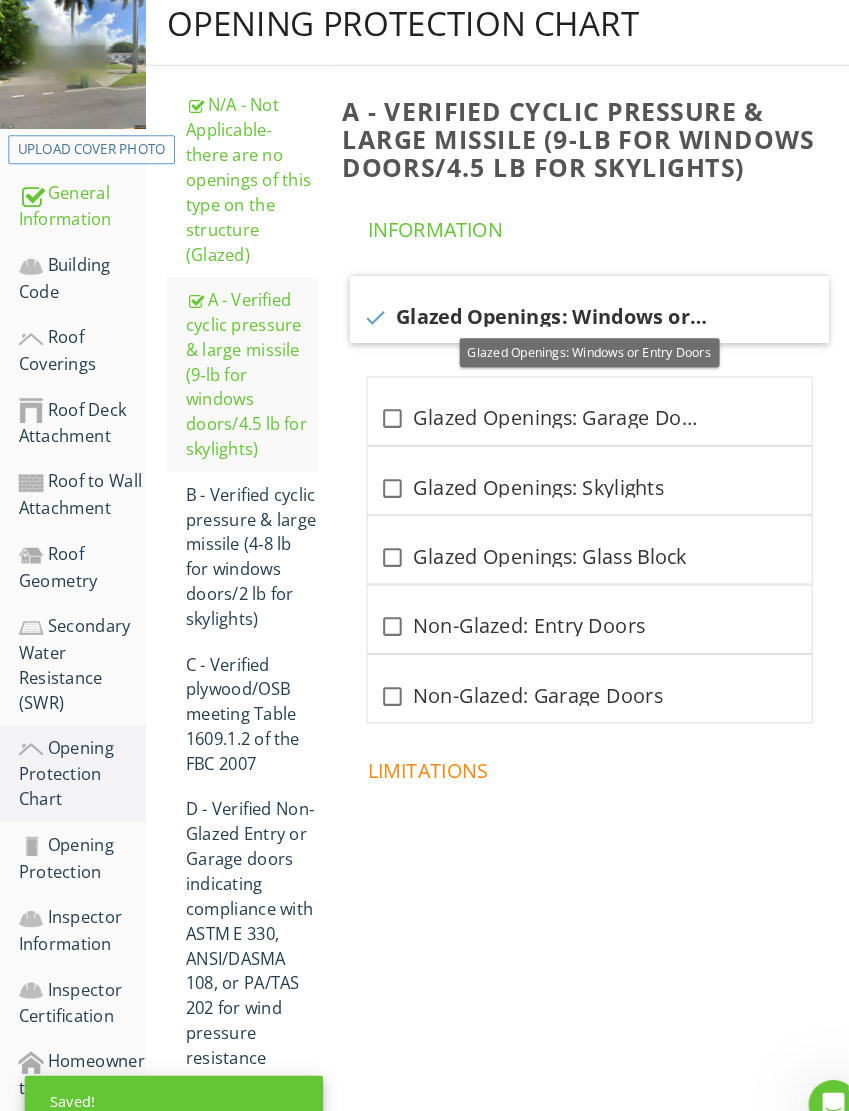 click on "Secondary Water Resistance (SWR)" at bounding box center [79, 642] 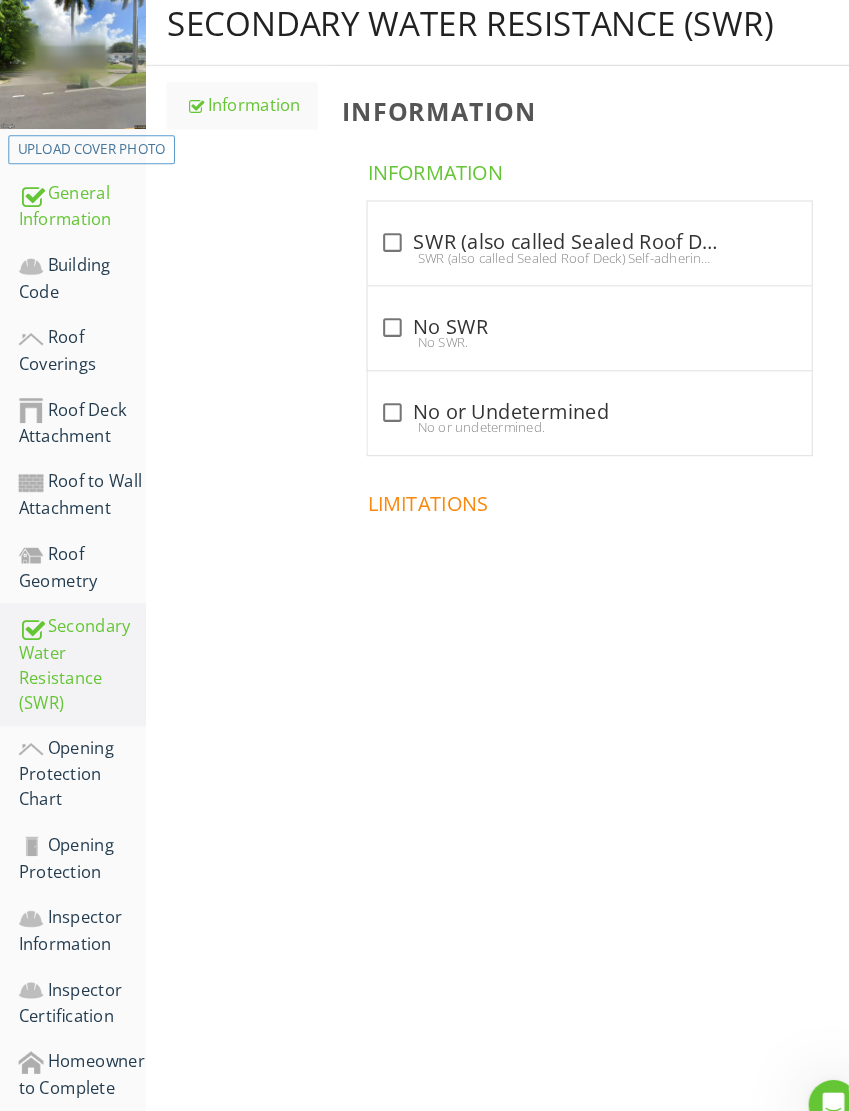 click at bounding box center [379, 317] 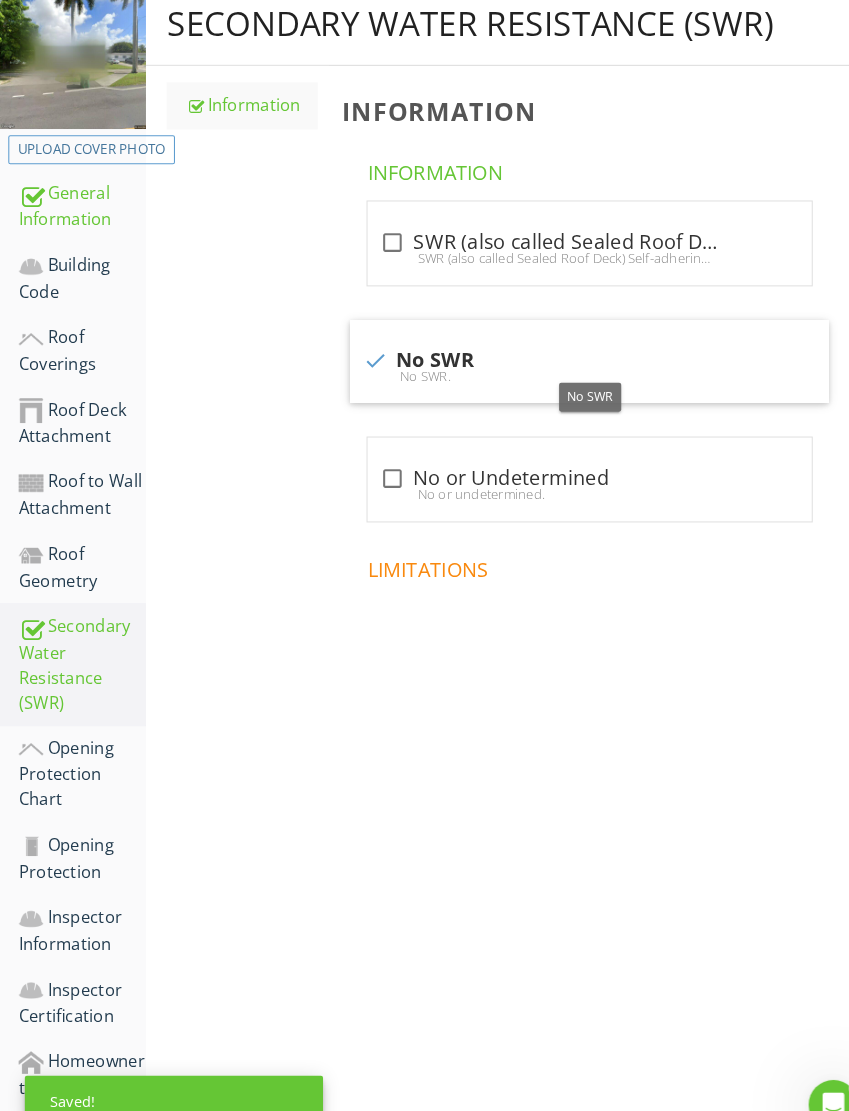 click on "Roof Geometry" at bounding box center (79, 548) 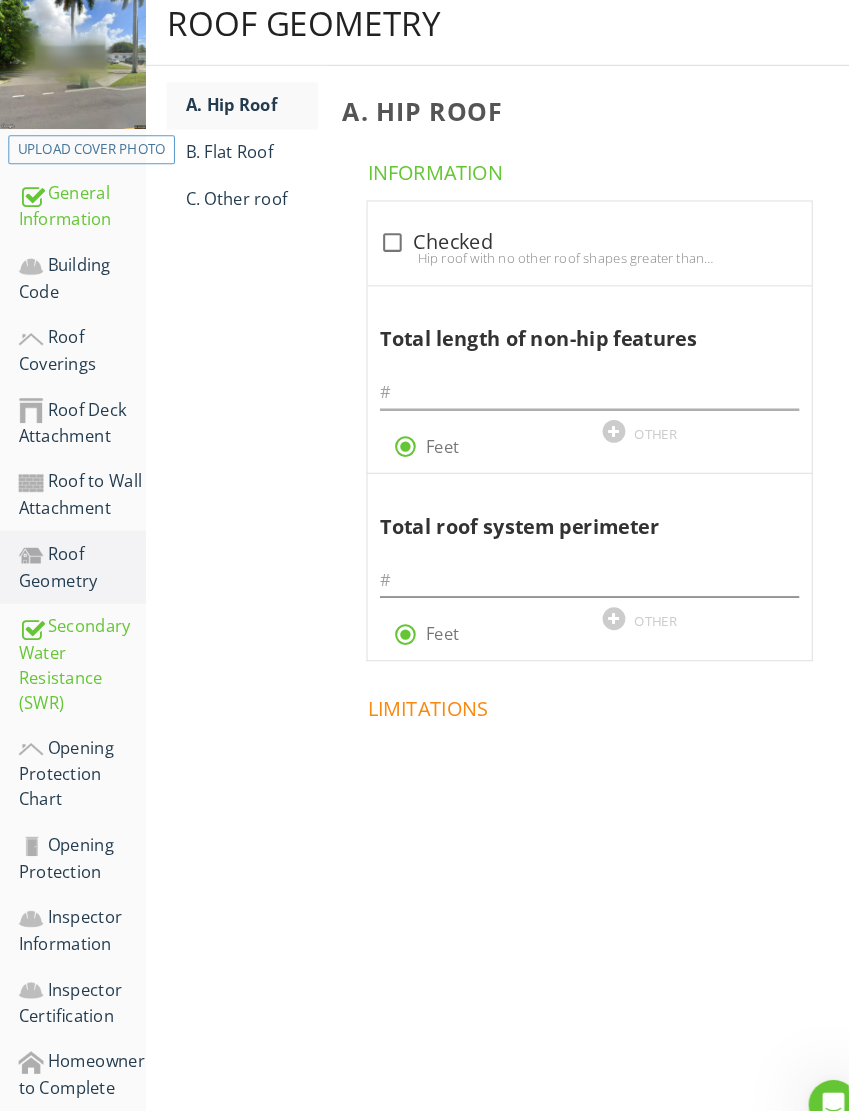 click on "C. Other roof" at bounding box center [242, 192] 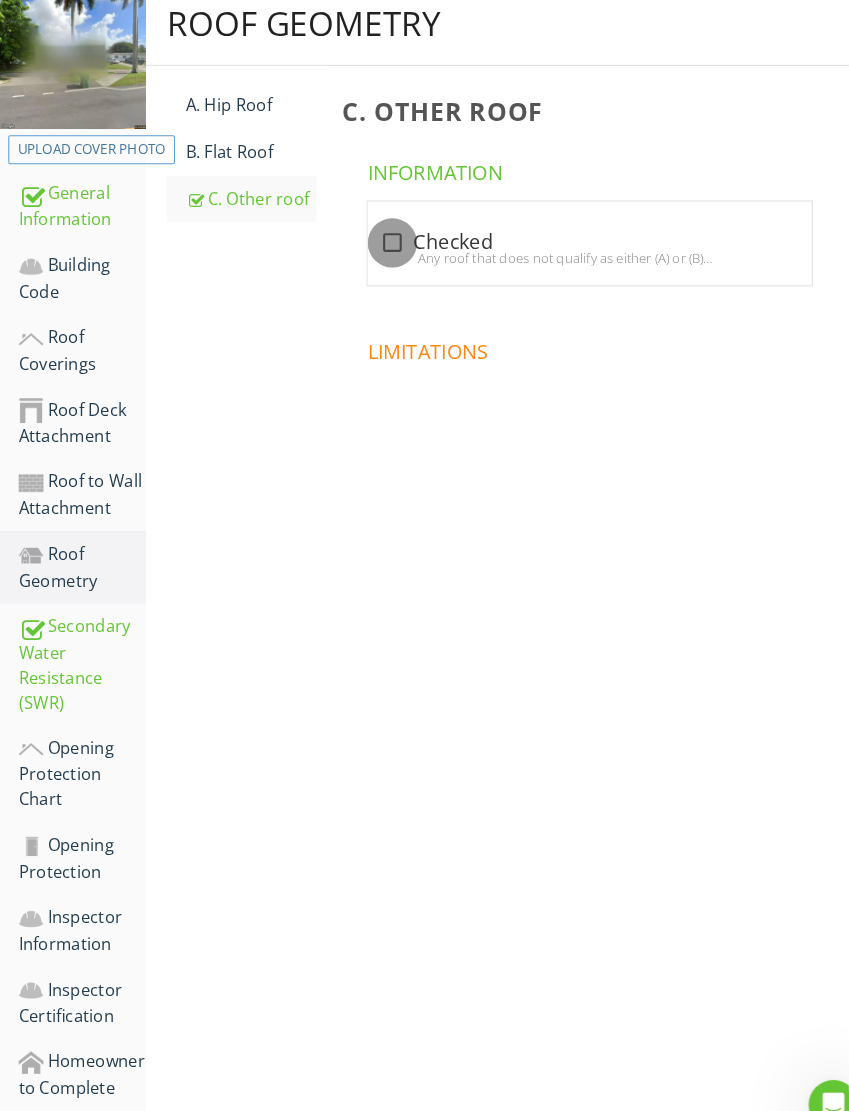 click at bounding box center [379, 235] 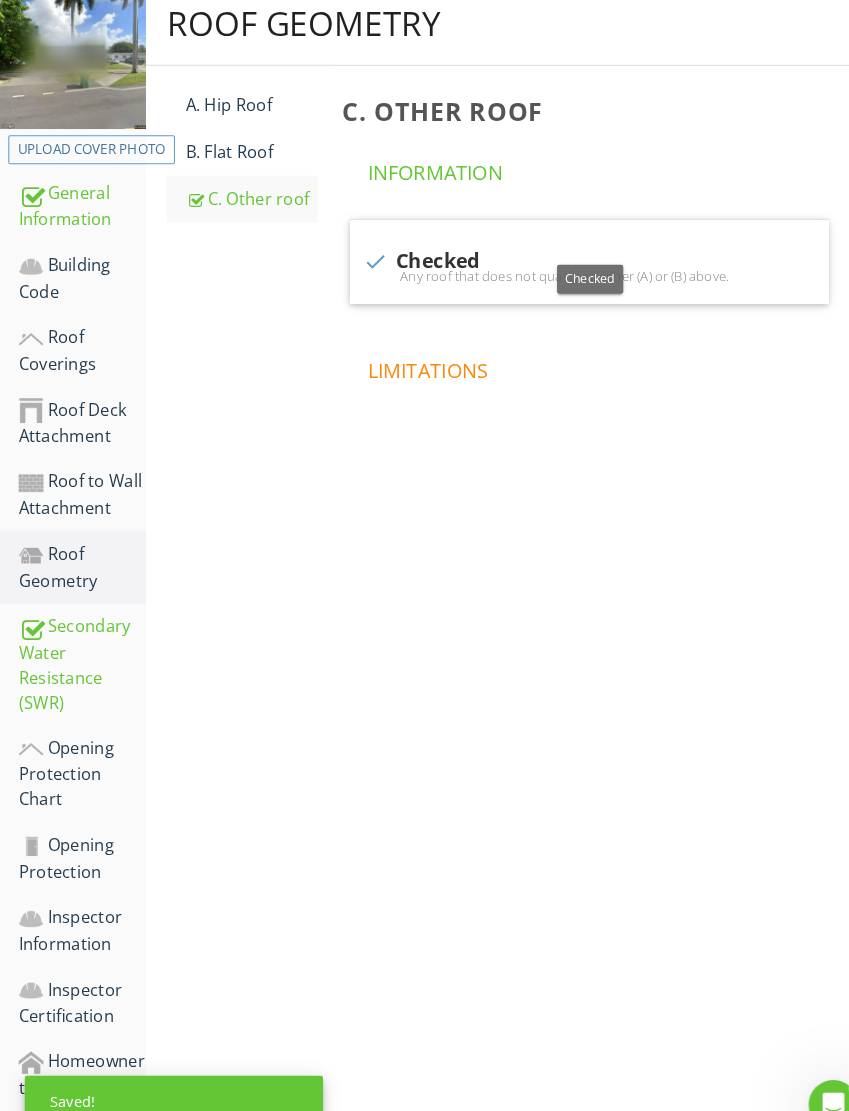 click on "Roof to Wall Attachment" at bounding box center (79, 478) 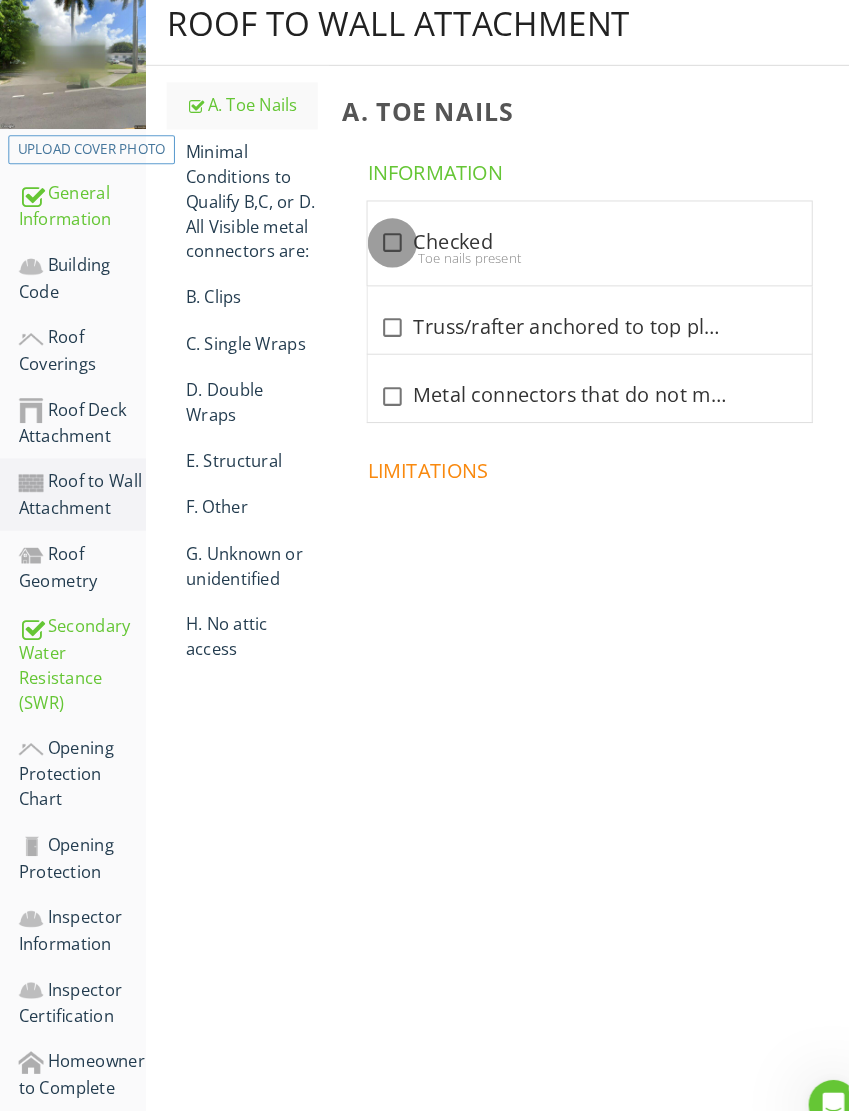 click at bounding box center (379, 235) 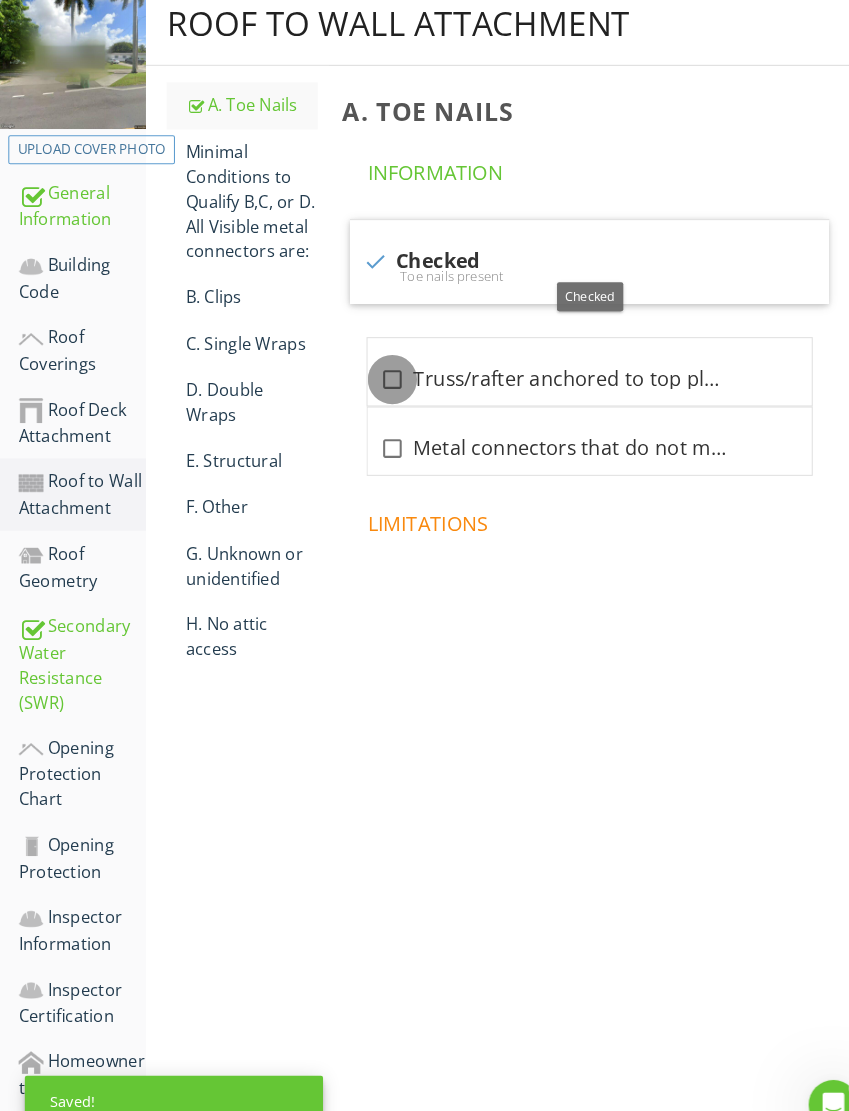 click at bounding box center (379, 367) 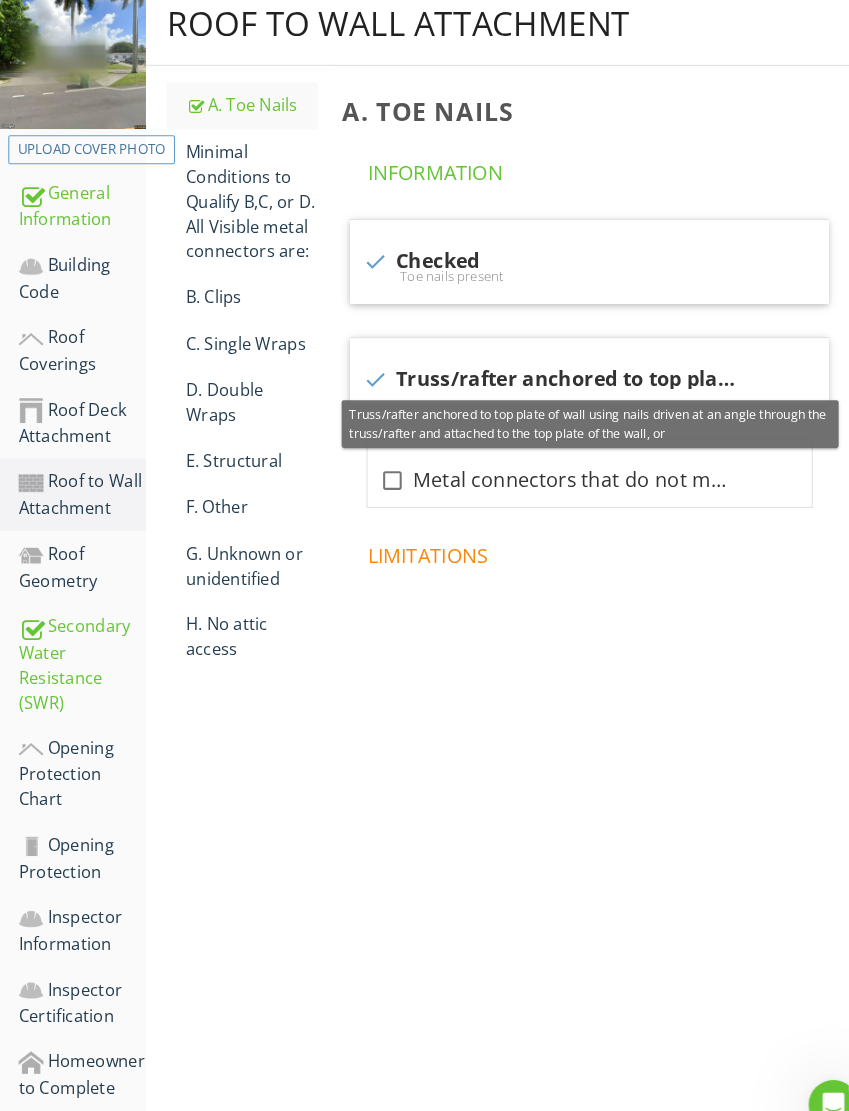 click on "Roof Deck Attachment" at bounding box center (79, 409) 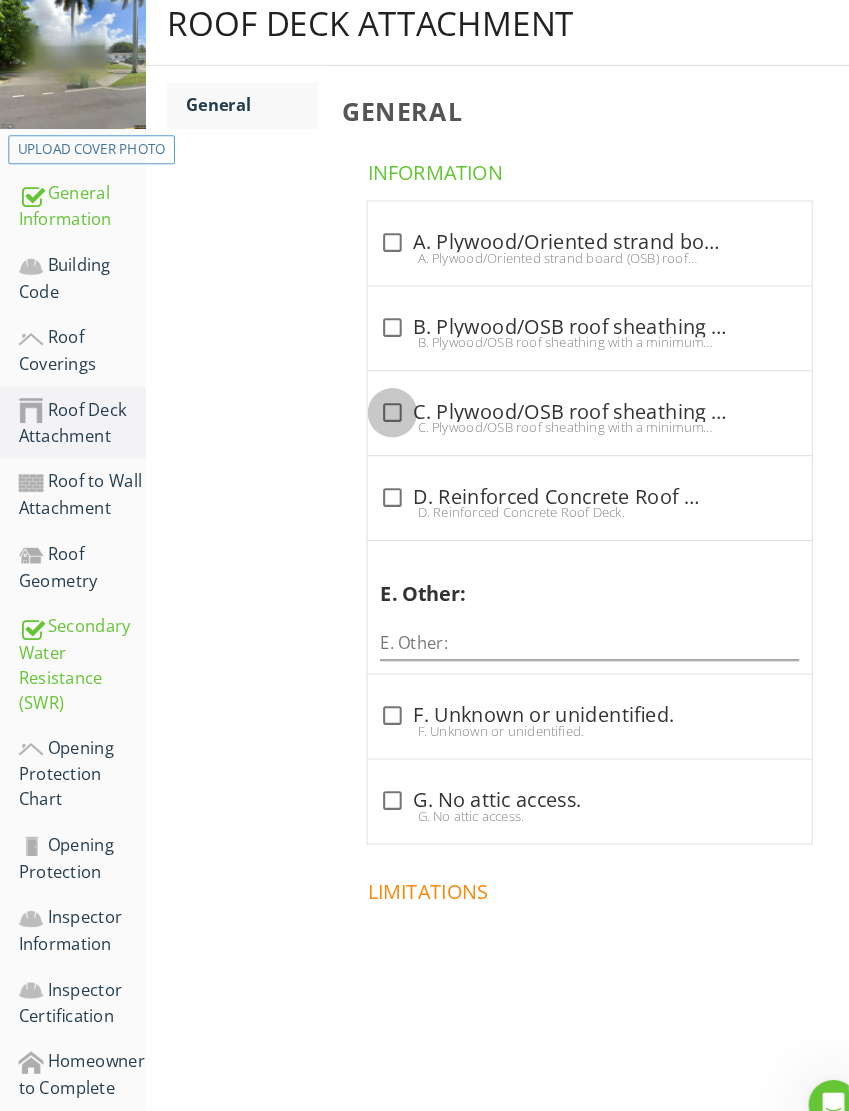 click at bounding box center (379, 399) 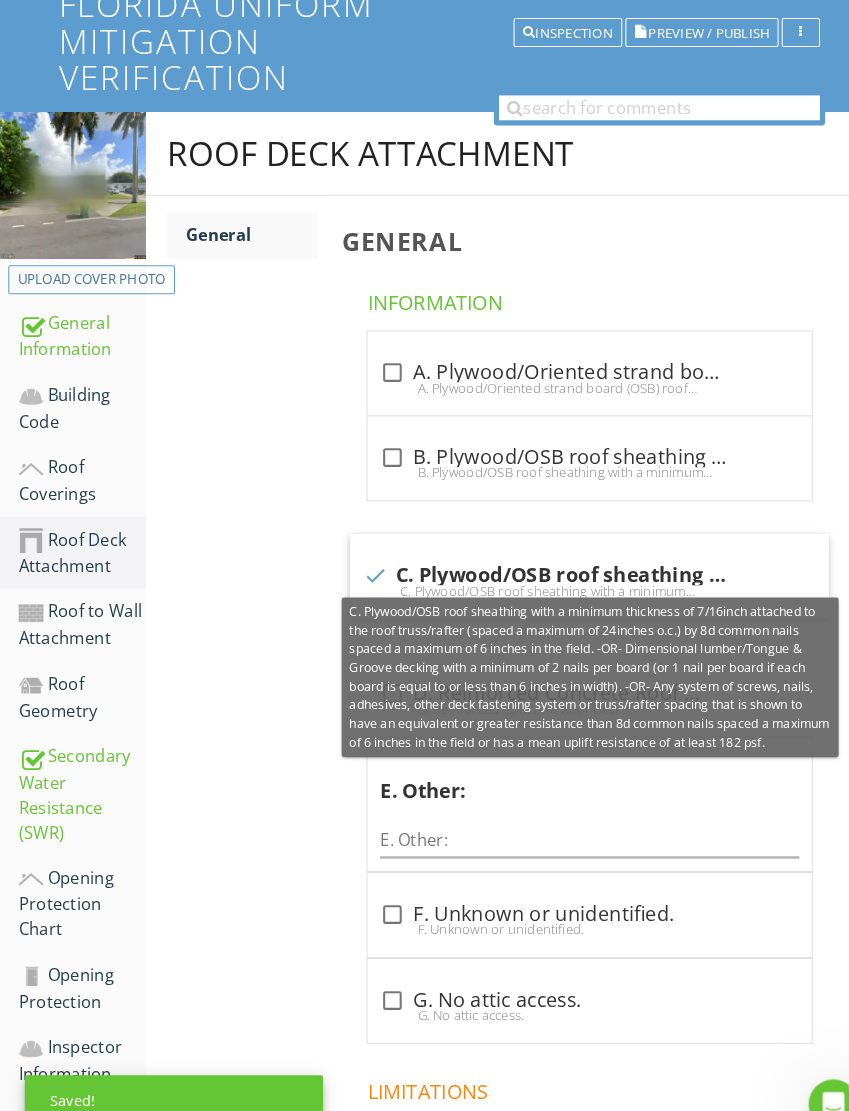 scroll, scrollTop: 0, scrollLeft: 0, axis: both 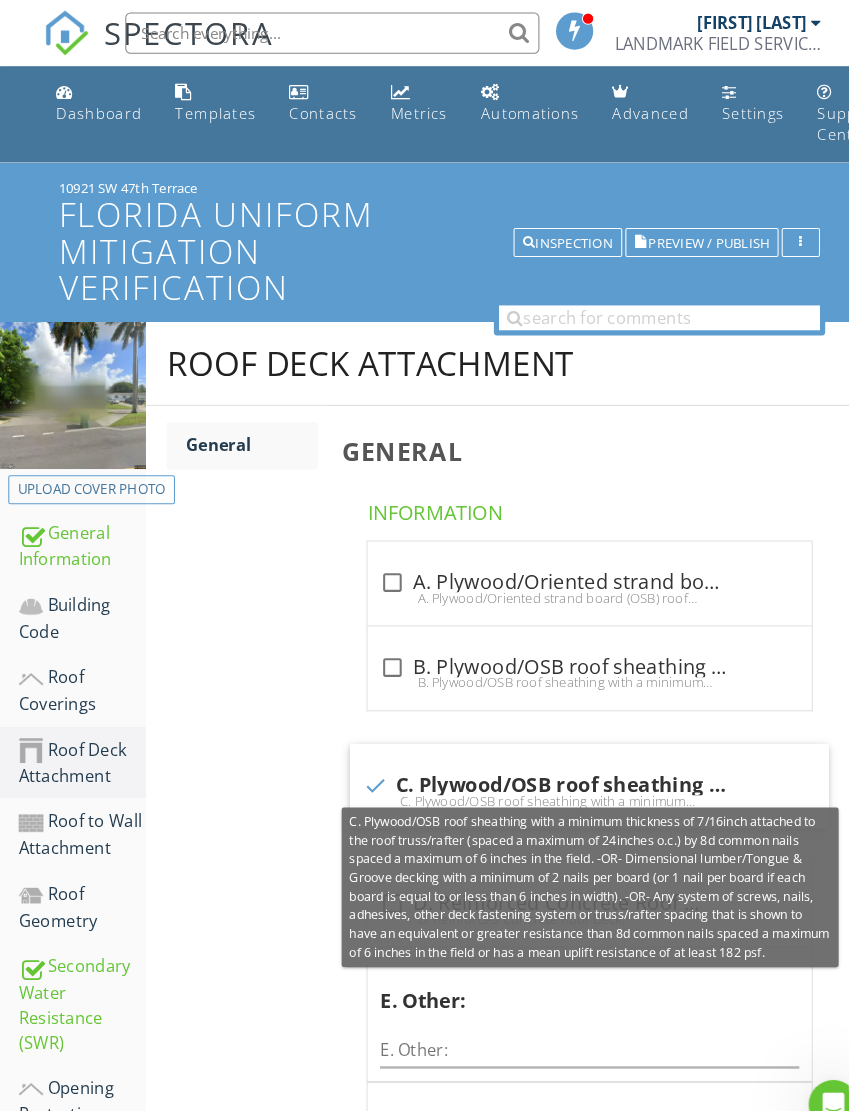 click on "Preview / Publish" at bounding box center [684, 234] 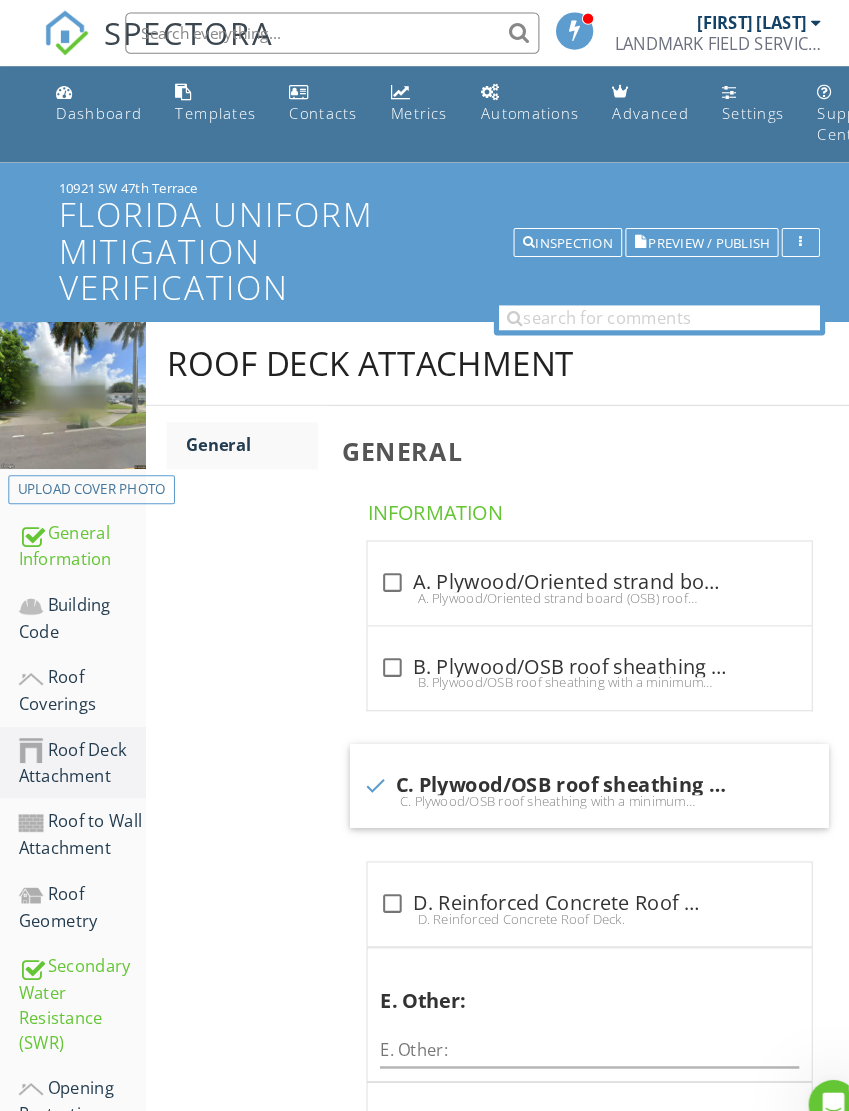 click on "Preview / Publish" at bounding box center (684, 234) 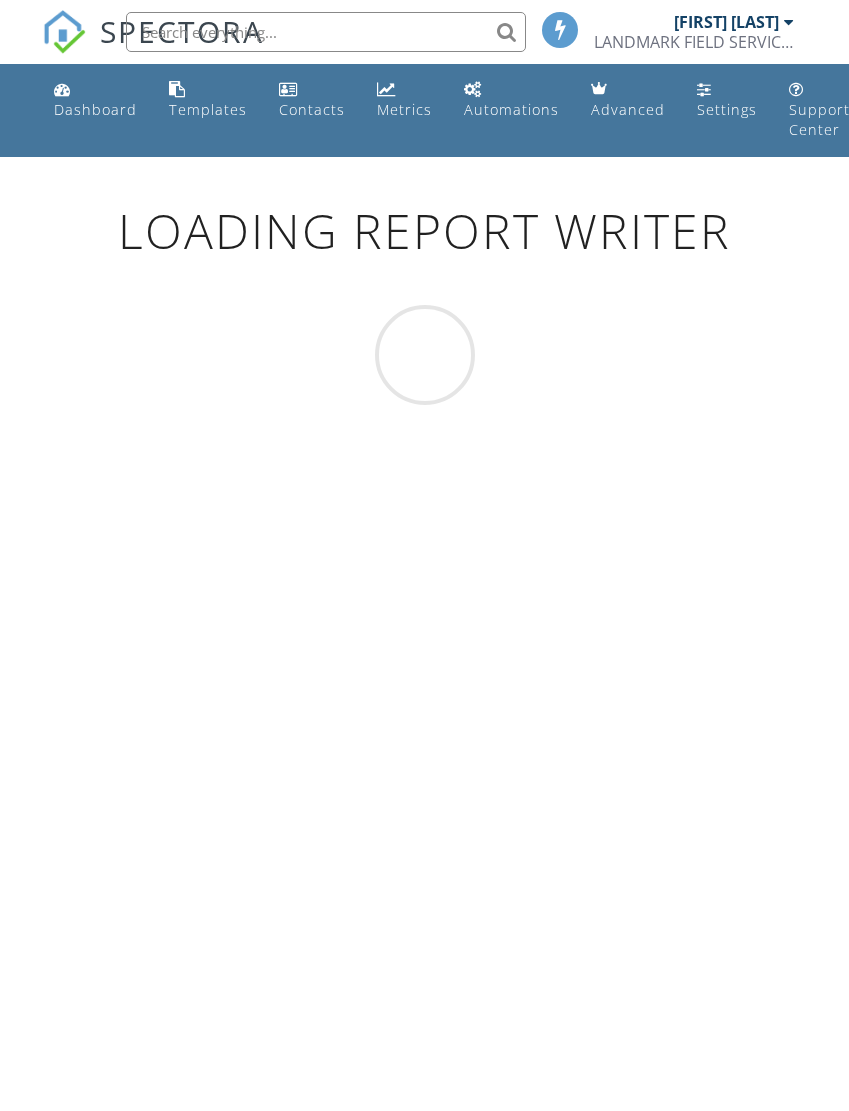 scroll, scrollTop: 0, scrollLeft: 0, axis: both 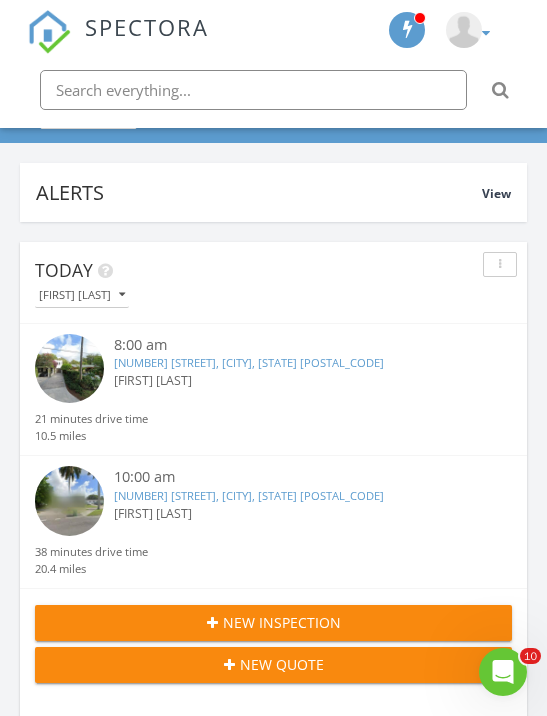 click on "[FIRST] [LAST]" at bounding box center (293, 514) 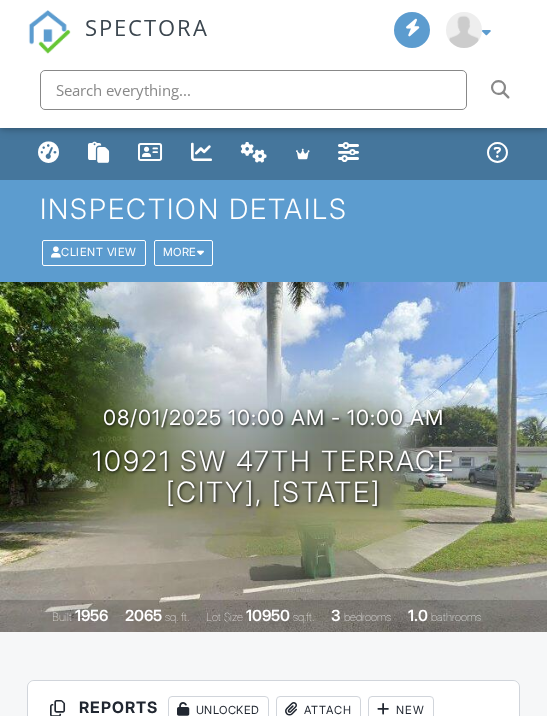 scroll, scrollTop: 0, scrollLeft: 0, axis: both 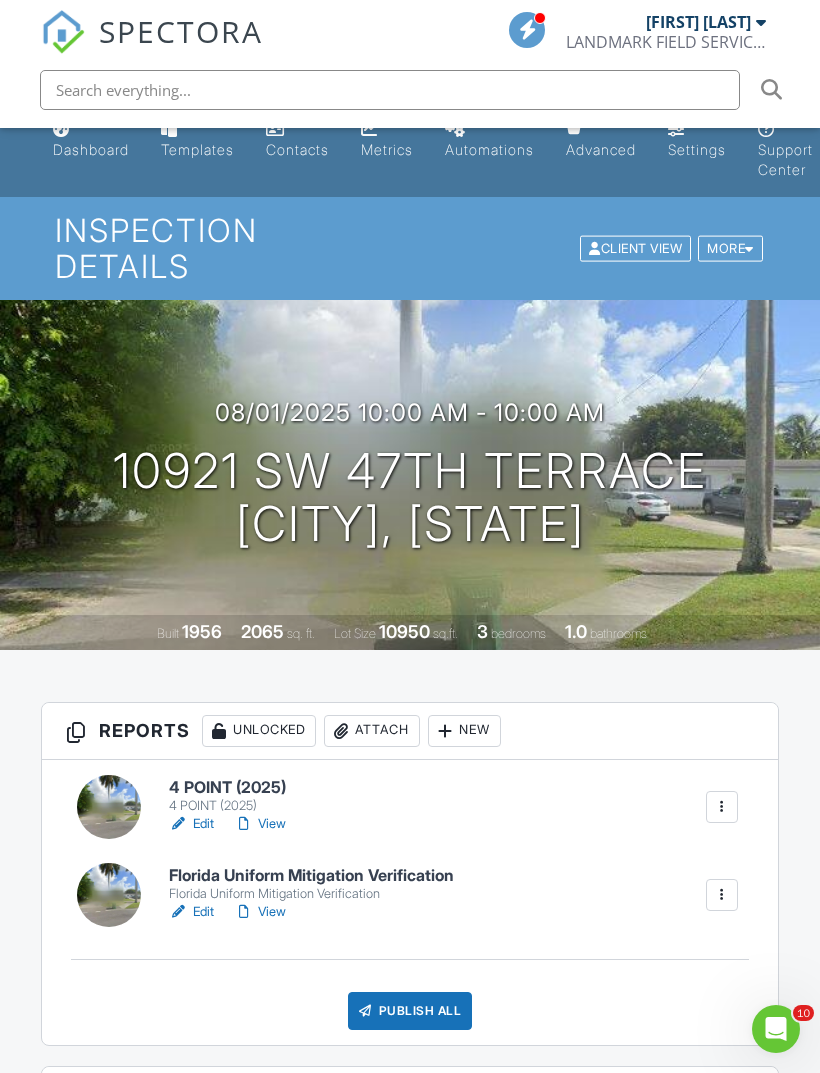 click on "Florida Uniform Mitigation Verification" at bounding box center (311, 876) 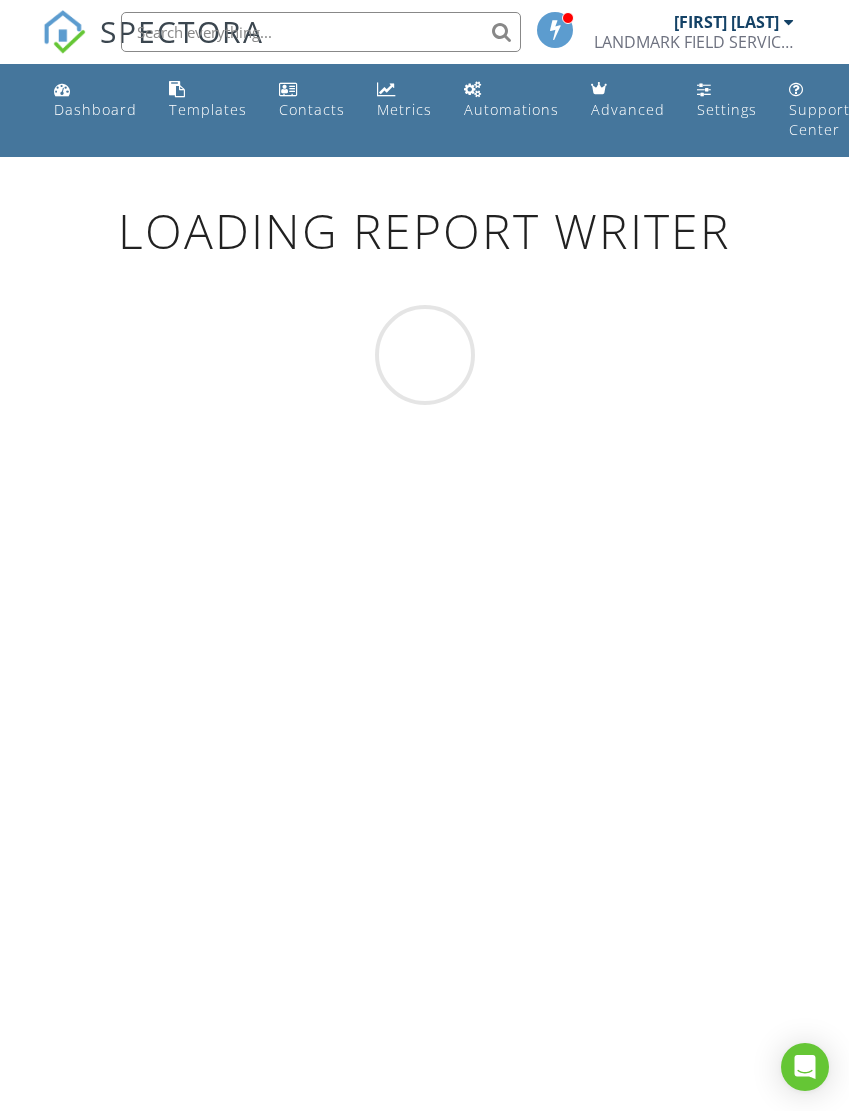 scroll, scrollTop: 0, scrollLeft: 0, axis: both 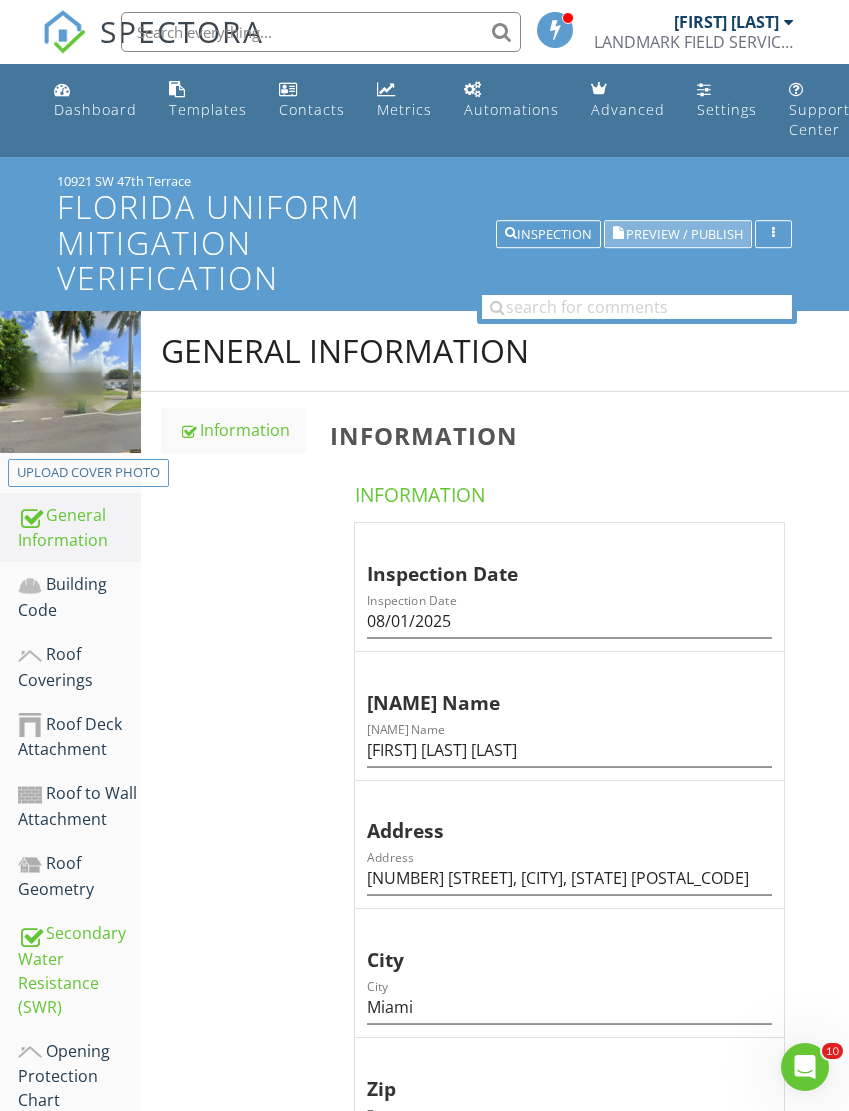 click on "Preview / Publish" at bounding box center (684, 234) 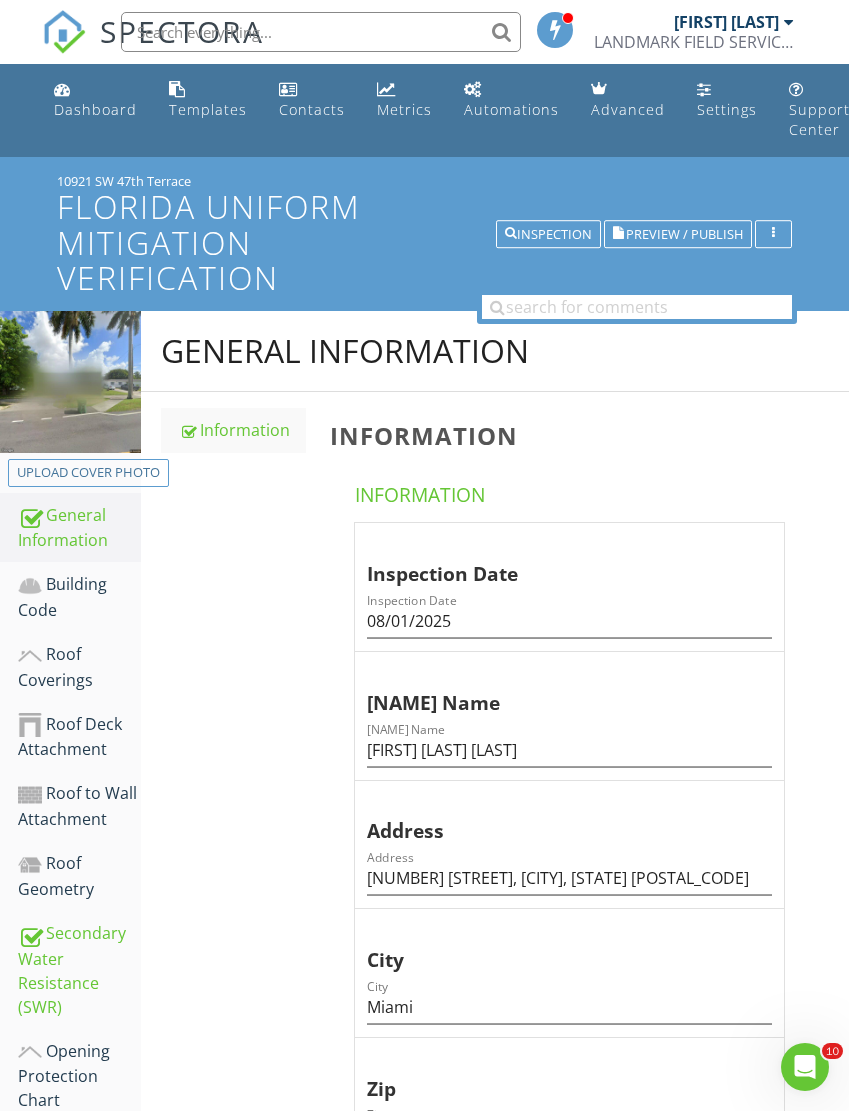 click on "Roof Coverings" at bounding box center [79, 667] 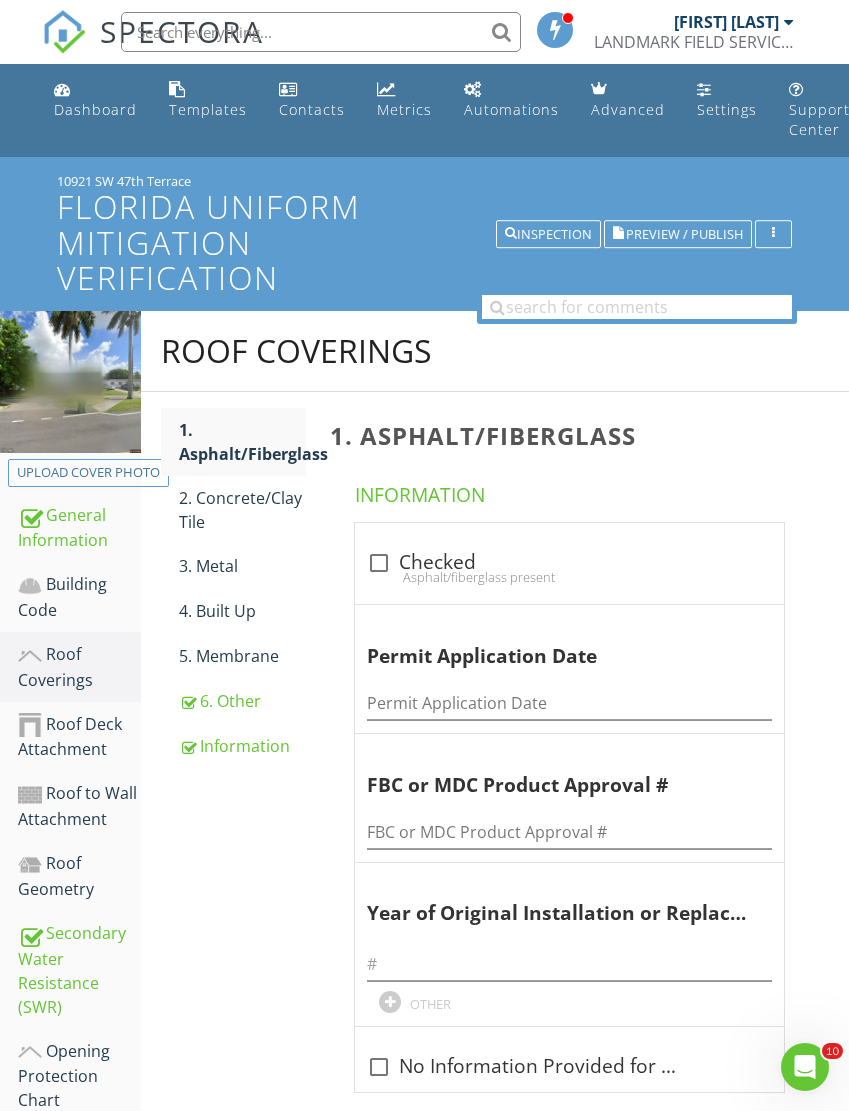 click on "6. Other" at bounding box center (242, 701) 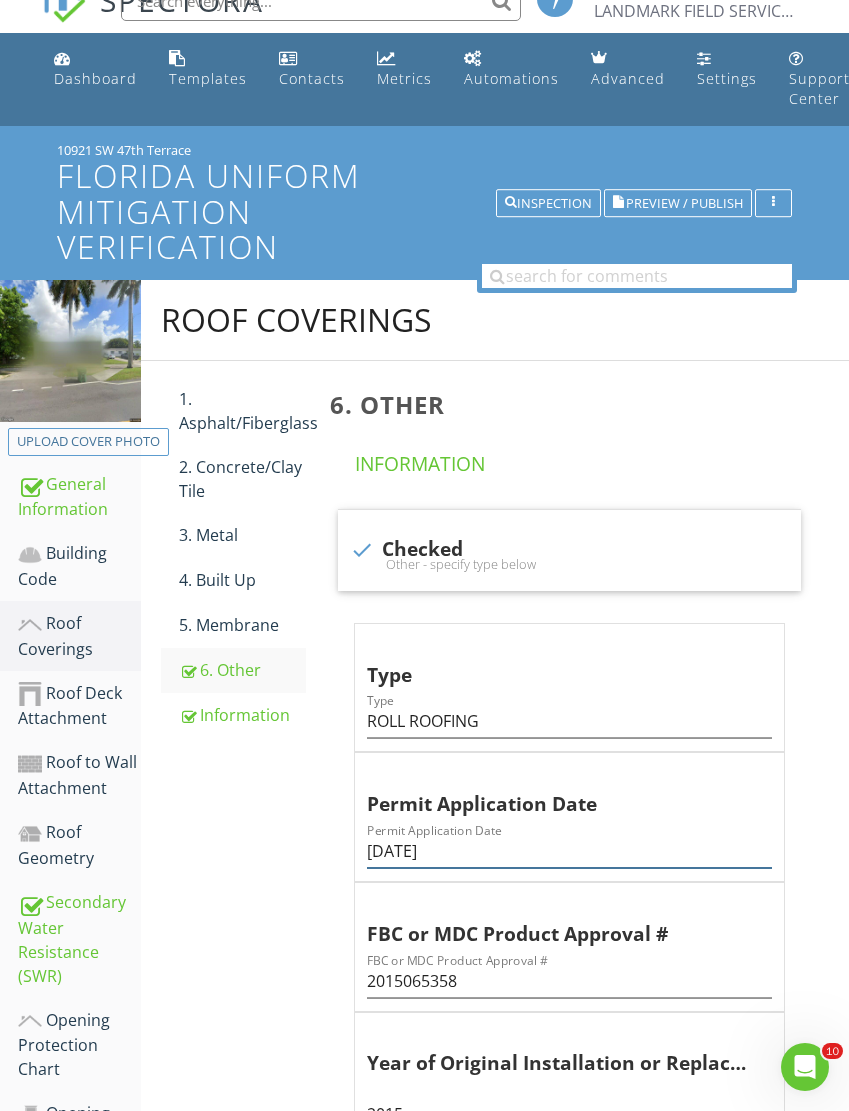 click on "[DATE]" at bounding box center [569, 851] 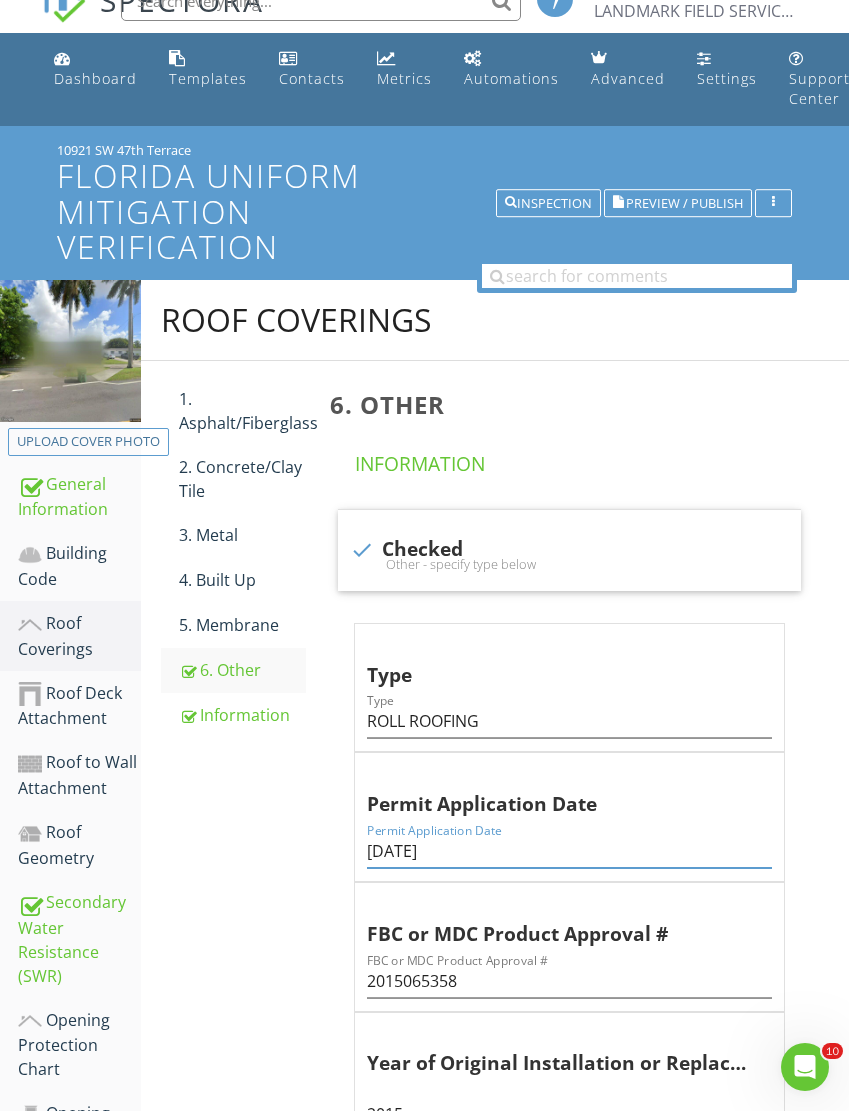 scroll, scrollTop: 180, scrollLeft: 0, axis: vertical 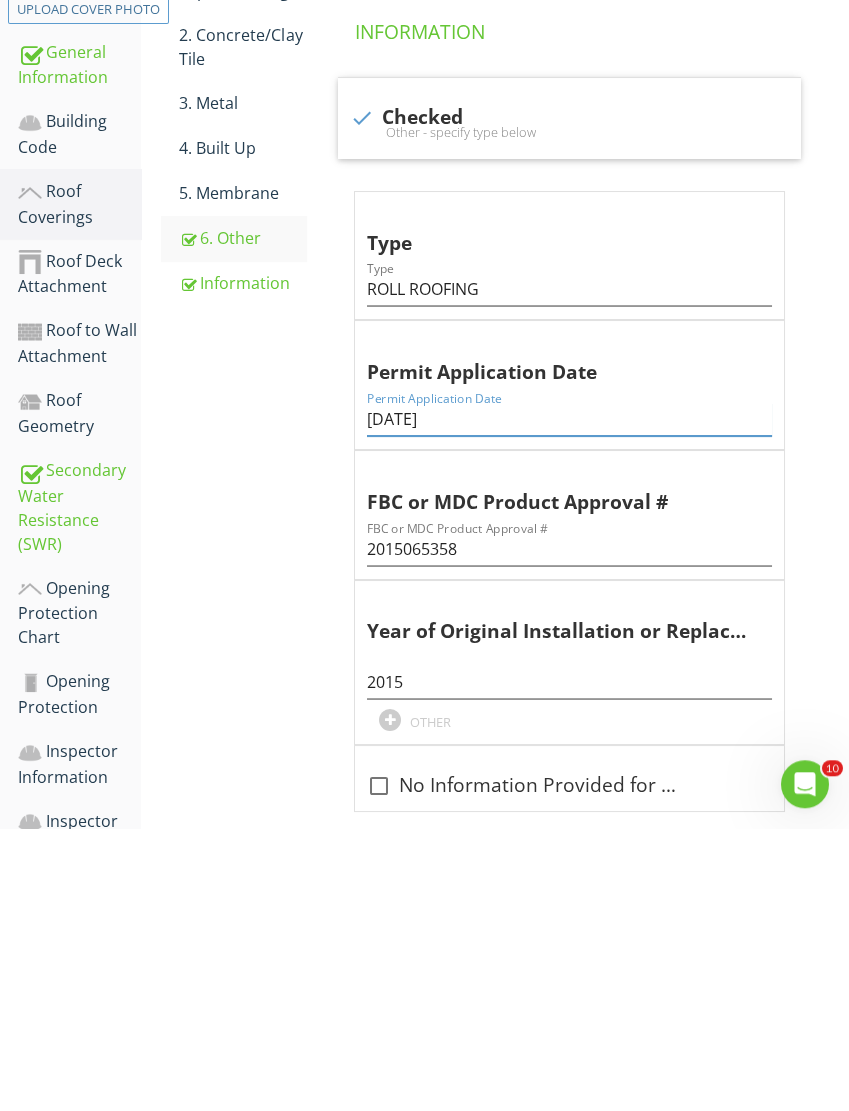 click on "[DATE]" at bounding box center [569, 702] 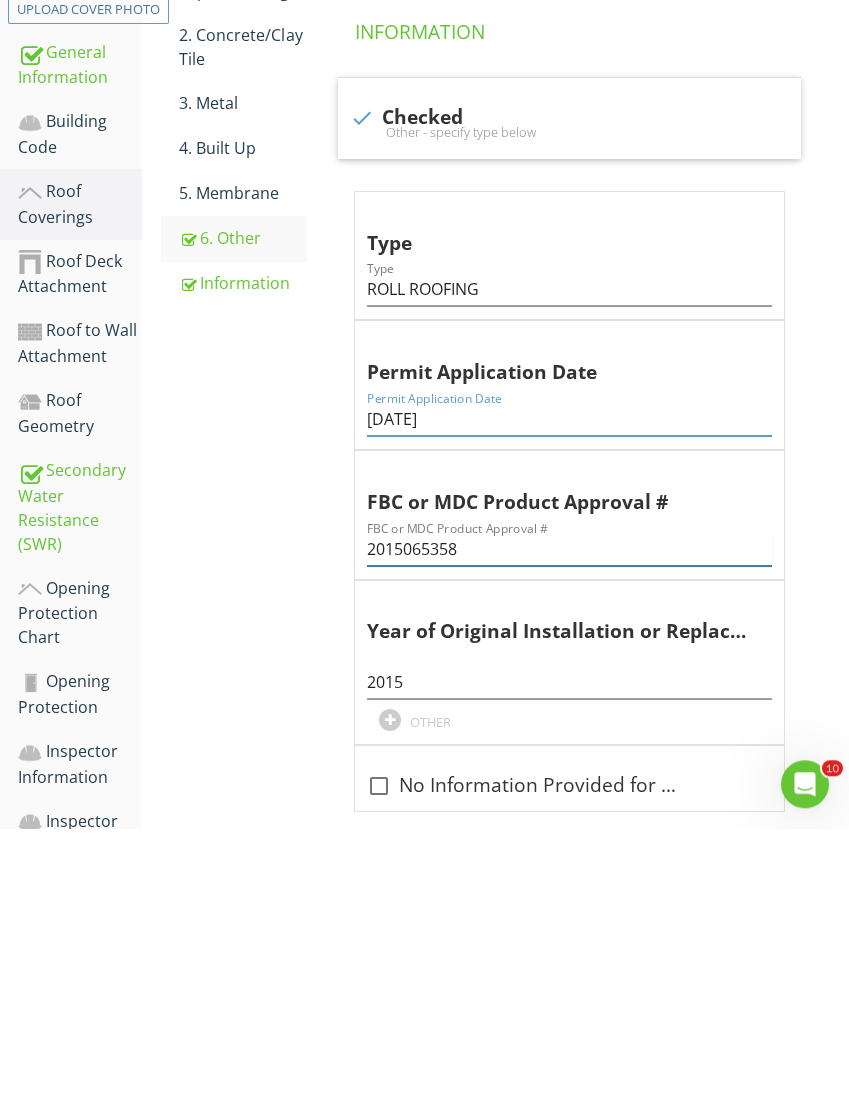 click on "2015065358" at bounding box center [569, 832] 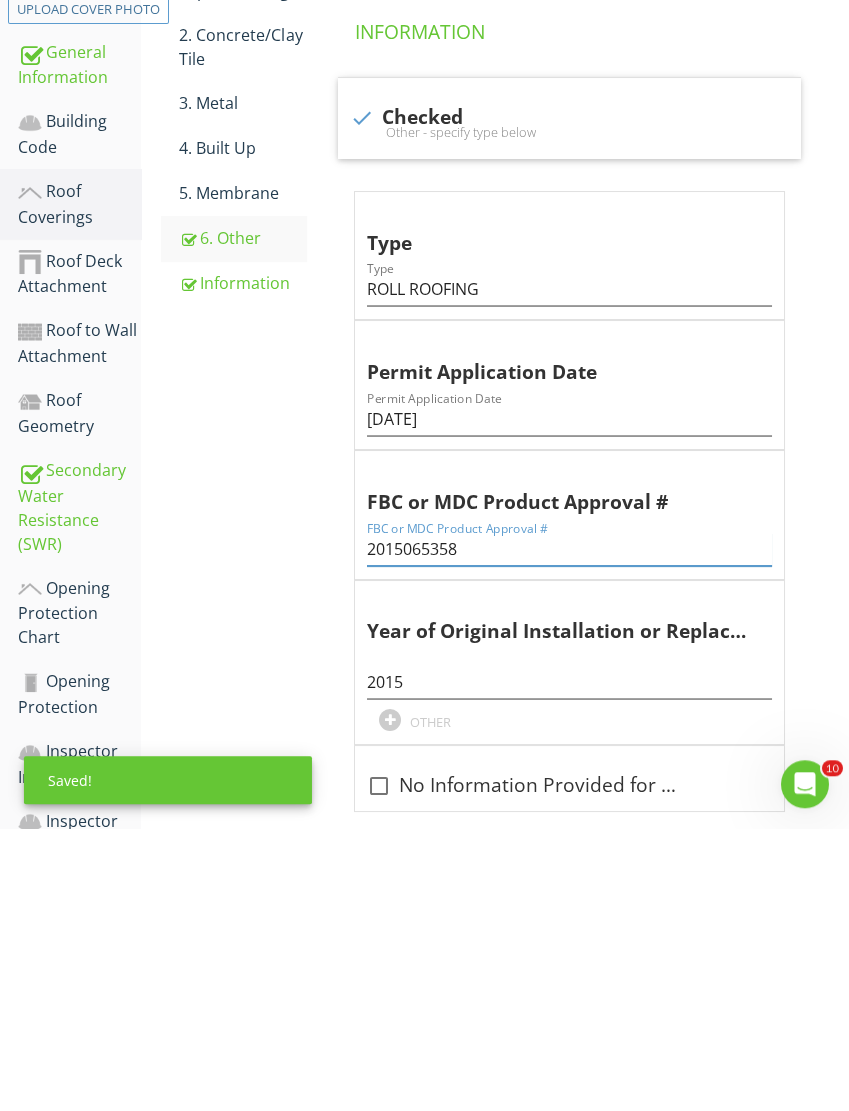 click on "2015065358" at bounding box center [569, 832] 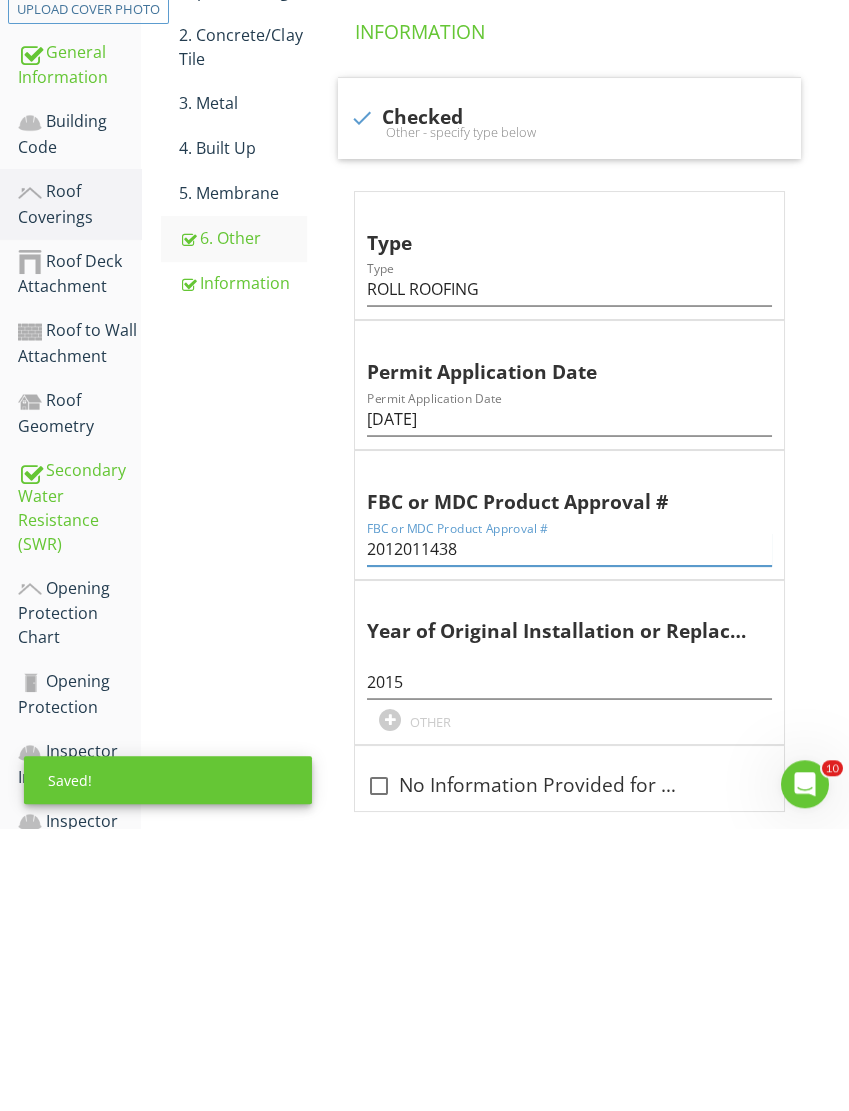 type on "2012011438" 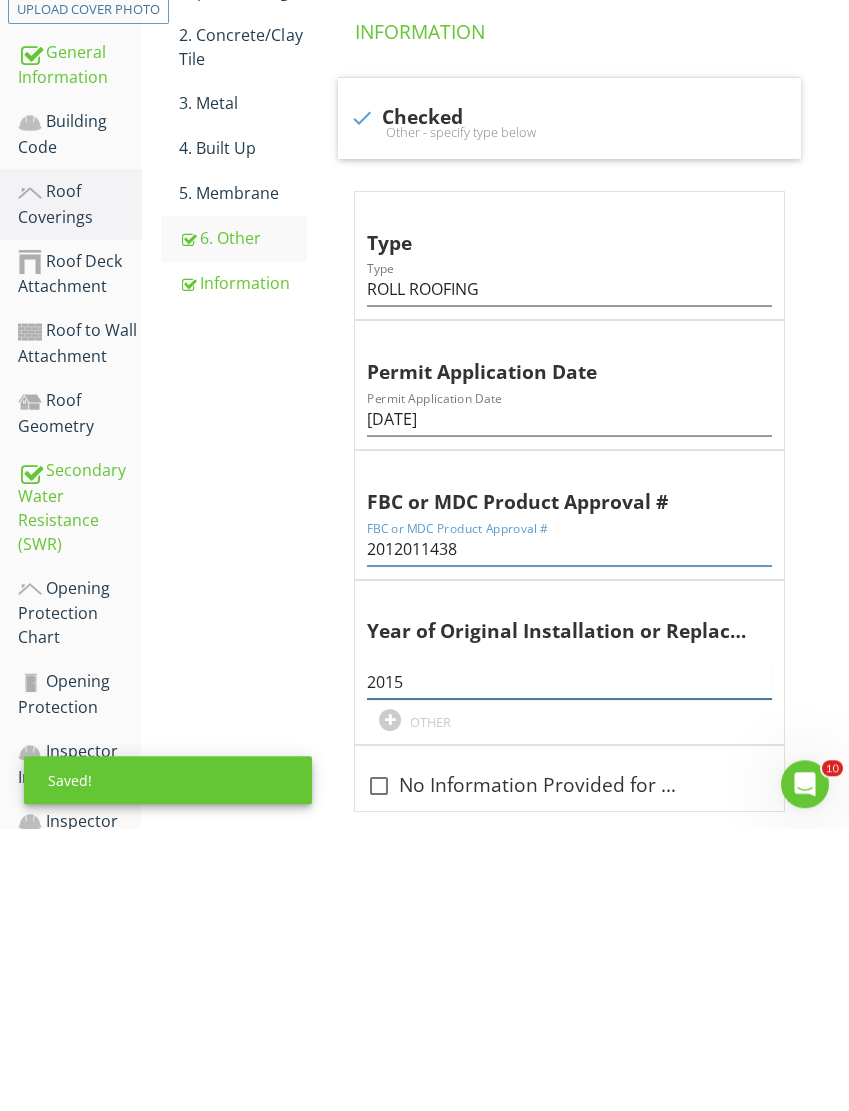 click on "2015" at bounding box center [569, 965] 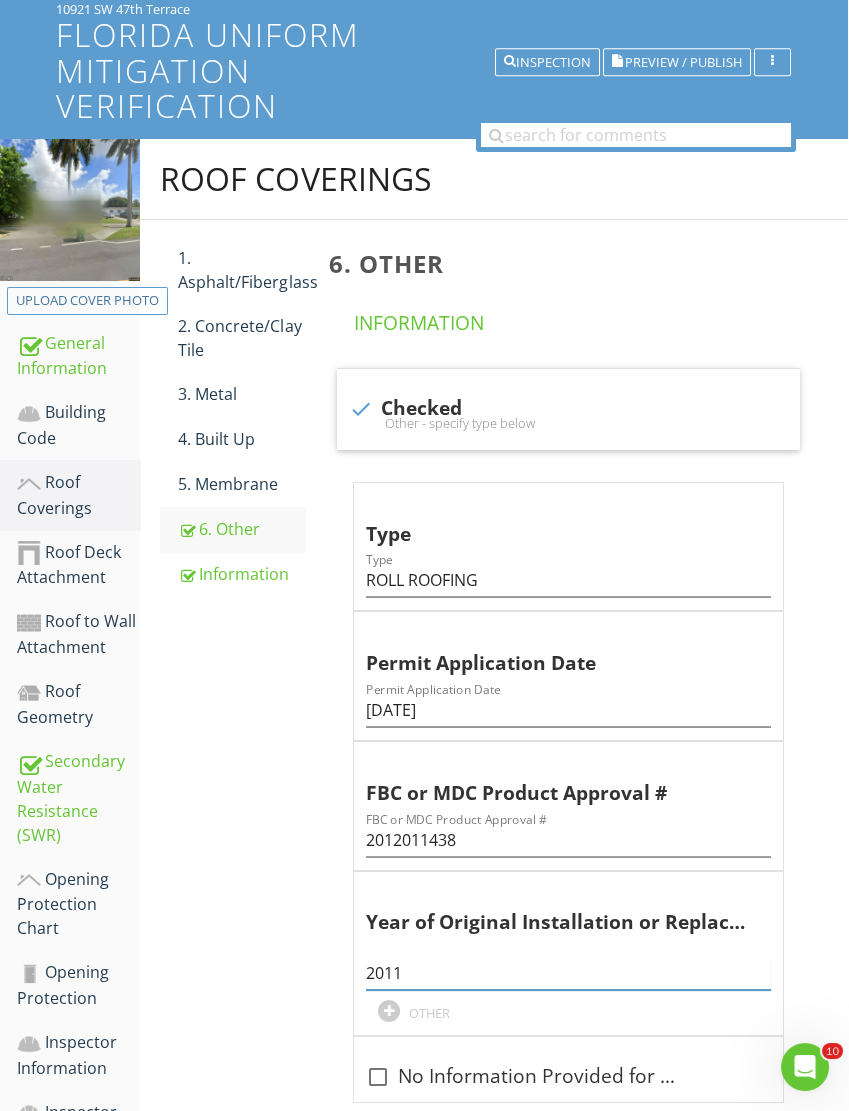 scroll, scrollTop: 156, scrollLeft: 1, axis: both 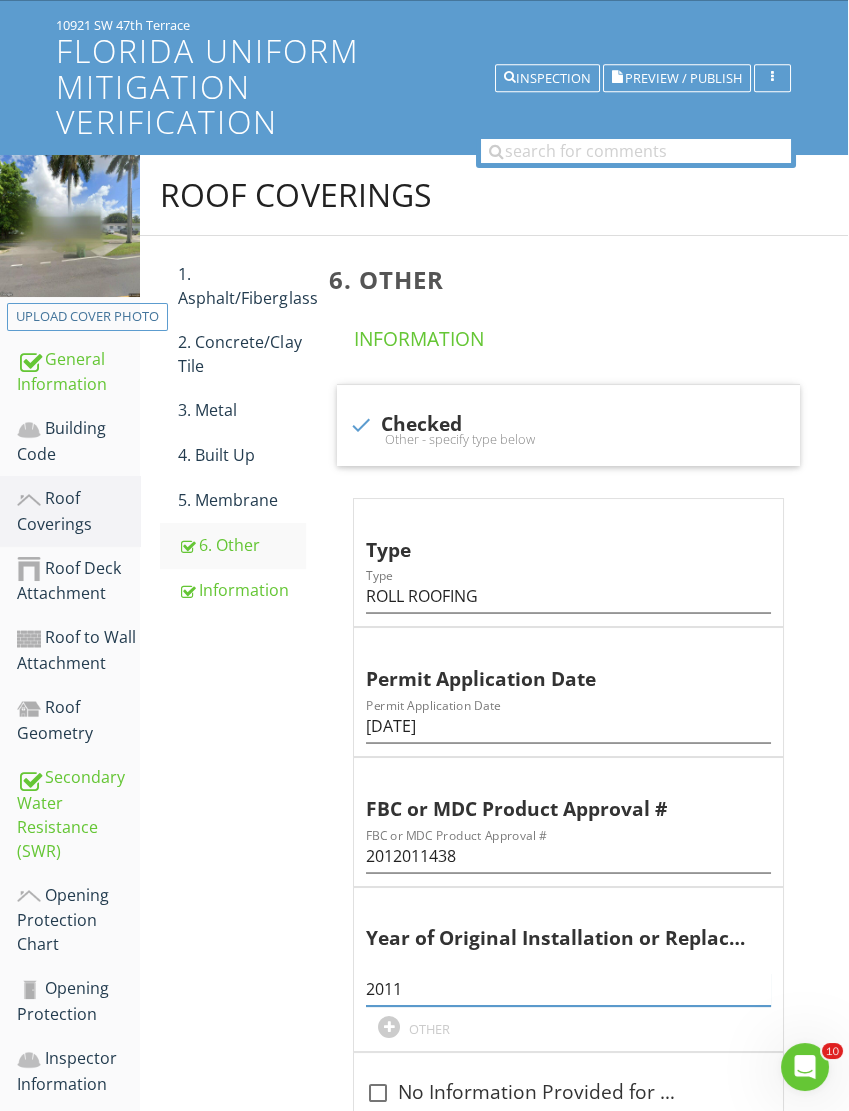 type on "2011" 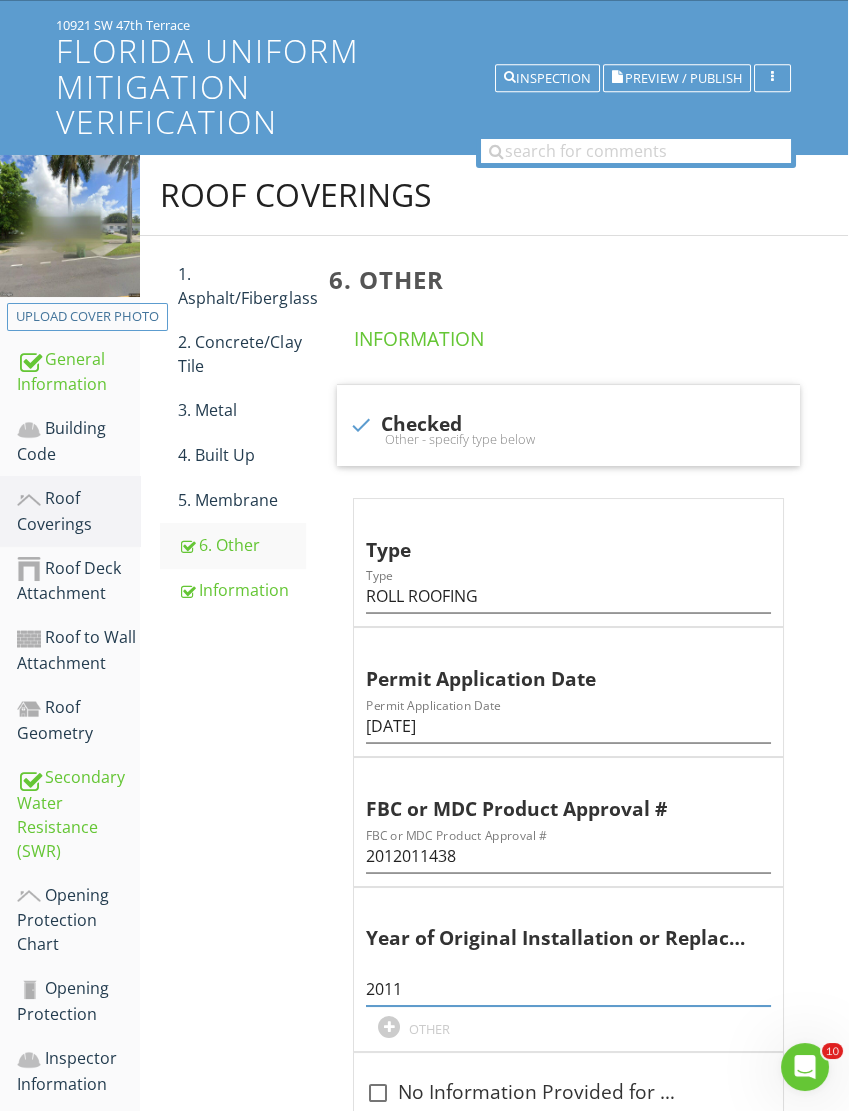 click on "Preview / Publish" at bounding box center [683, 78] 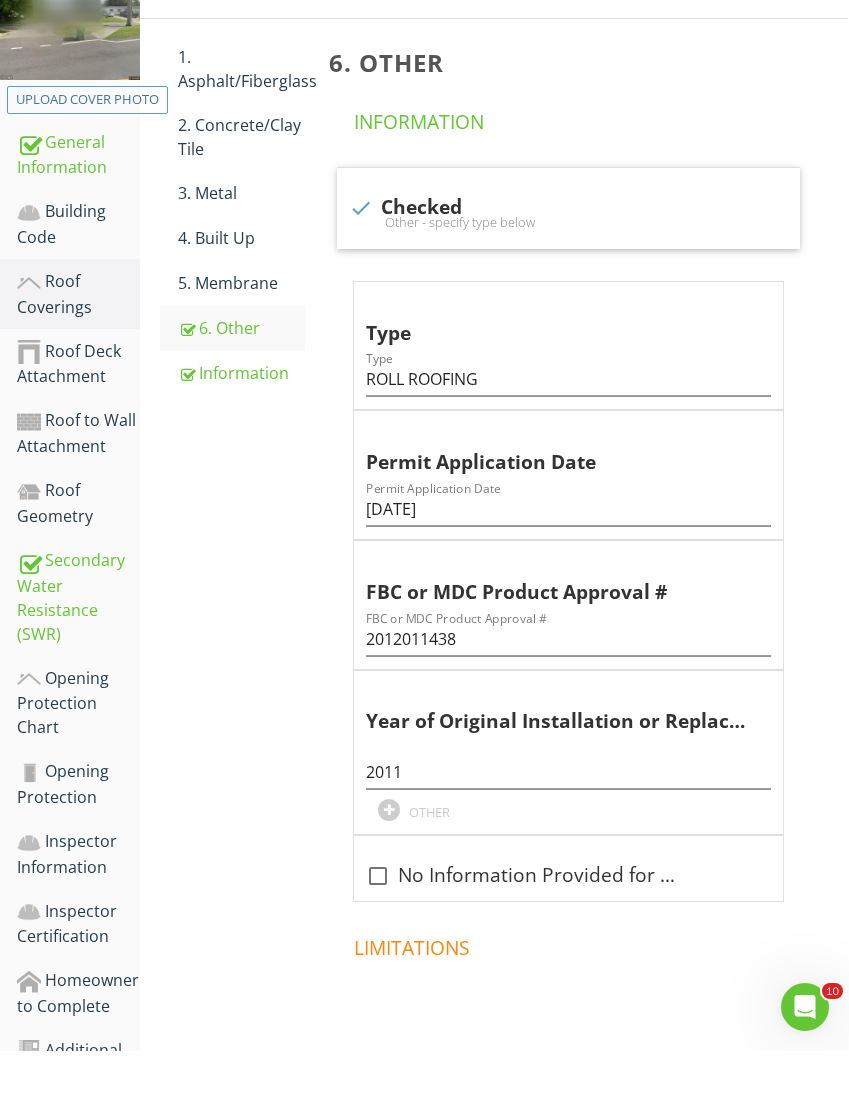scroll, scrollTop: 312, scrollLeft: 0, axis: vertical 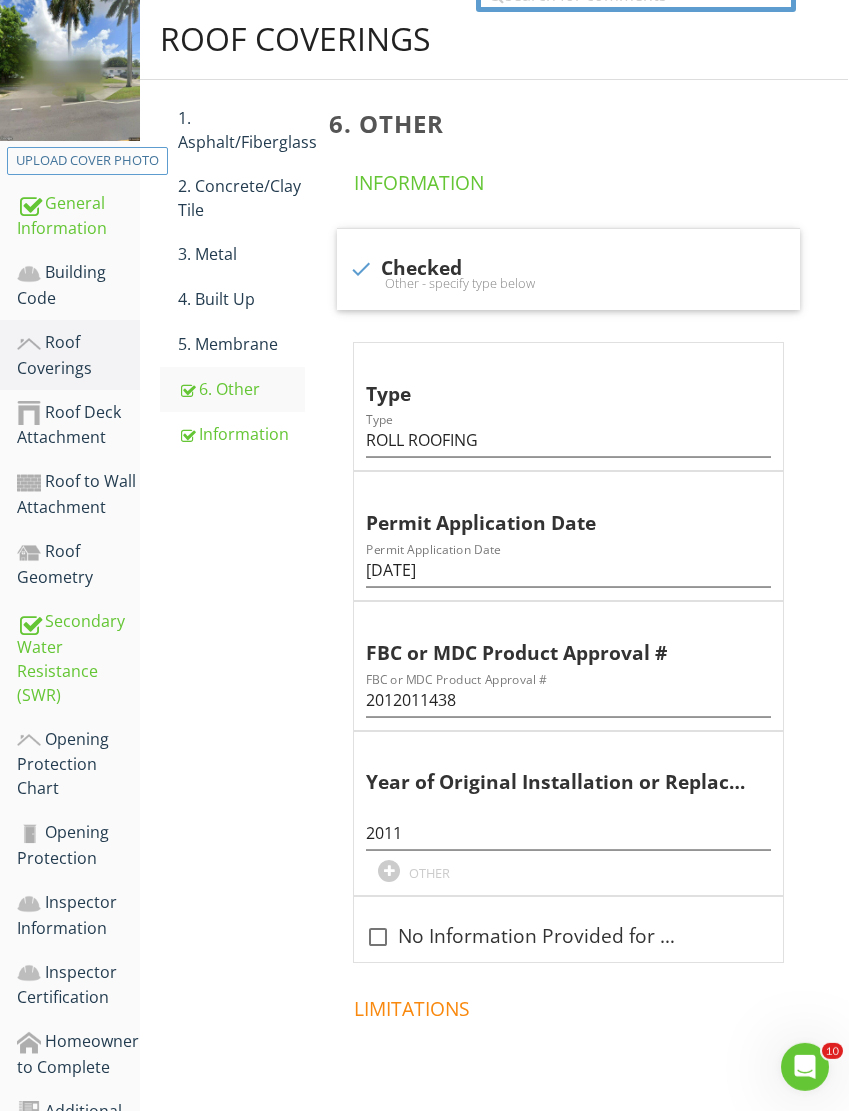 click on "Additional Information" at bounding box center [78, 1124] 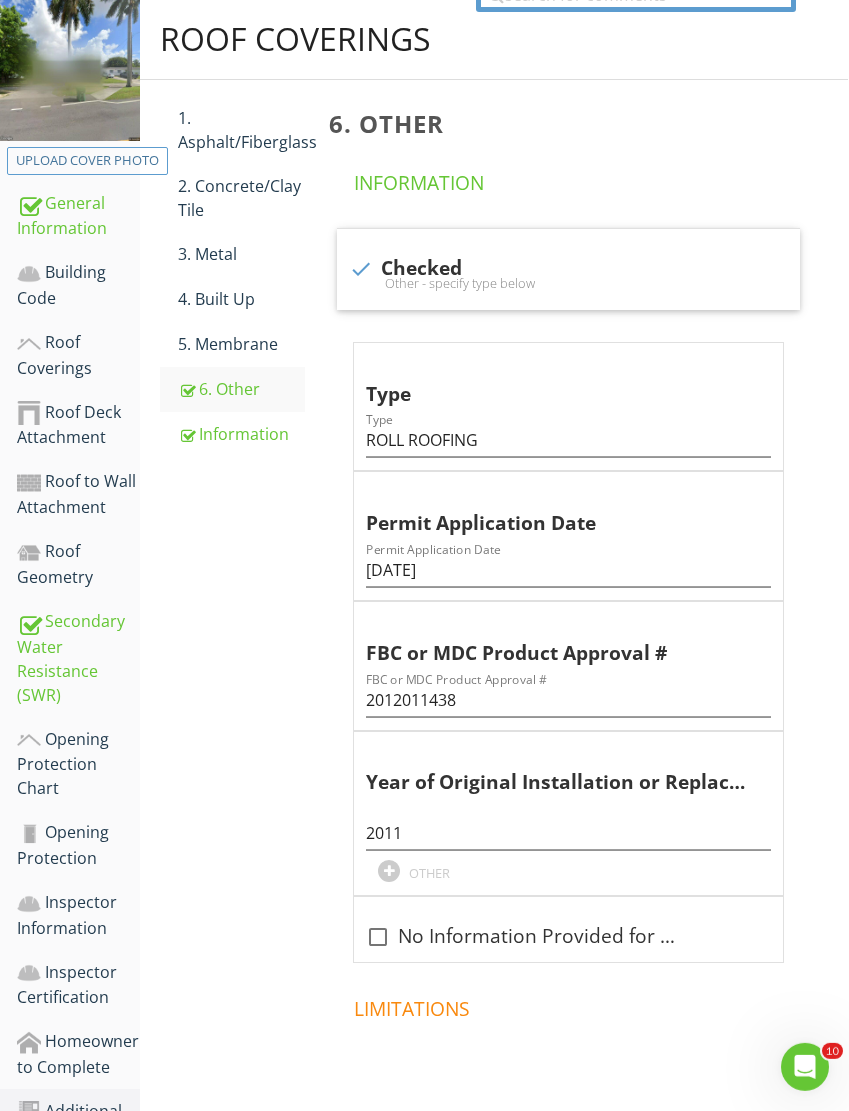 scroll, scrollTop: 313, scrollLeft: 1, axis: both 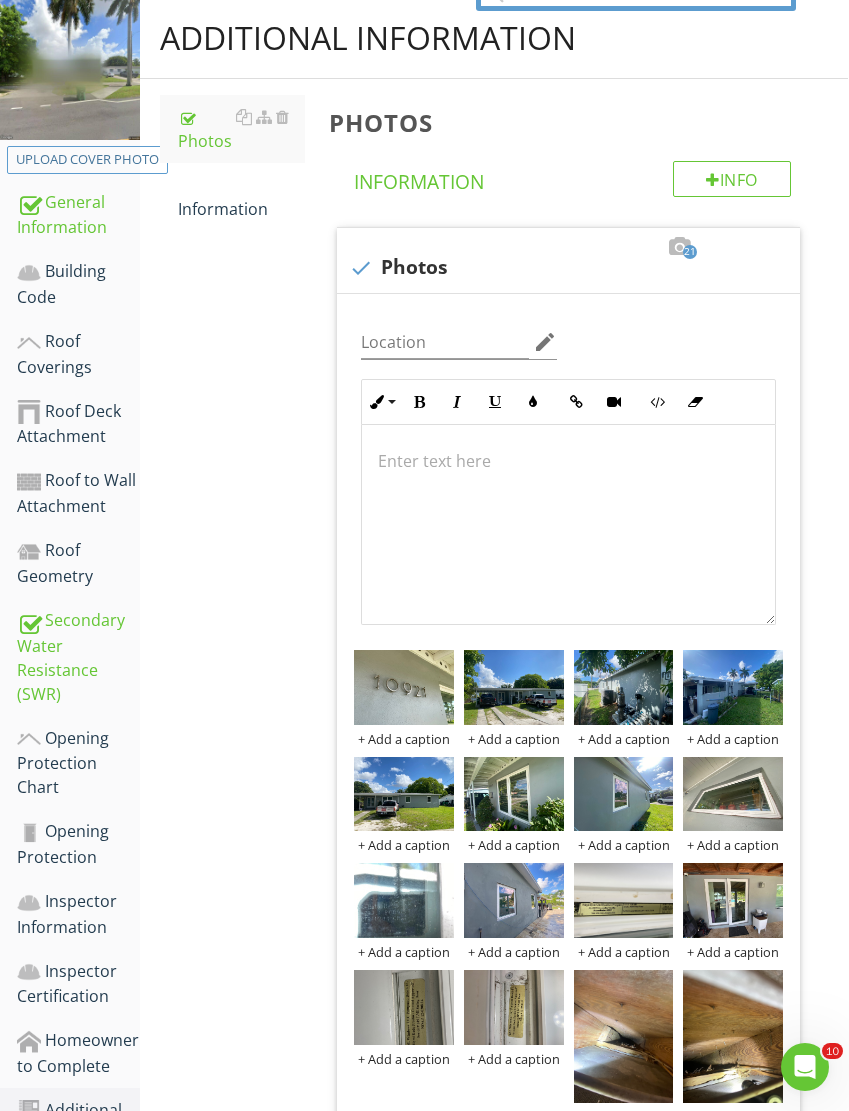 click on "Information" at bounding box center [241, 197] 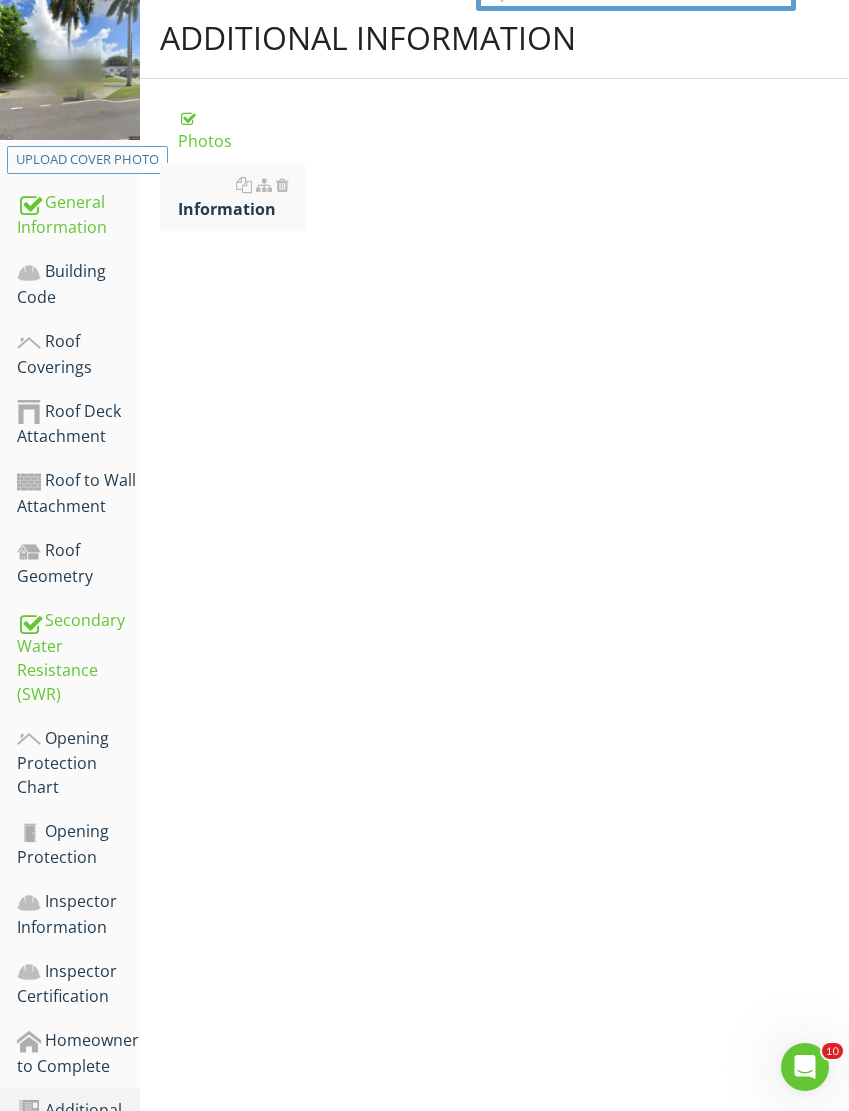 scroll, scrollTop: 287, scrollLeft: 1, axis: both 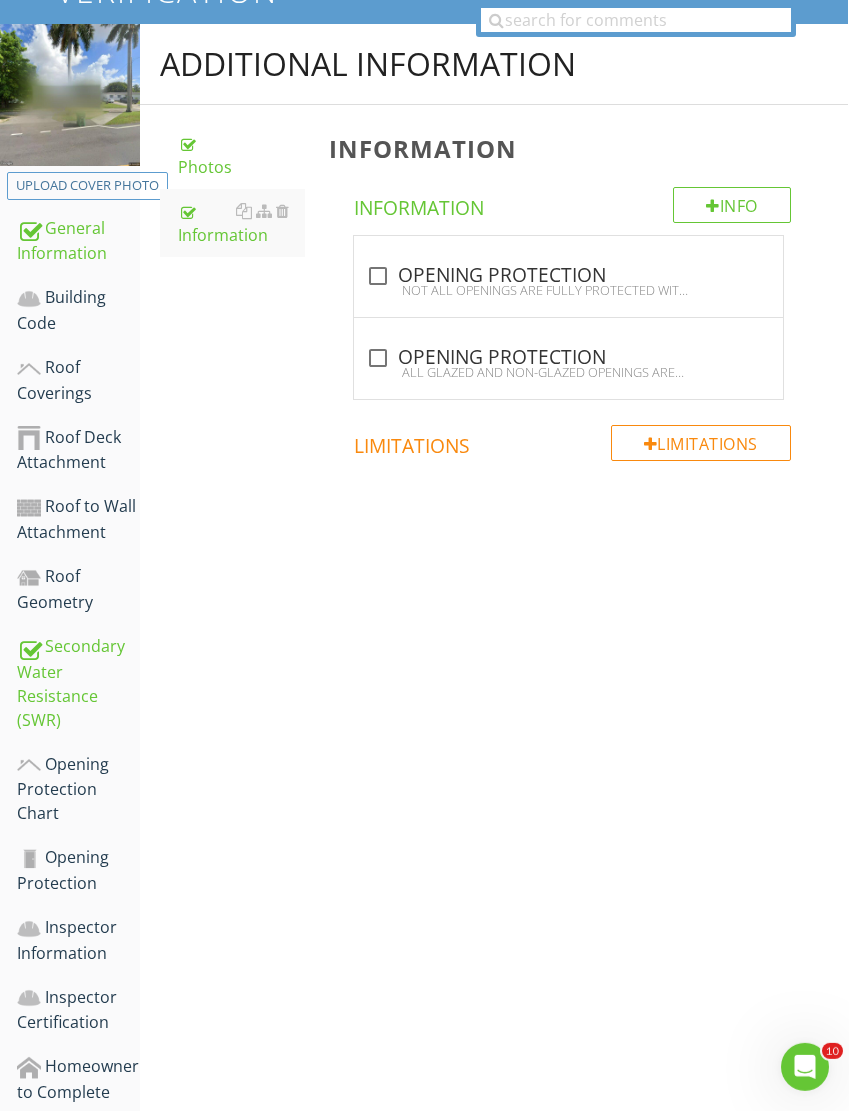 click at bounding box center (378, 358) 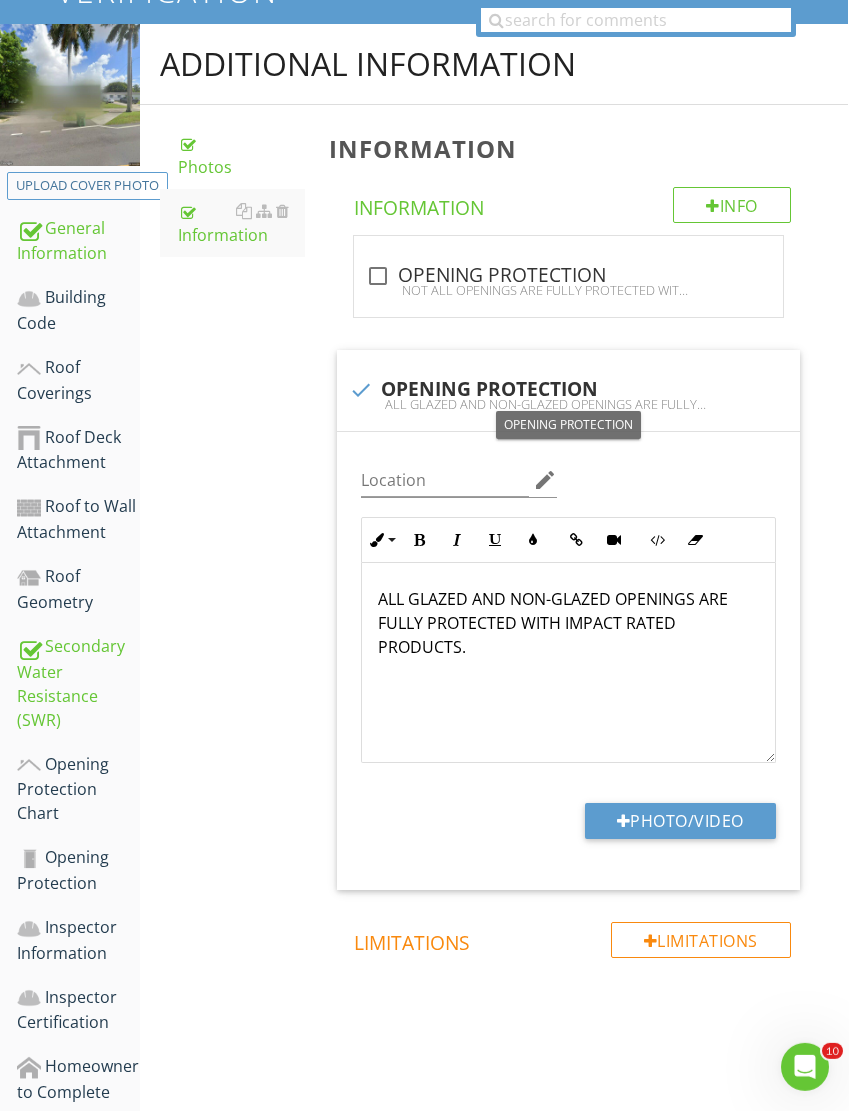 click on "Additional Information
Photos
Information
Information
Info
Information                       check_box_outline_blank
OPENING PROTECTION
NOT ALL OPENINGS ARE FULLY PROTECTED WITH IMPACT RATED PRODUCTS
check
OPENING PROTECTION
ALL GLAZED AND NON-GLAZED OPENINGS ARE FULLY PROTECTED WITH IMPACT RATED PRODUCTS.
Location edit       Inline Style XLarge Large Normal Small Light Small/Light Bold Italic Underline Colors Insert Link Insert Video Code View Clear Formatting Ordered List Unordered List Insert Image Insert Table ALL GLAZED AND NON-GLAZED OPENINGS ARE FULLY PROTECTED WITH IMPACT RATED PRODUCTS. Enter text here
Photo/Video
Limitations" at bounding box center [494, 572] 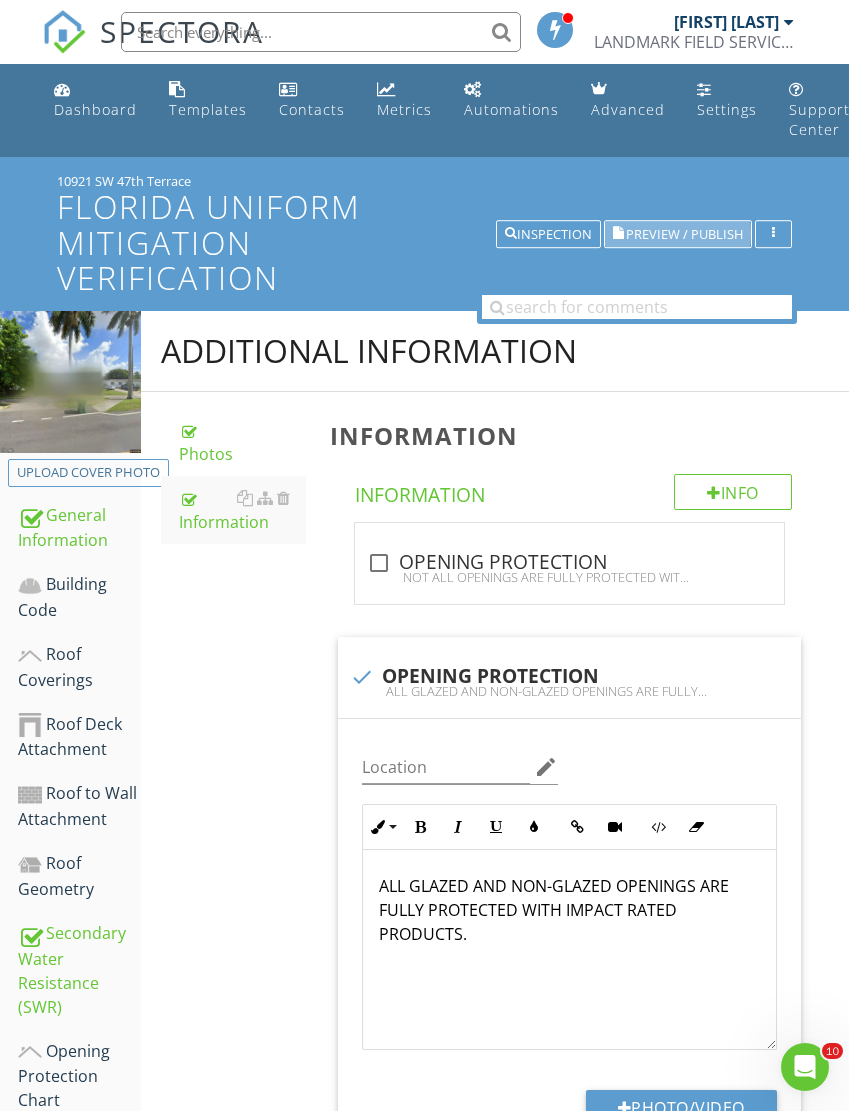 scroll, scrollTop: 0, scrollLeft: 1, axis: horizontal 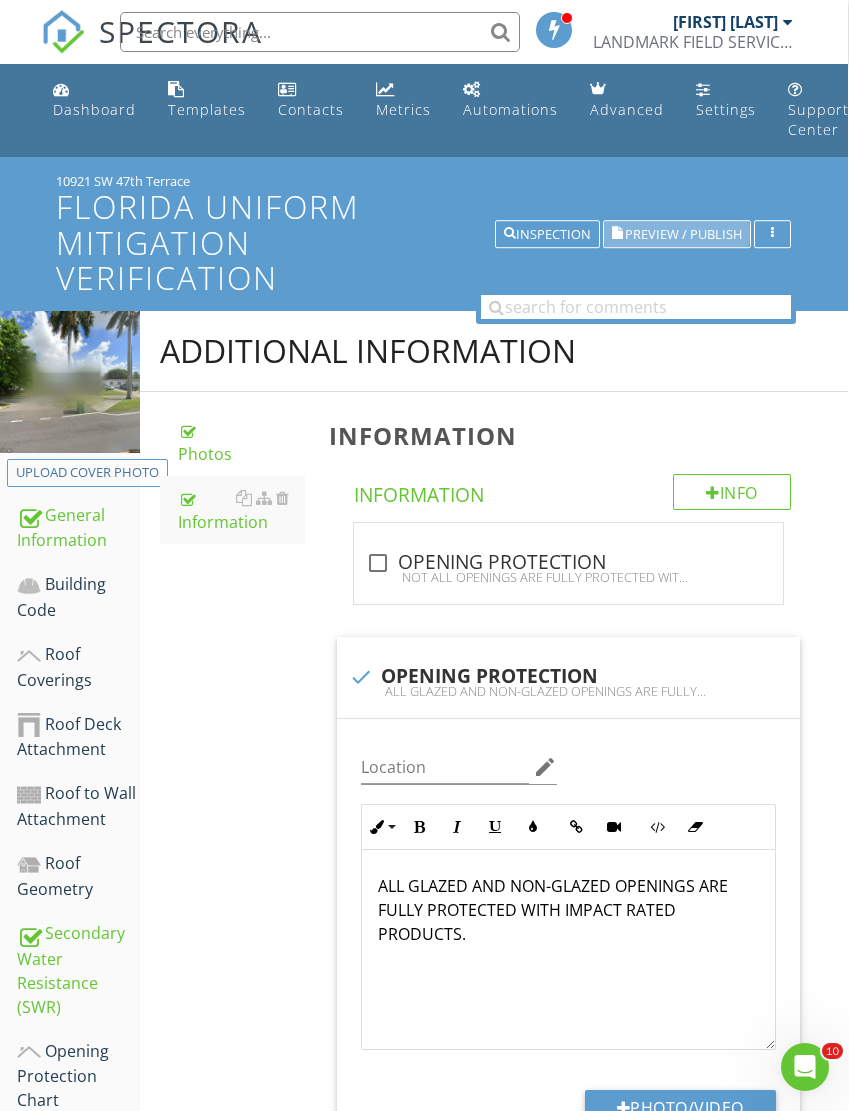 click on "Preview / Publish" at bounding box center (683, 234) 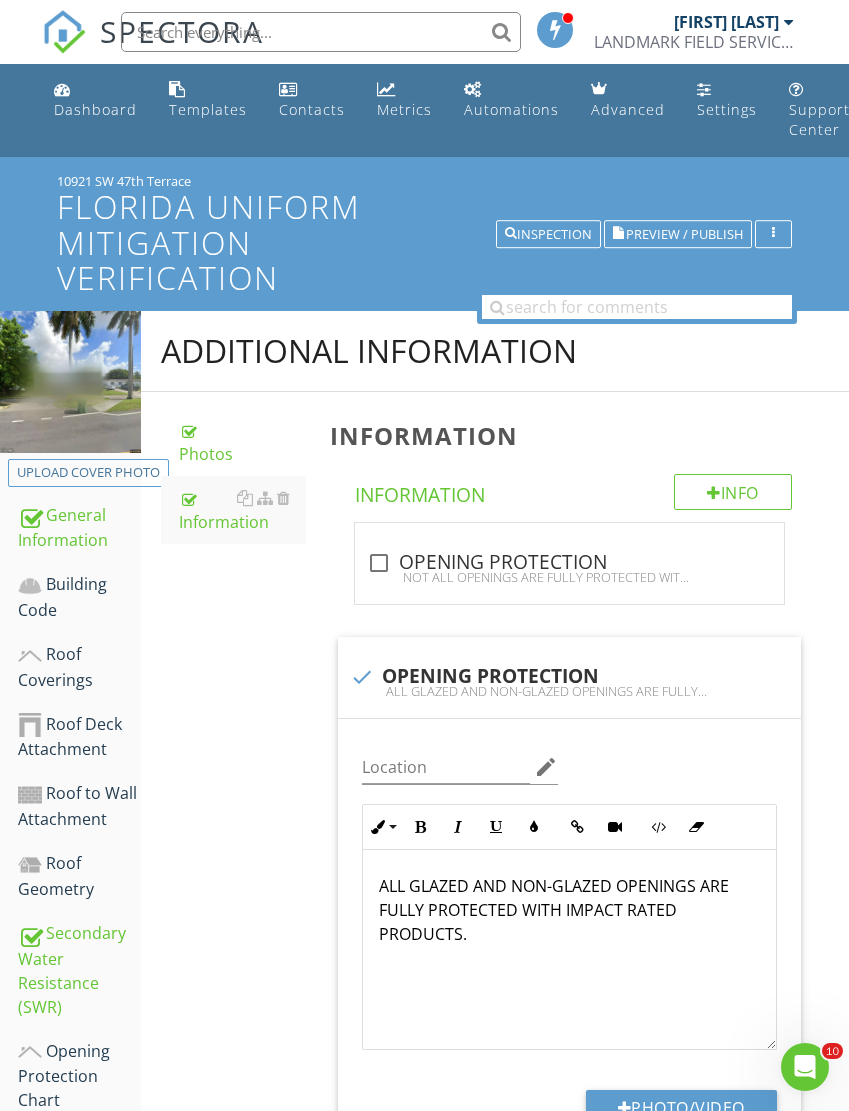 scroll, scrollTop: 0, scrollLeft: 1, axis: horizontal 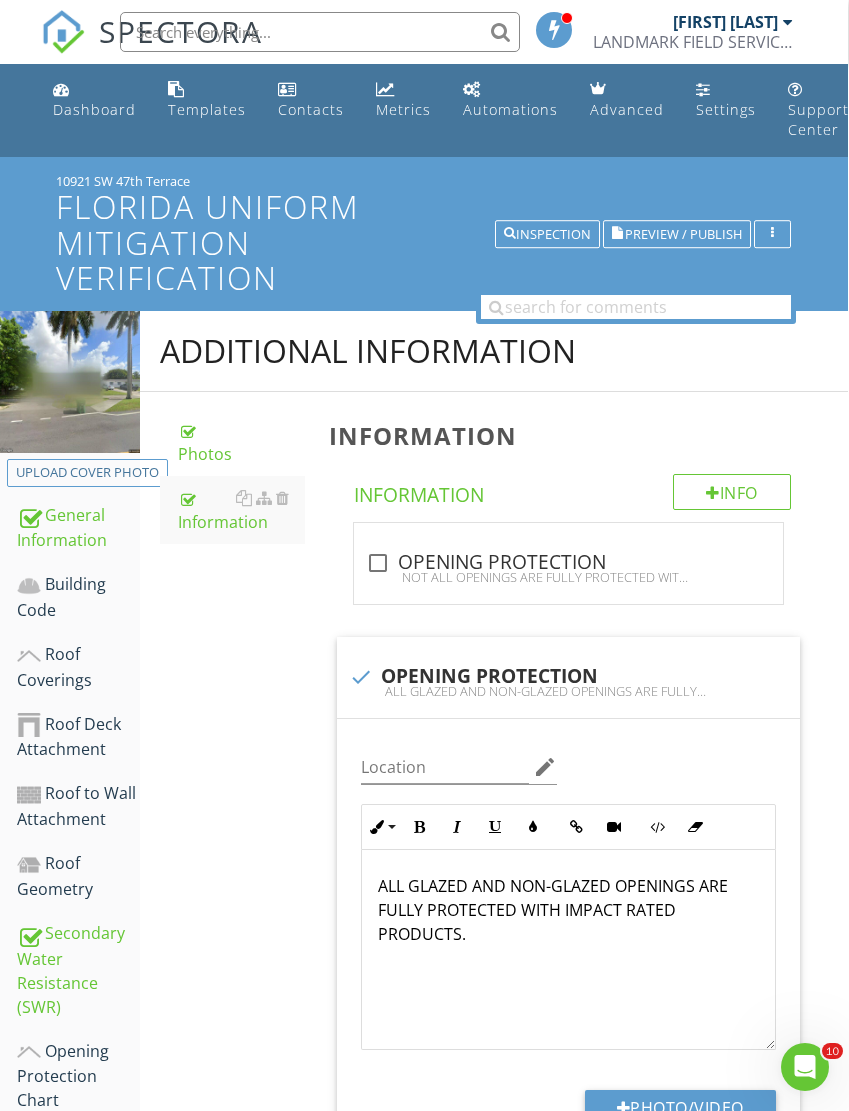click on "Inspection" at bounding box center (547, 234) 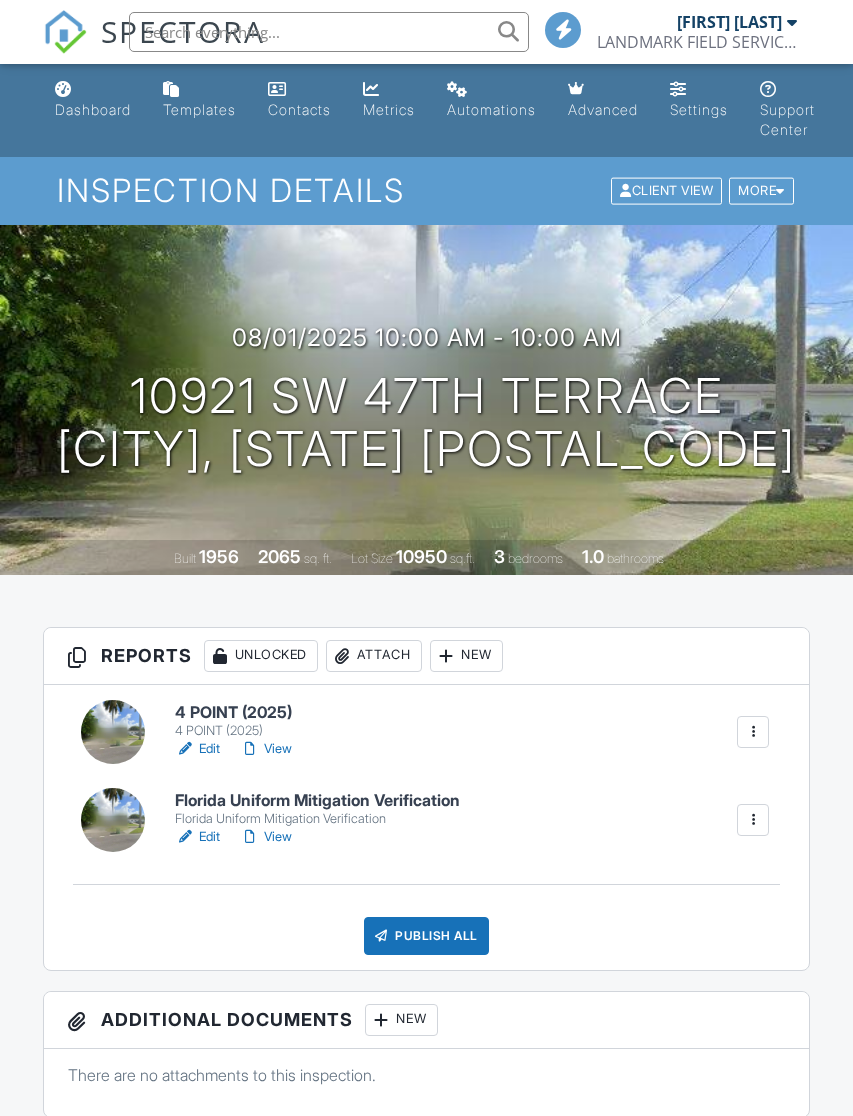 scroll, scrollTop: 0, scrollLeft: 0, axis: both 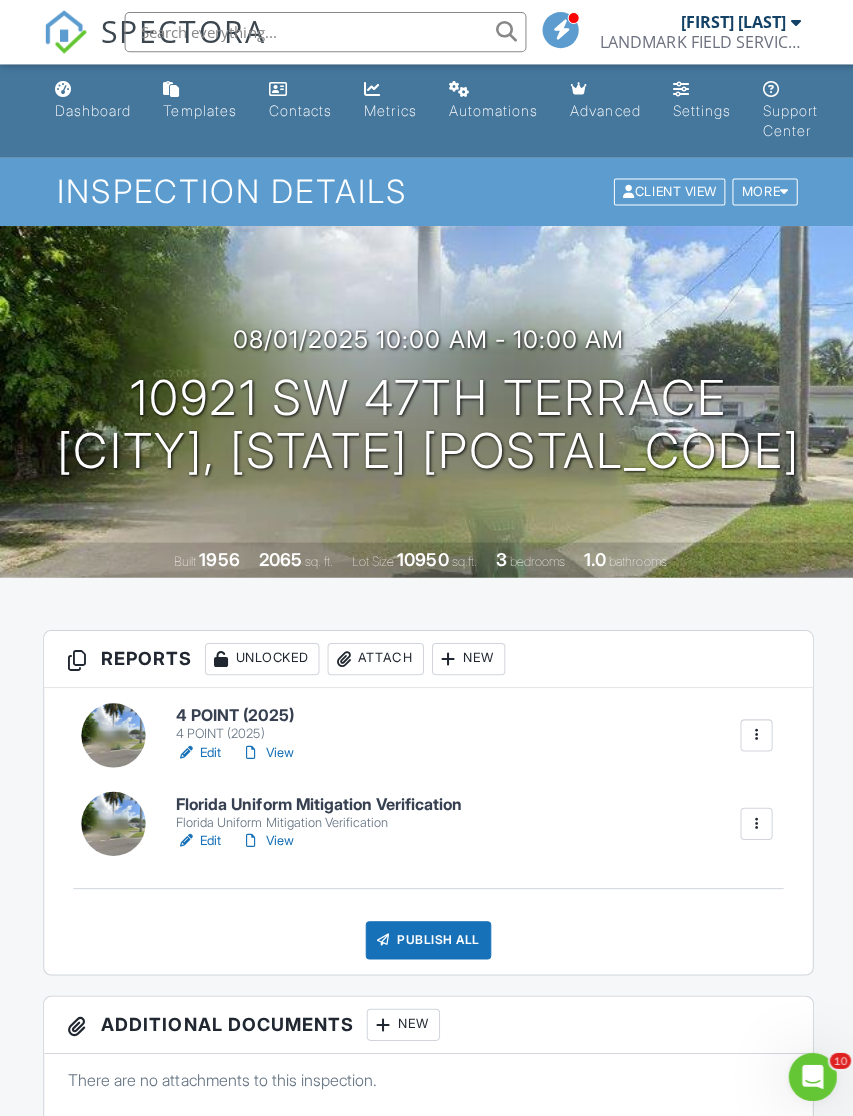 click on "4 POINT (2025)" at bounding box center (237, 713) 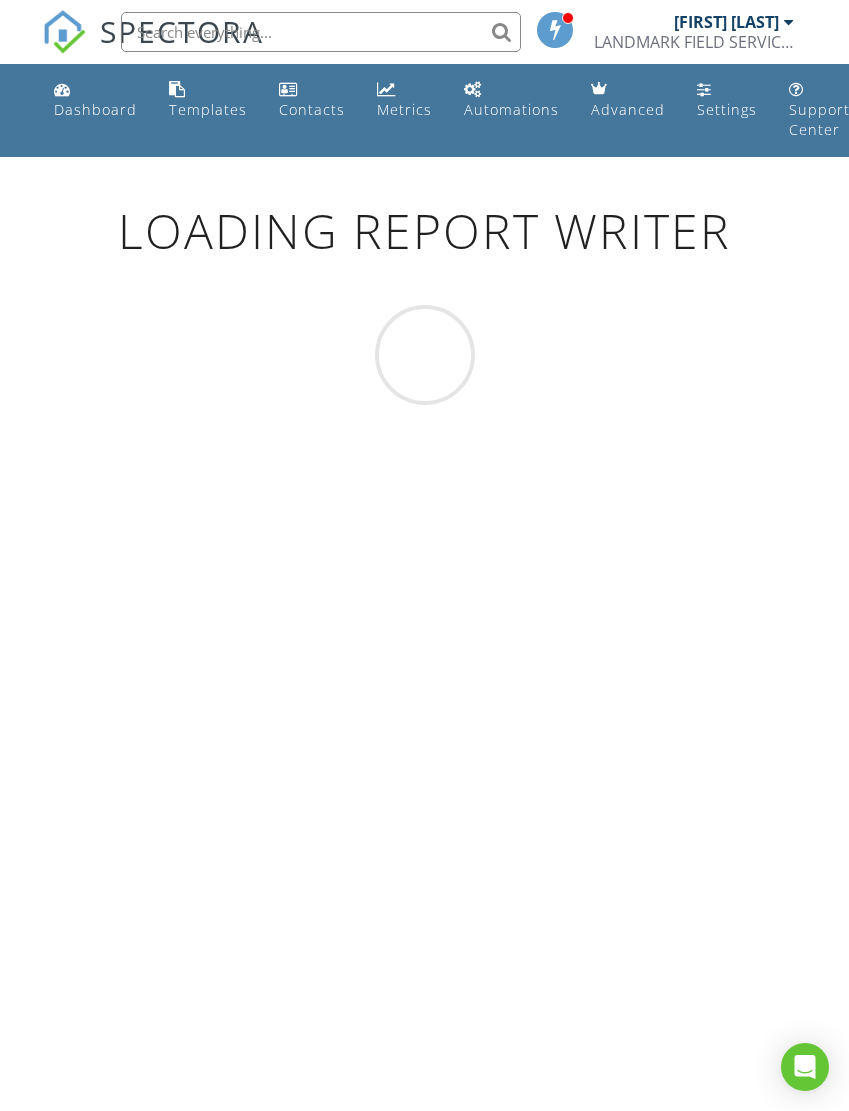 scroll, scrollTop: 0, scrollLeft: 0, axis: both 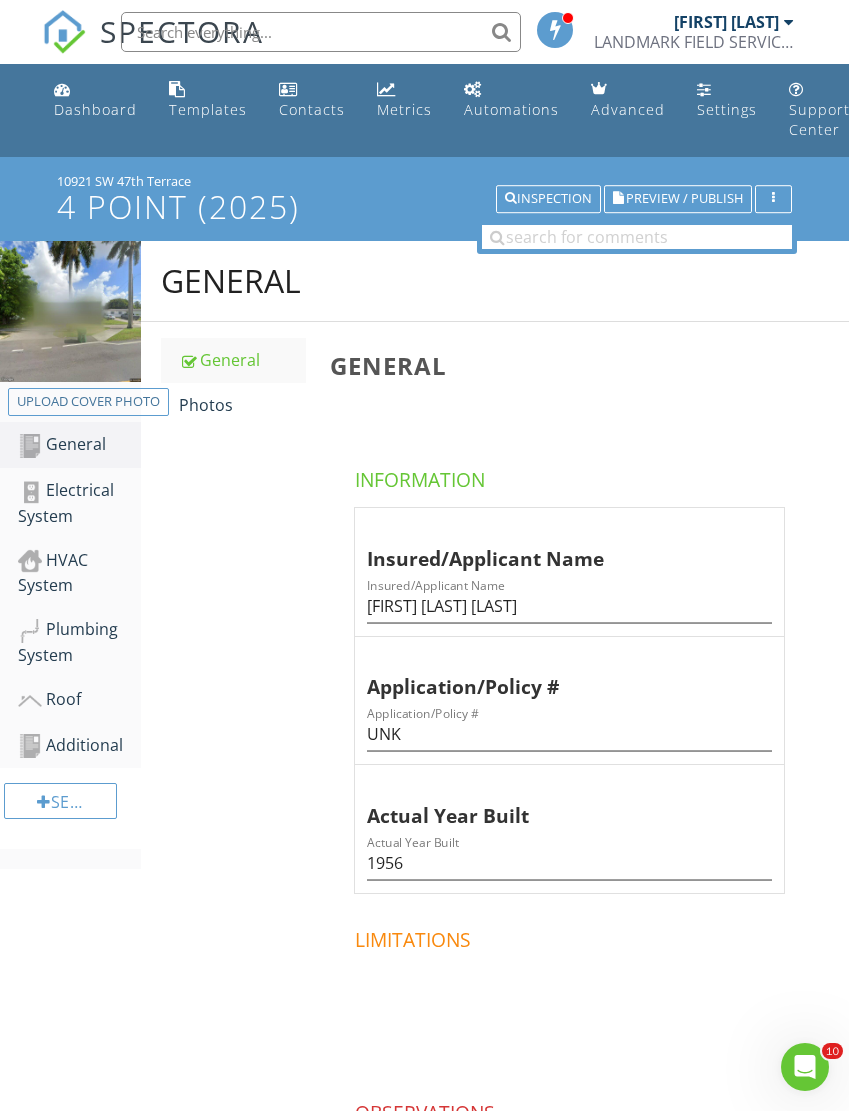 click on "Photos" at bounding box center (242, 405) 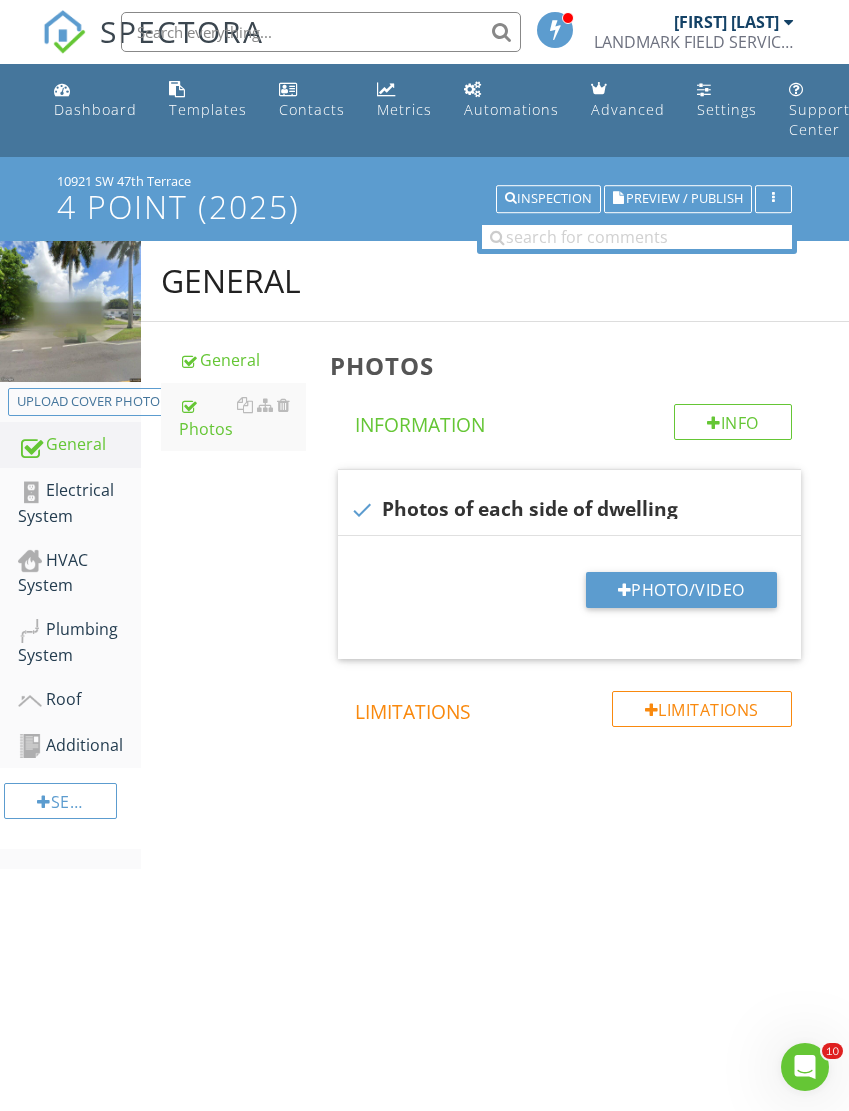 click on "Photo/Video" at bounding box center (681, 590) 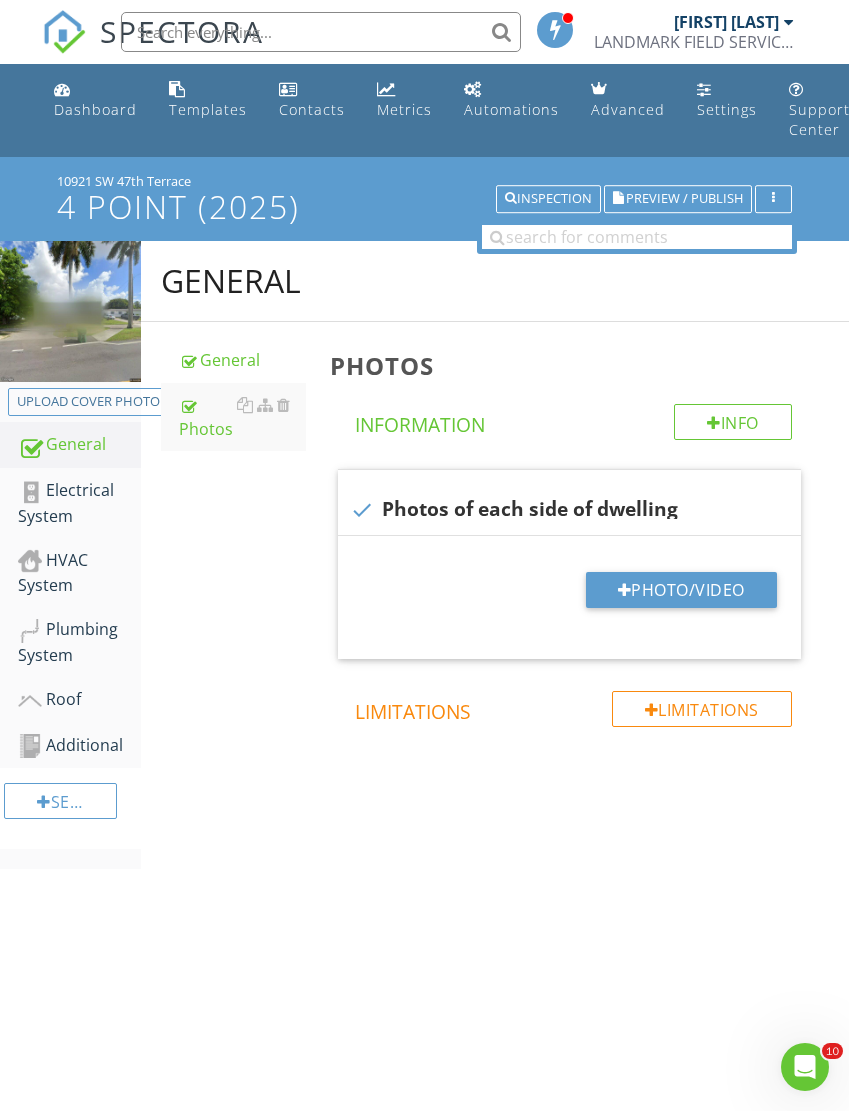 type on "C:\fakepath\IMG_4141.jpeg" 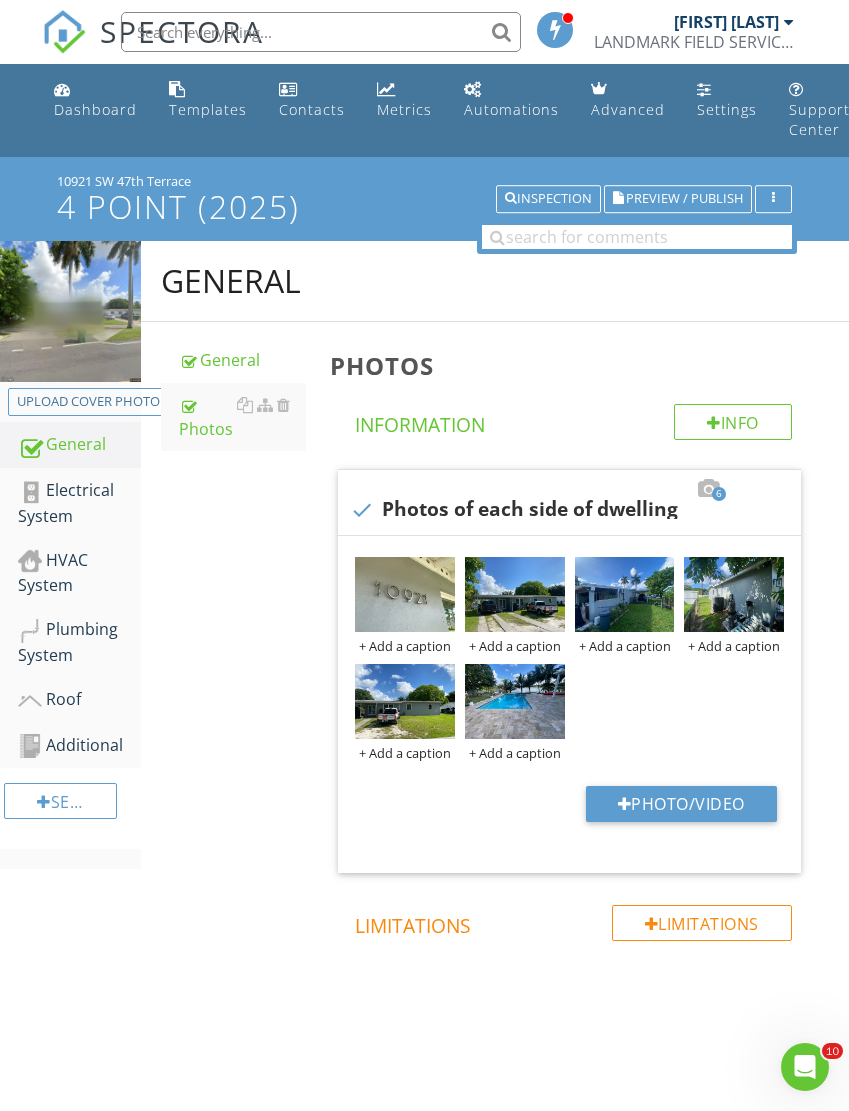 click on "Roof" at bounding box center (79, 700) 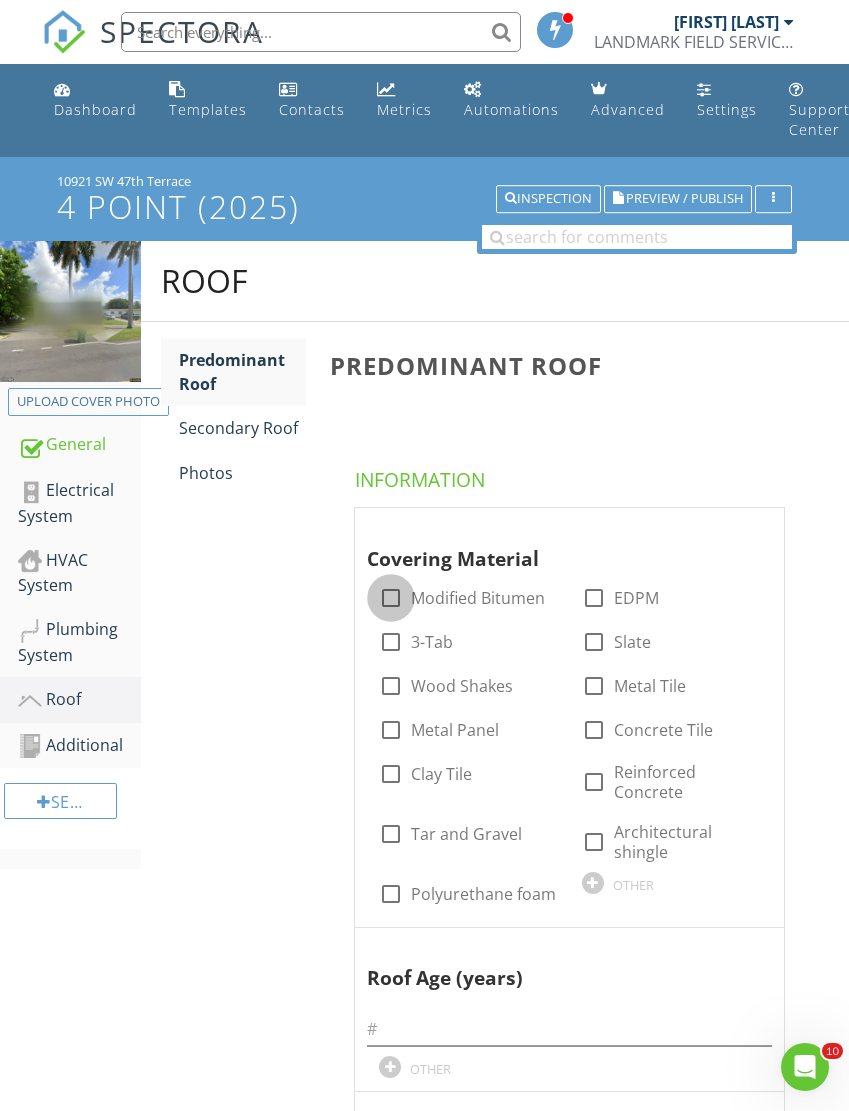 click at bounding box center [391, 598] 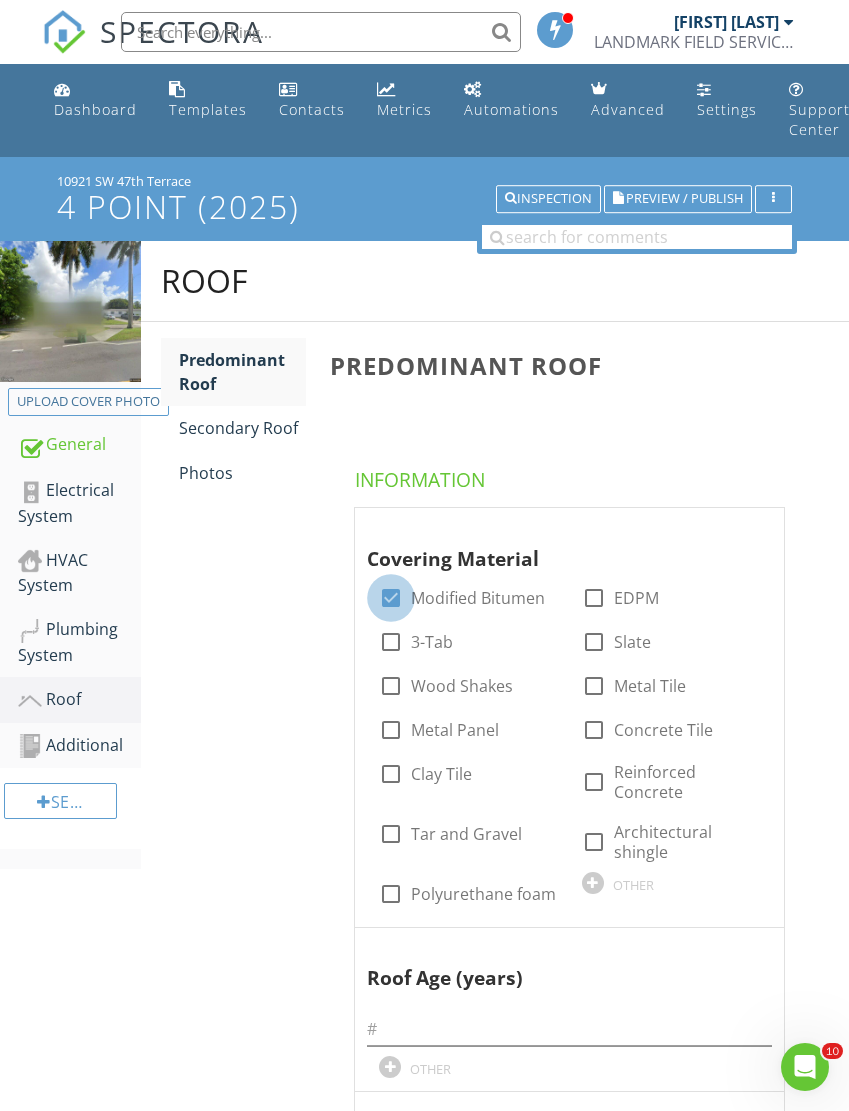 checkbox on "true" 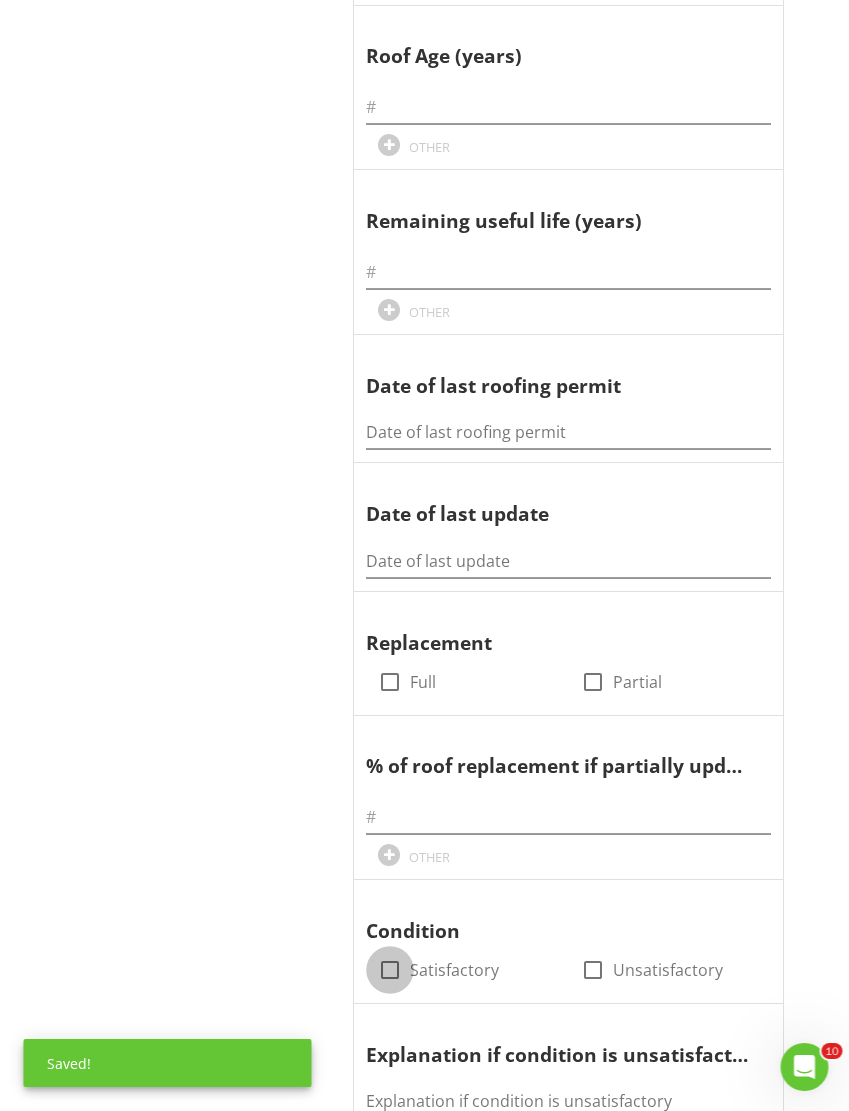 scroll, scrollTop: 922, scrollLeft: 1, axis: both 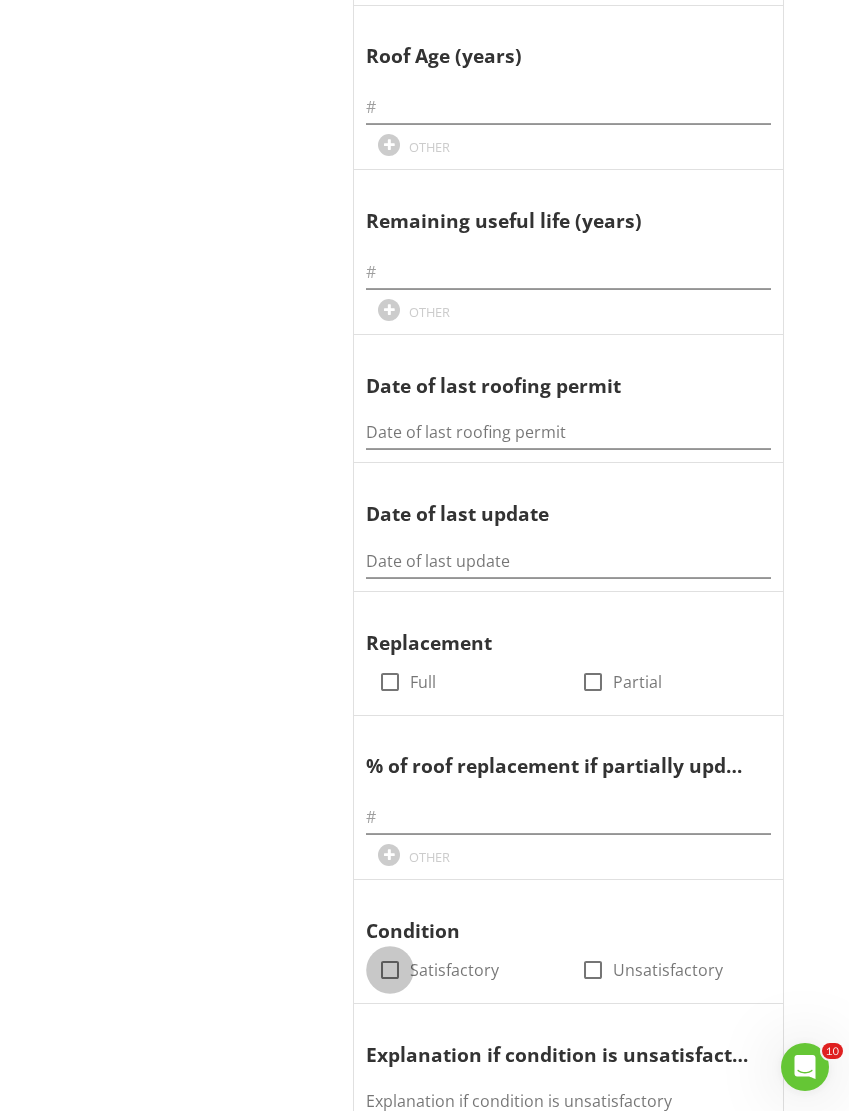 click at bounding box center [390, 970] 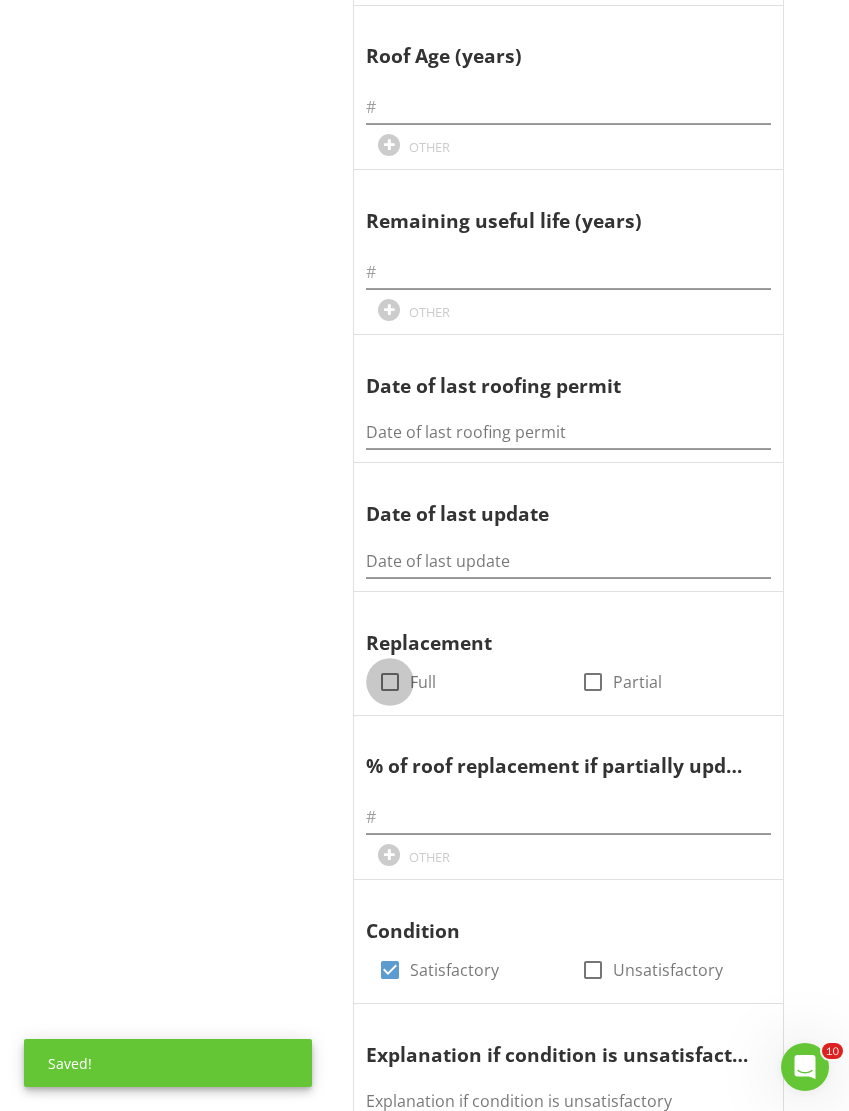 click at bounding box center [390, 682] 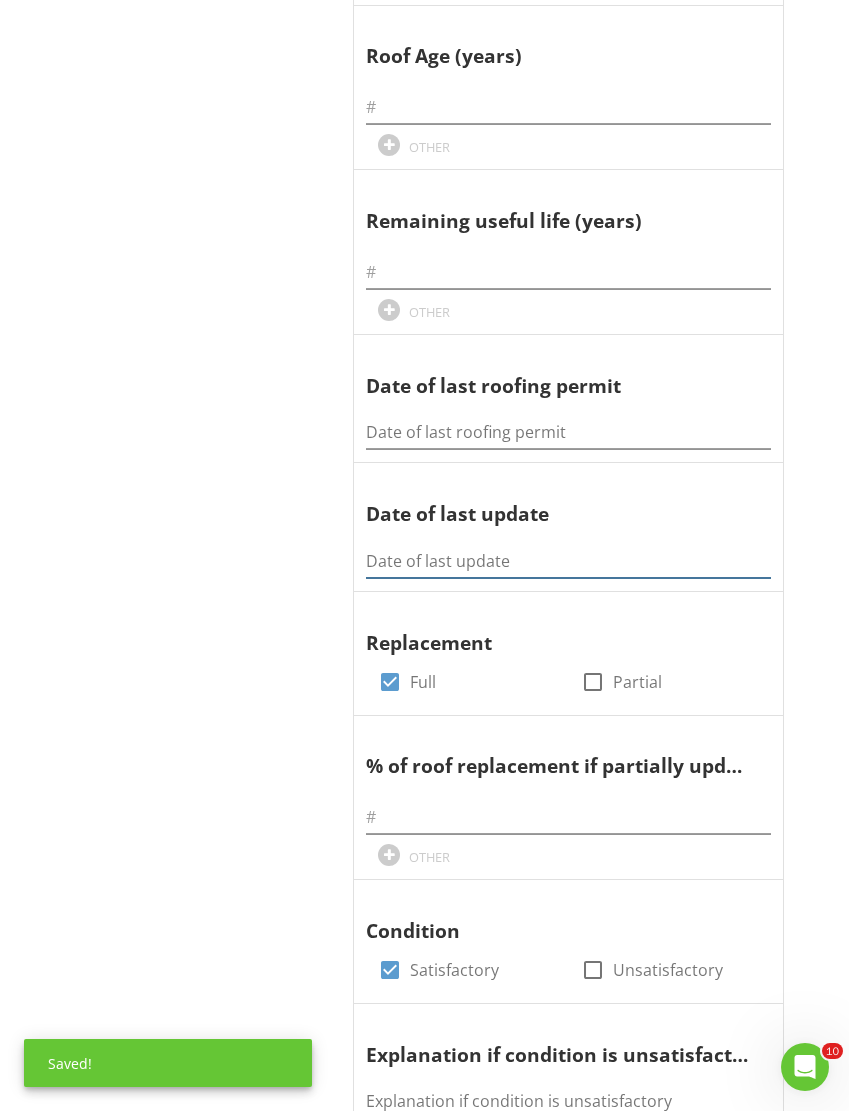 click at bounding box center (568, 561) 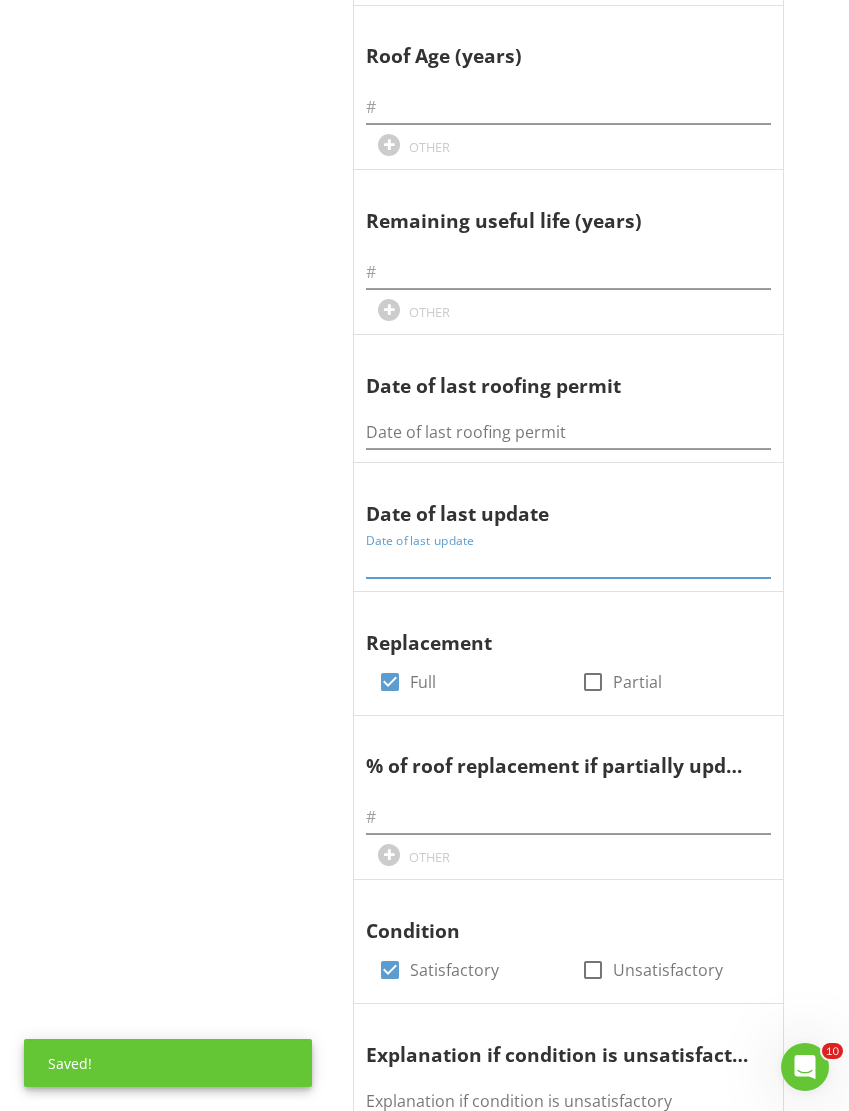 scroll, scrollTop: 922, scrollLeft: 0, axis: vertical 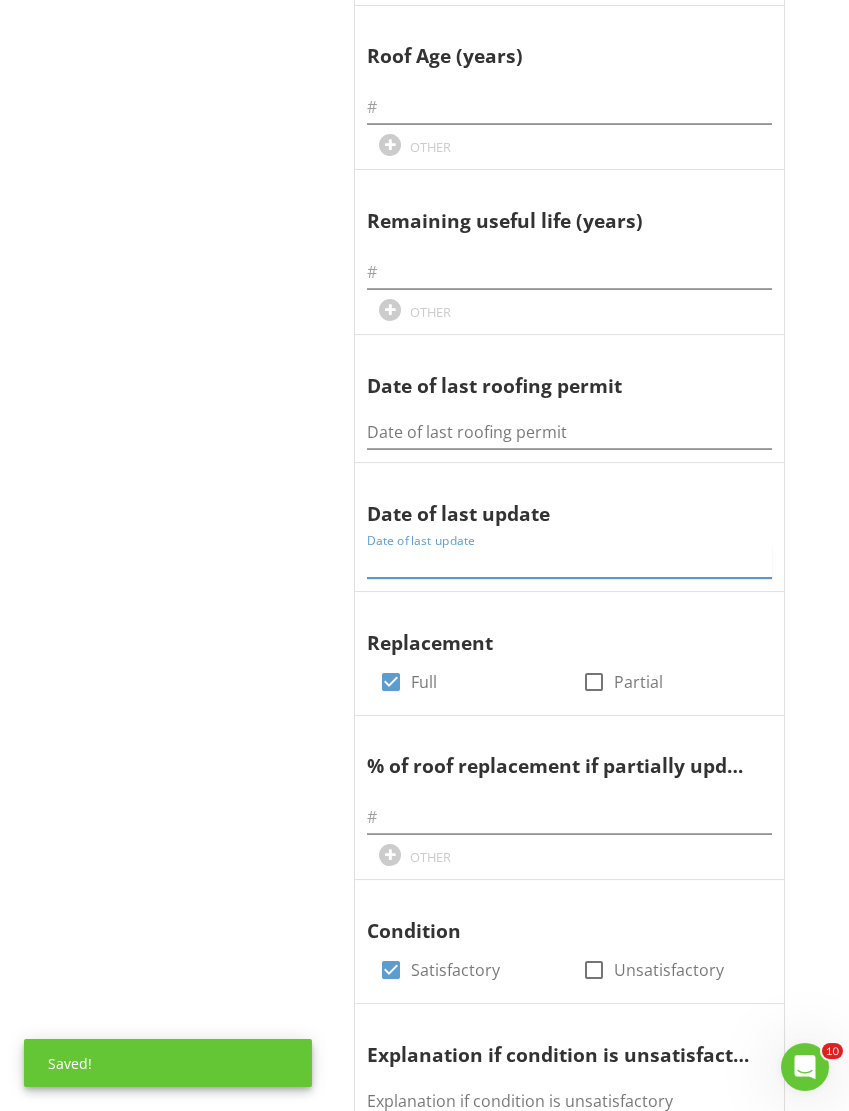 click at bounding box center (569, 561) 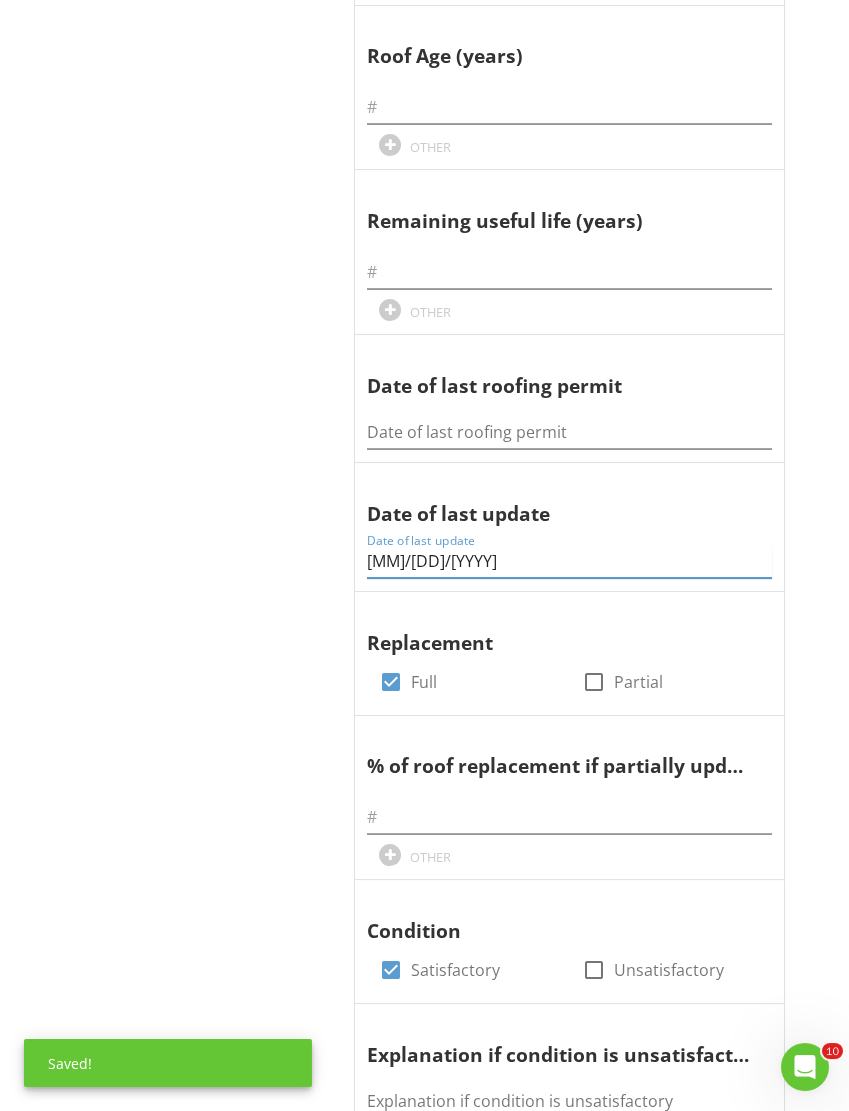 type on "12/07/2011" 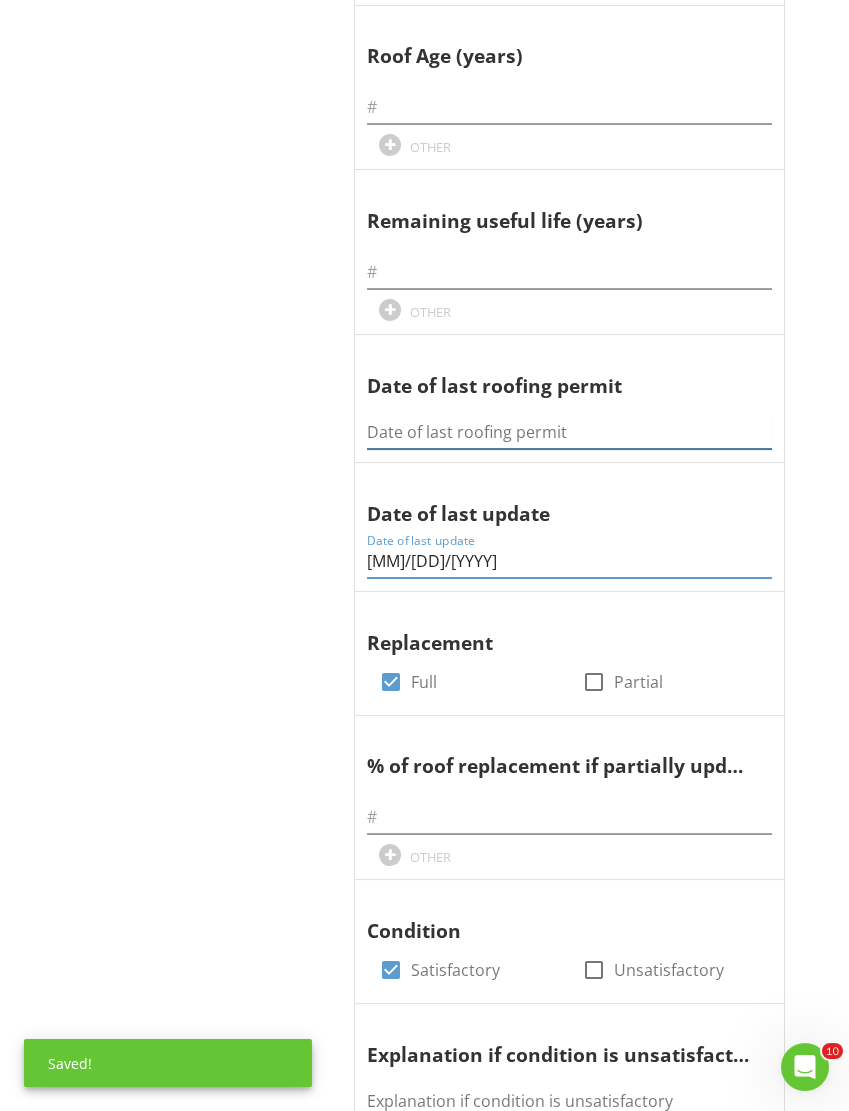 click at bounding box center (569, 432) 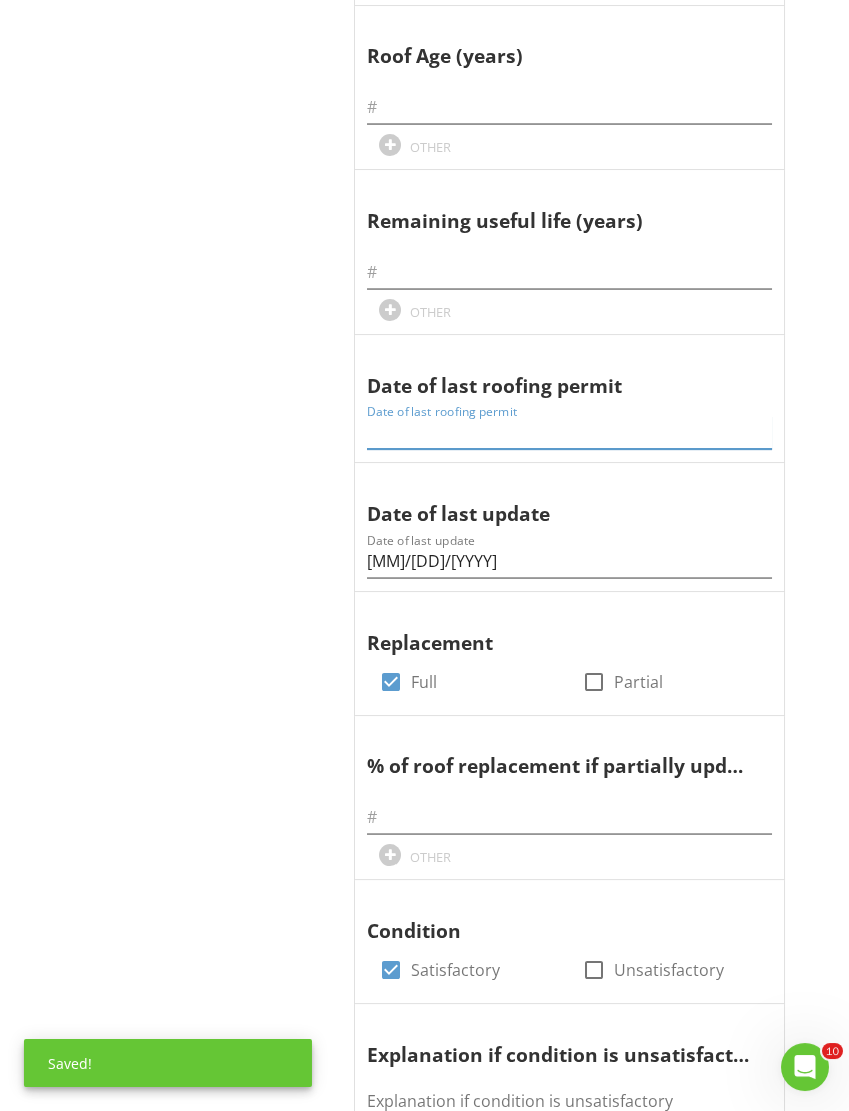 click at bounding box center [569, 432] 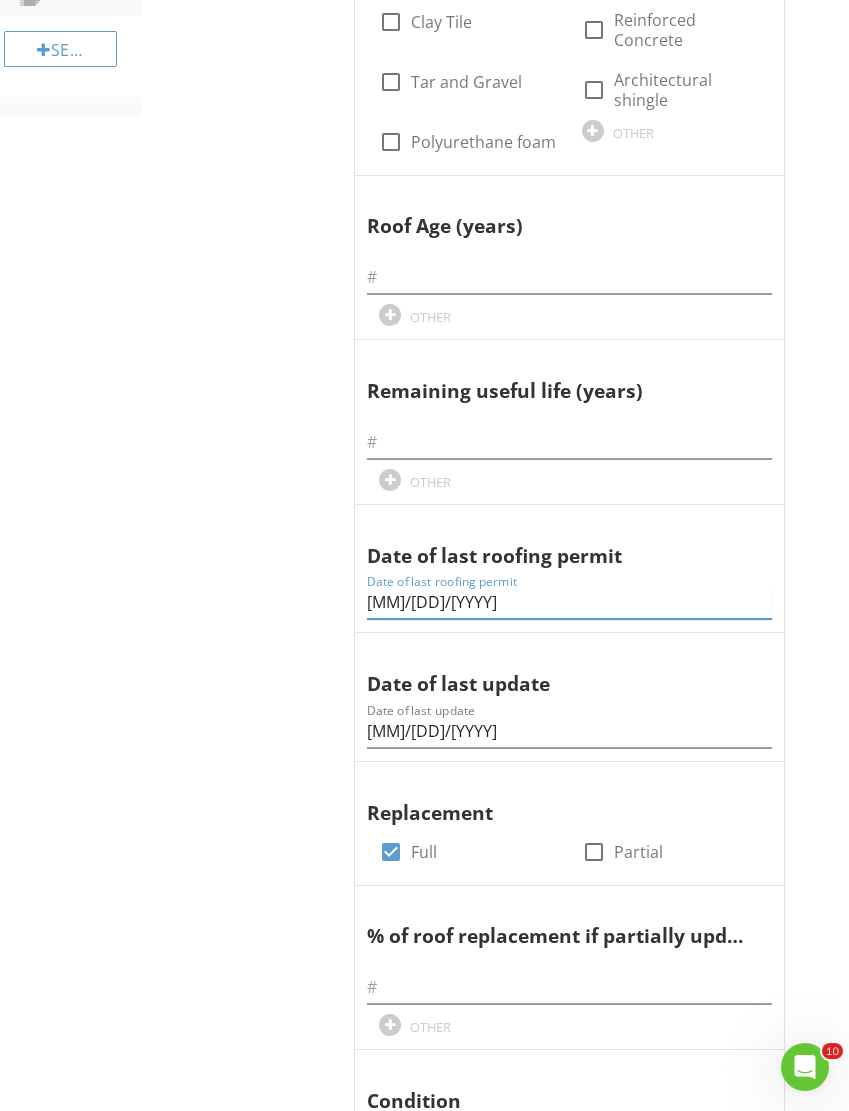 scroll, scrollTop: 681, scrollLeft: 0, axis: vertical 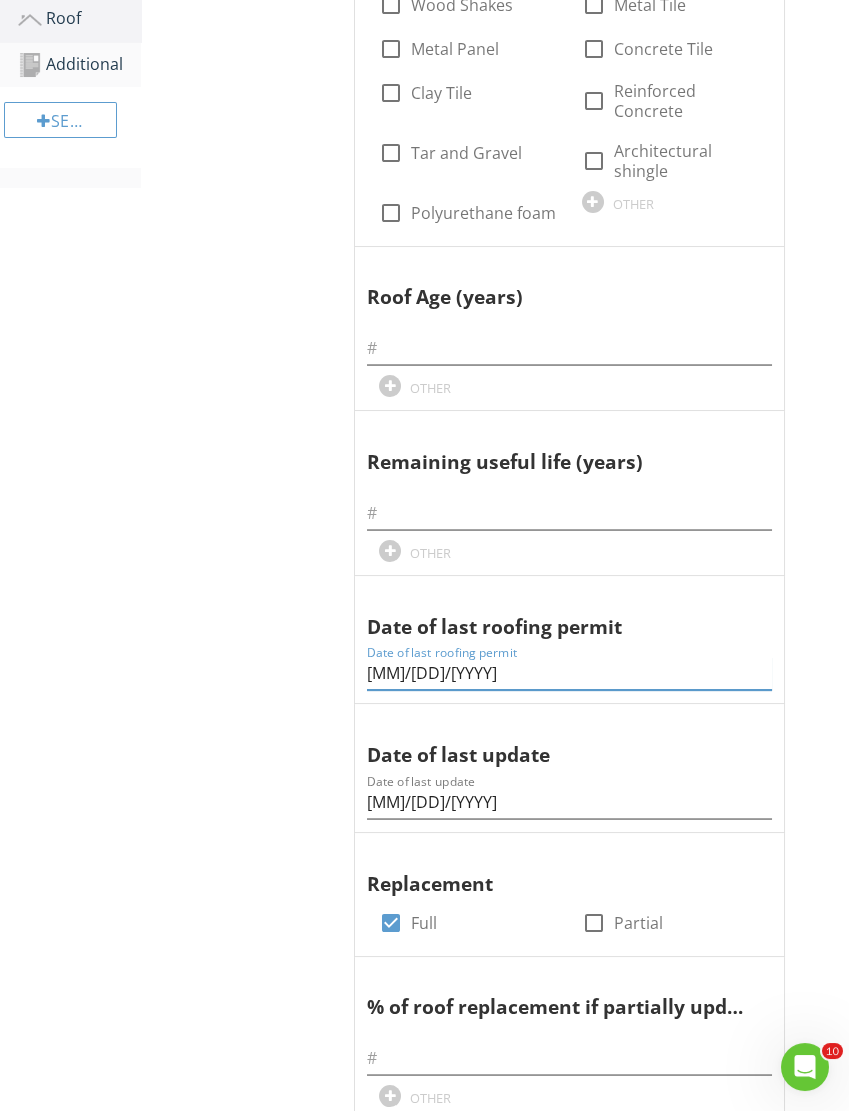 type on "12/07/2011" 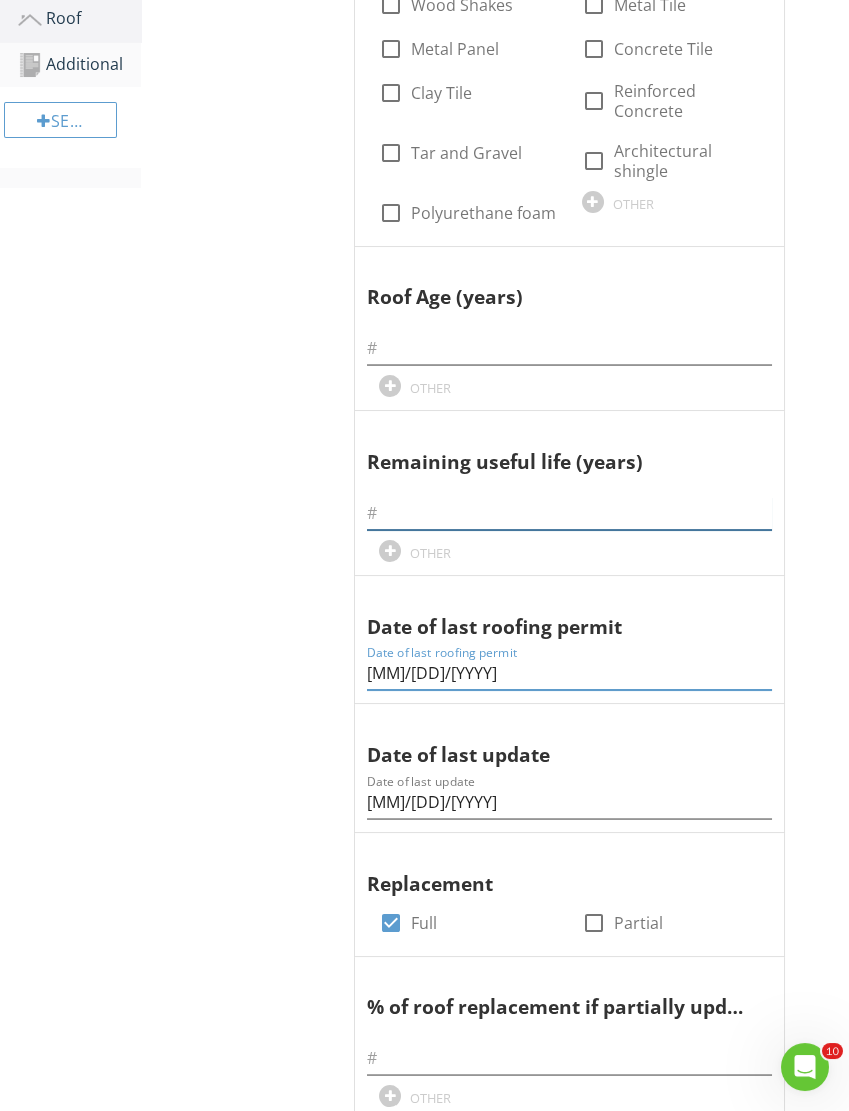 click at bounding box center (569, 513) 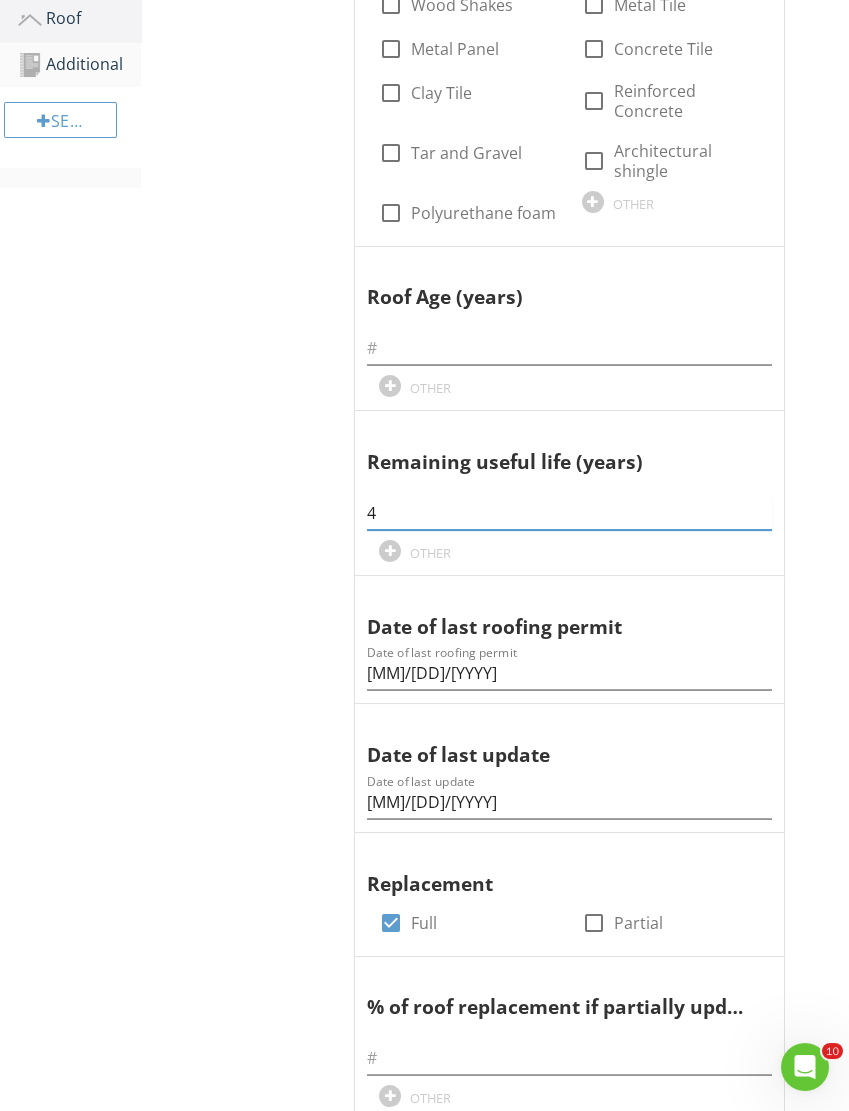 type on "4" 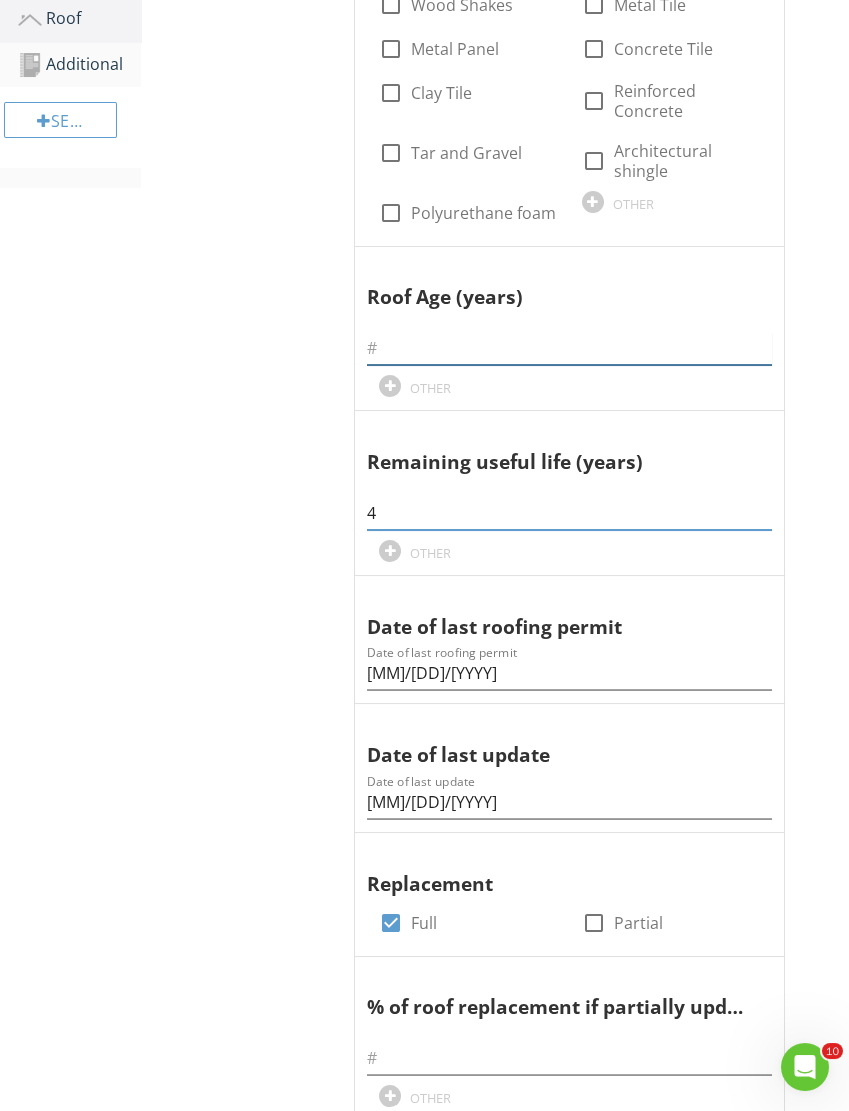 click at bounding box center (569, 348) 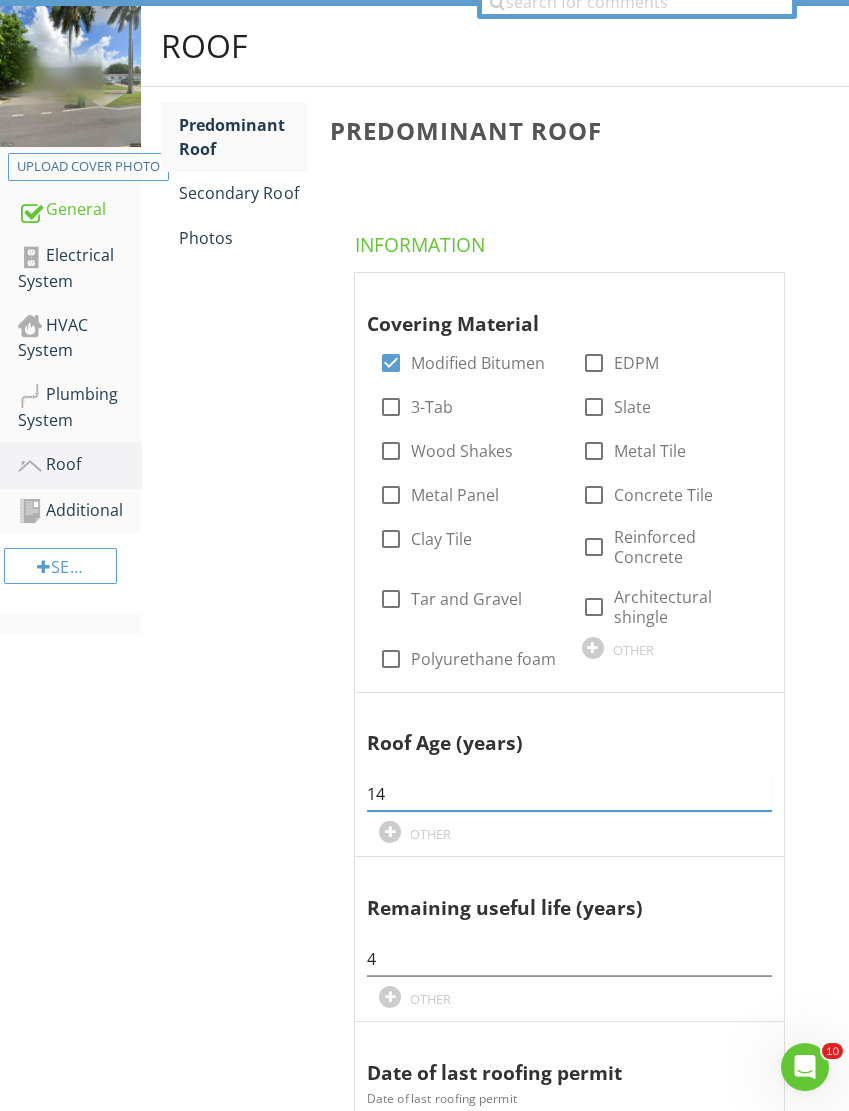 scroll, scrollTop: 215, scrollLeft: 0, axis: vertical 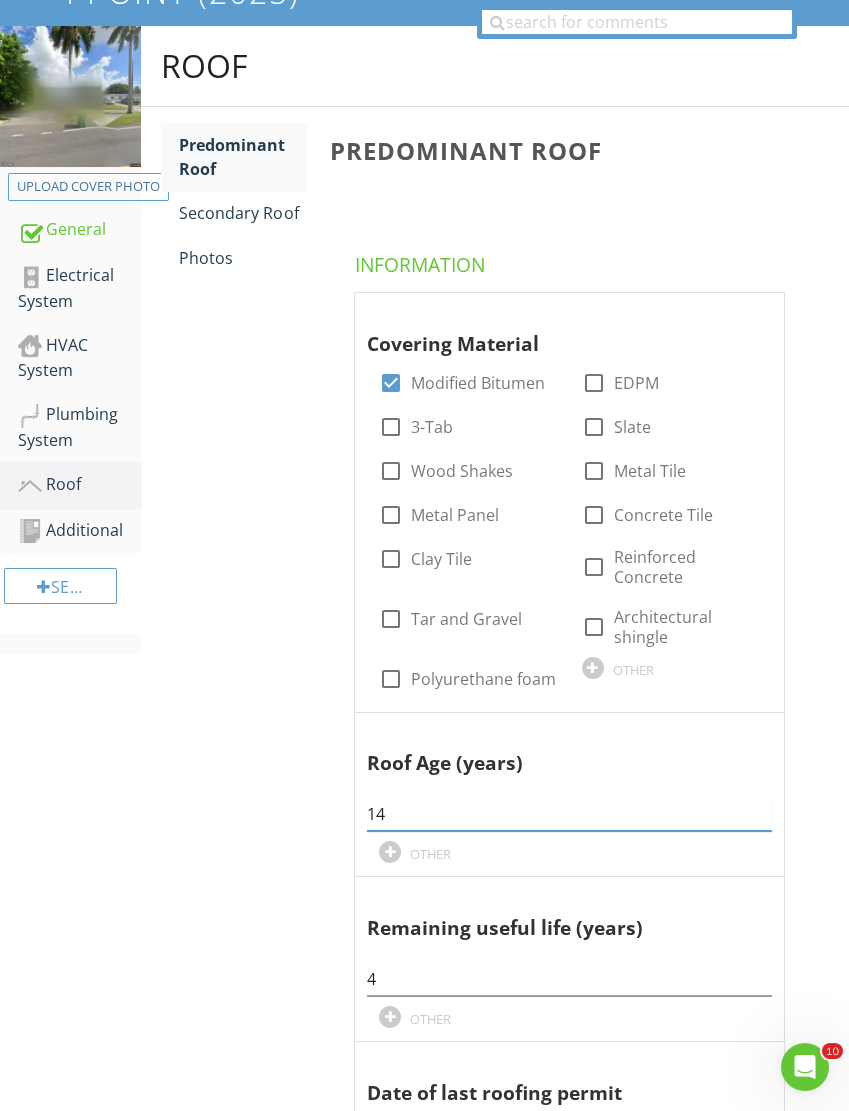 type on "14" 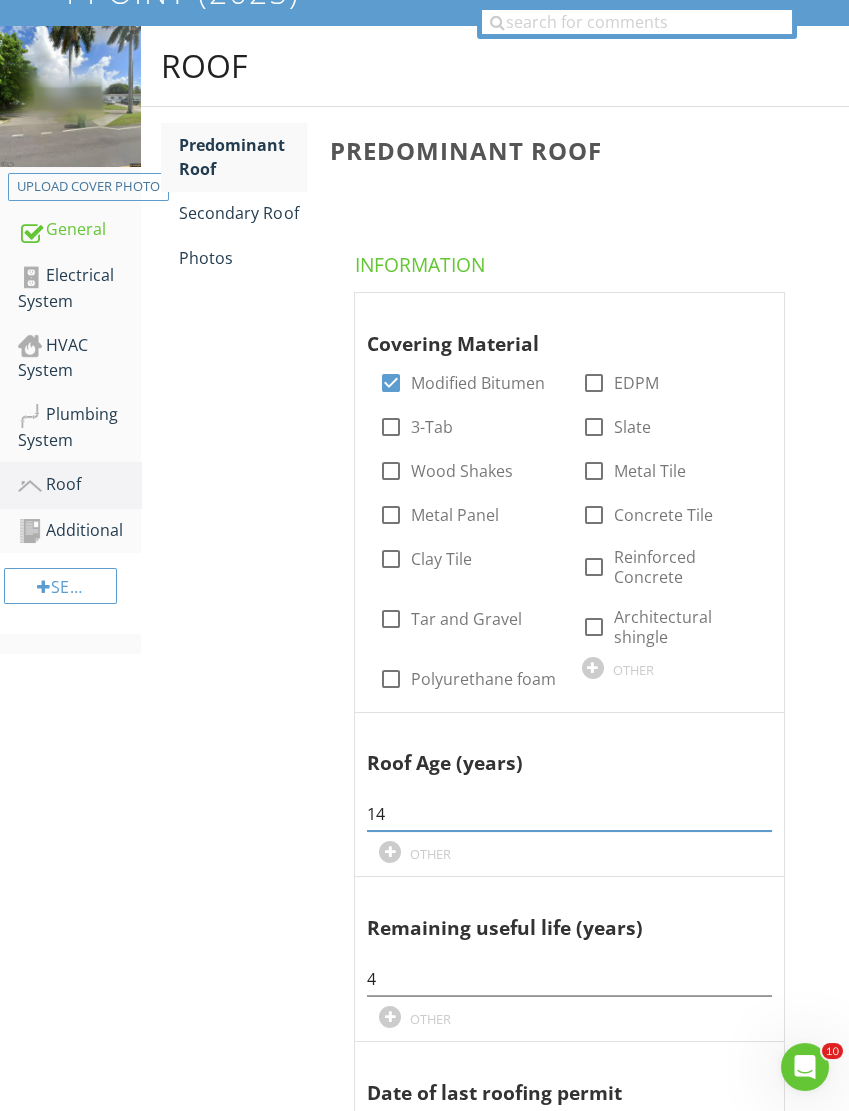 click on "Photos" at bounding box center (242, 258) 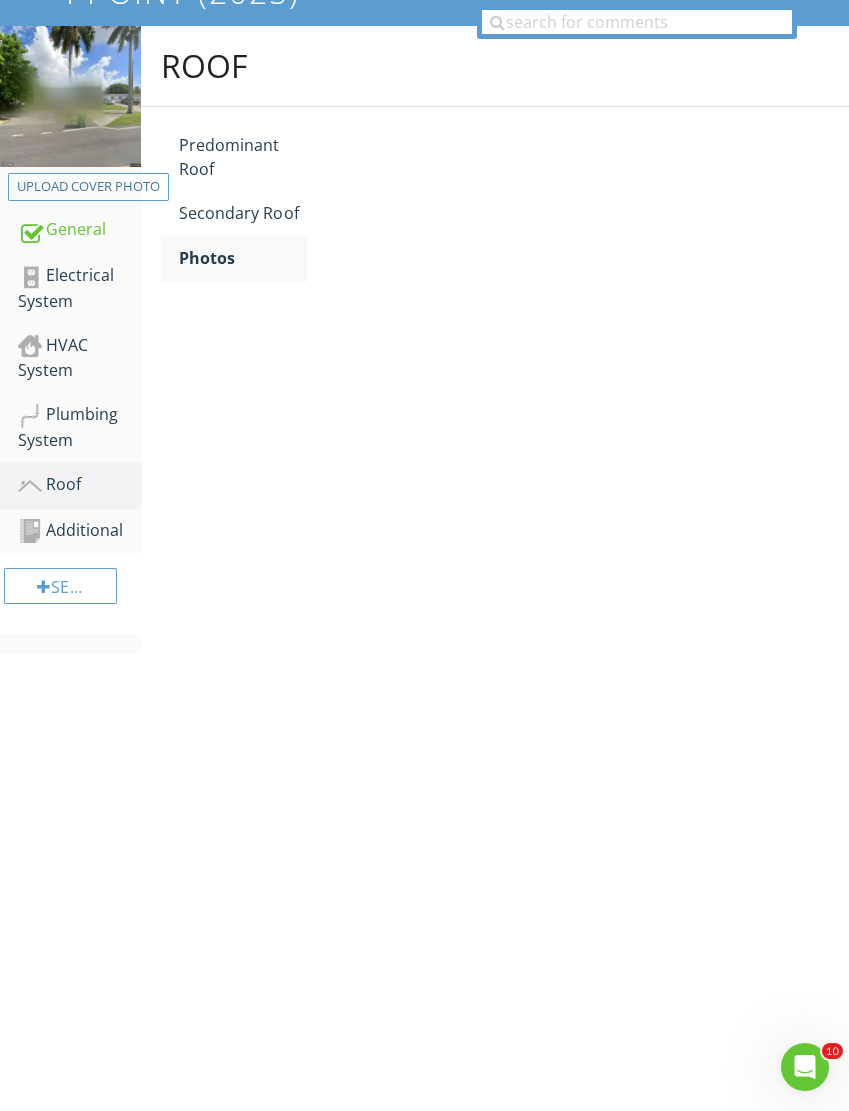 scroll, scrollTop: 215, scrollLeft: 1, axis: both 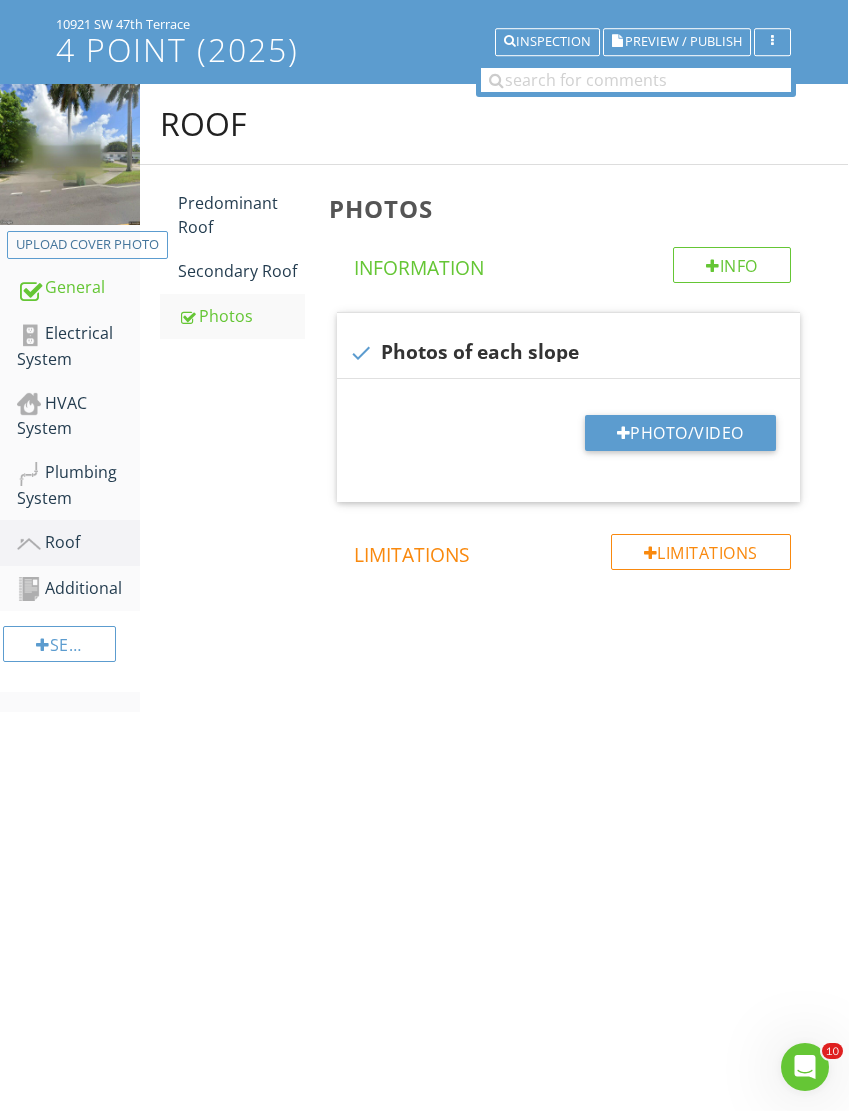 click on "Photo/Video" at bounding box center (680, 433) 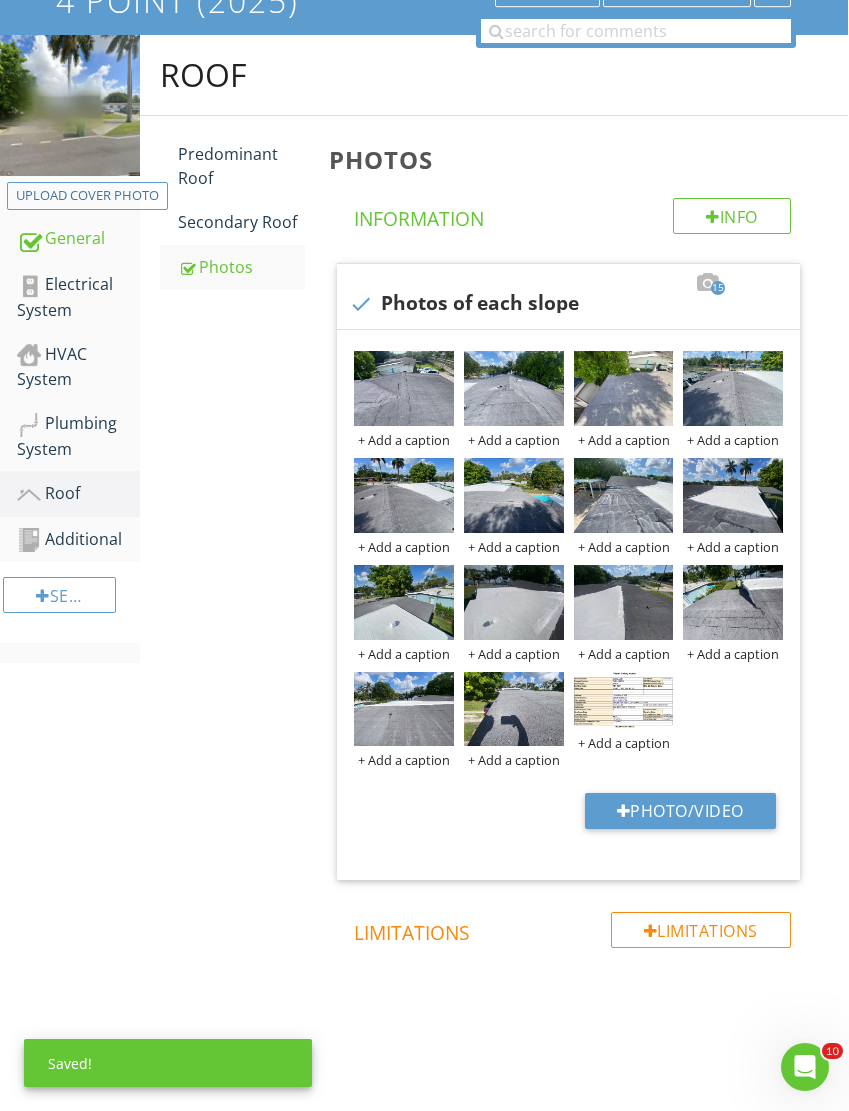 click at bounding box center (514, 709) 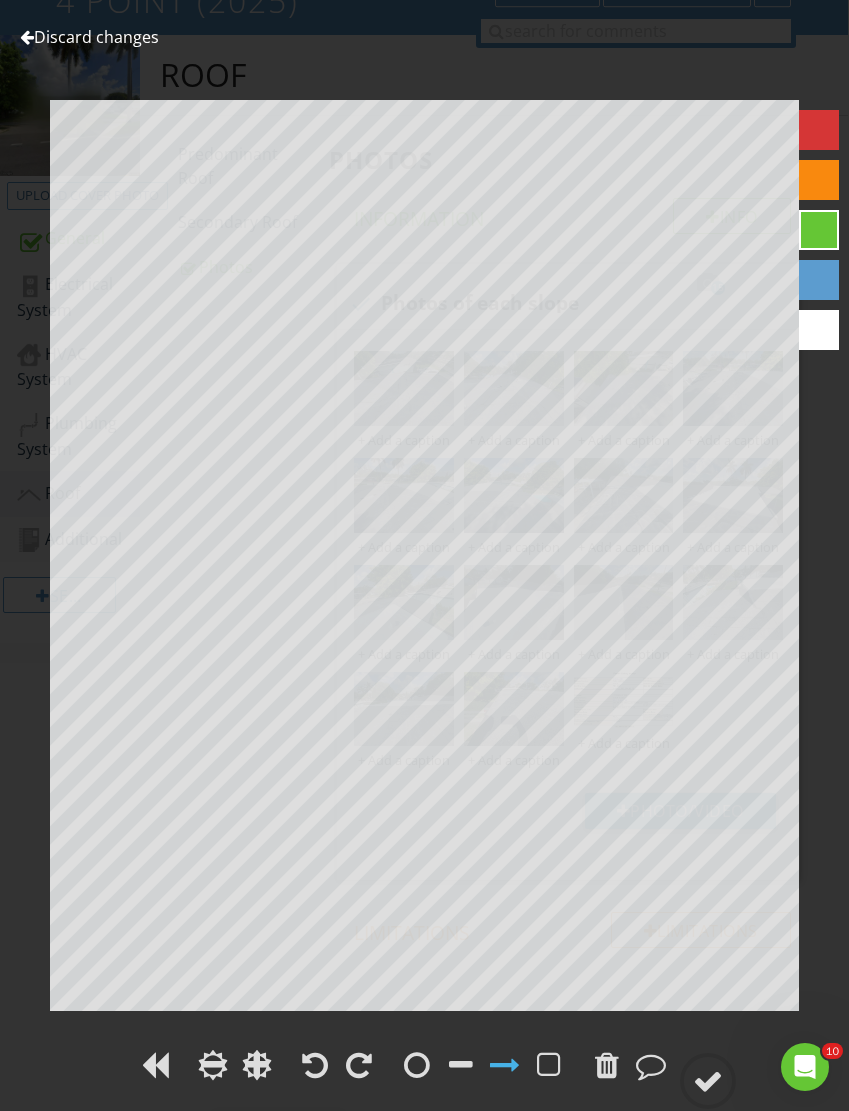 click on "Discard changes" at bounding box center (89, 37) 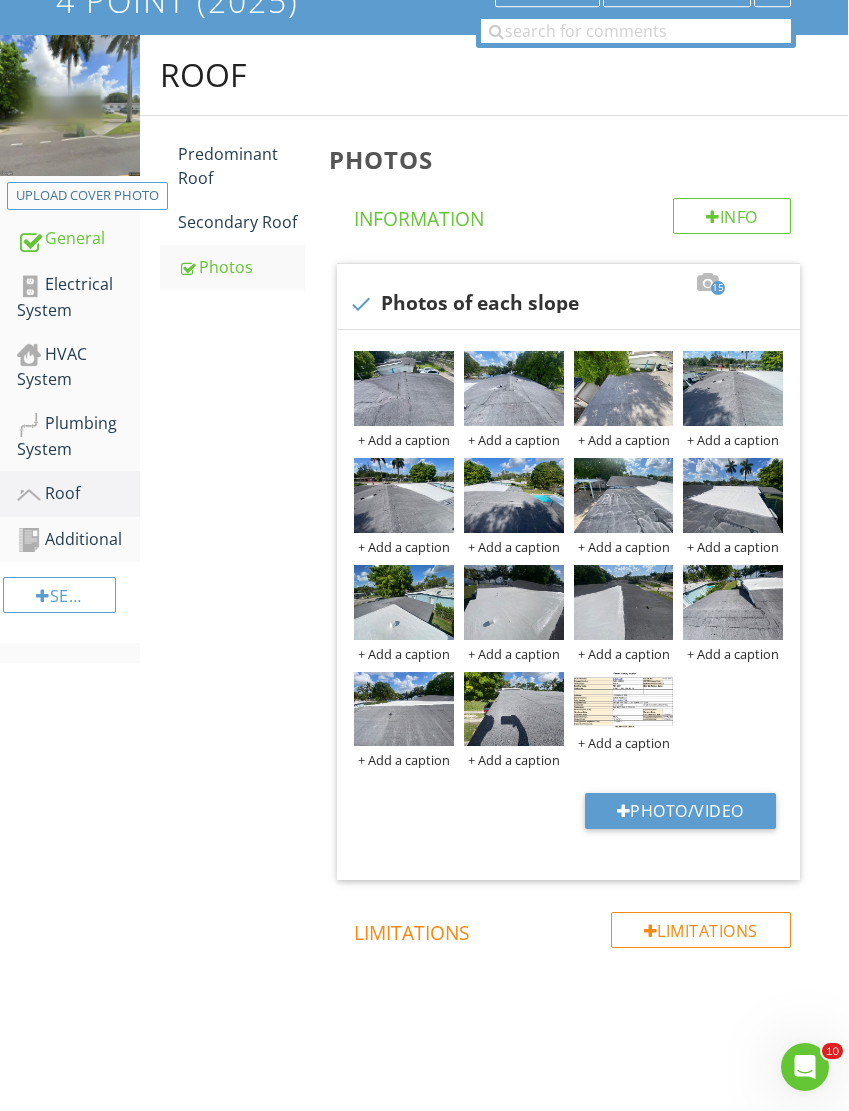 click at bounding box center [733, 602] 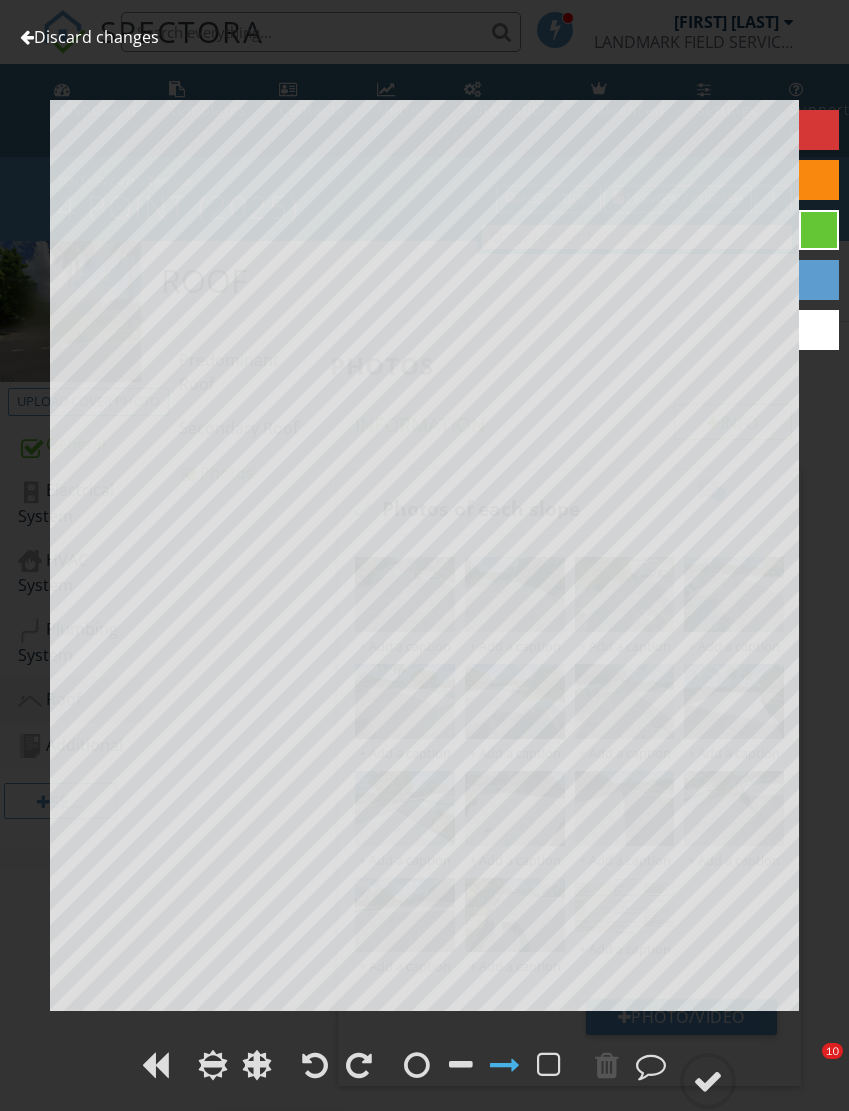 scroll, scrollTop: 215, scrollLeft: 1, axis: both 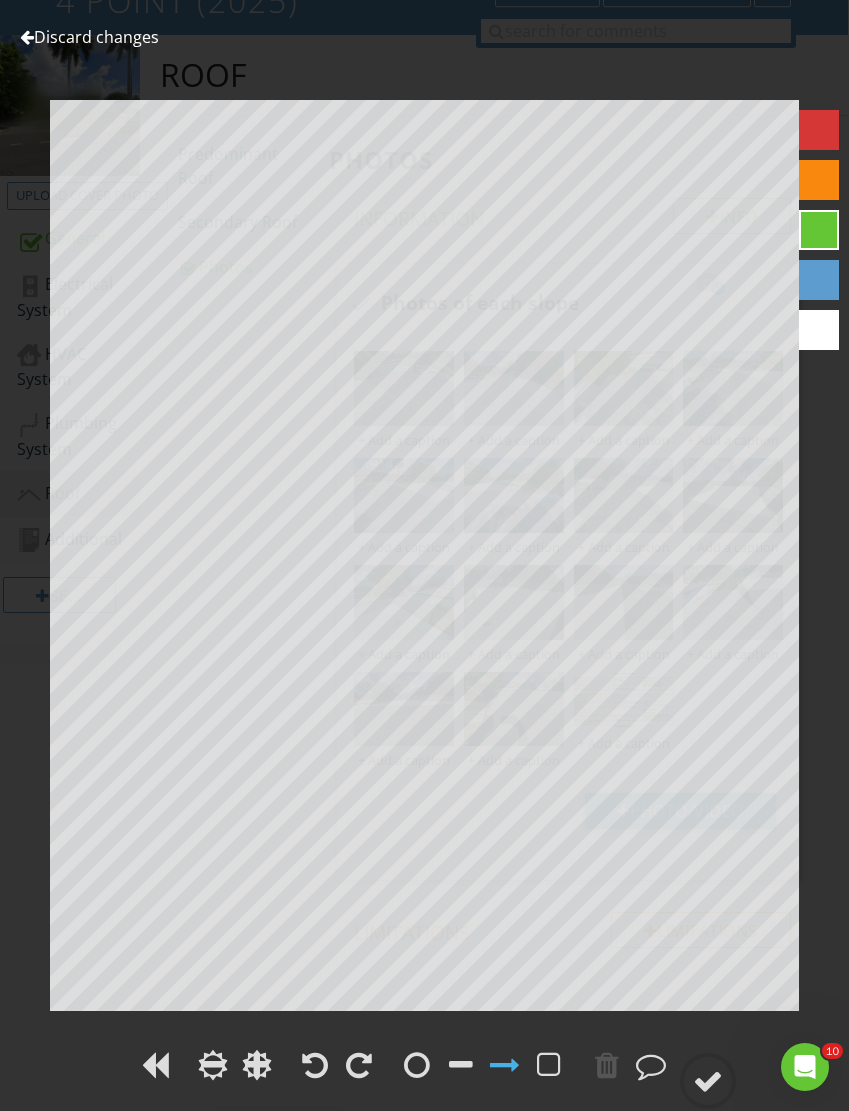 click on "Discard changes" at bounding box center (89, 37) 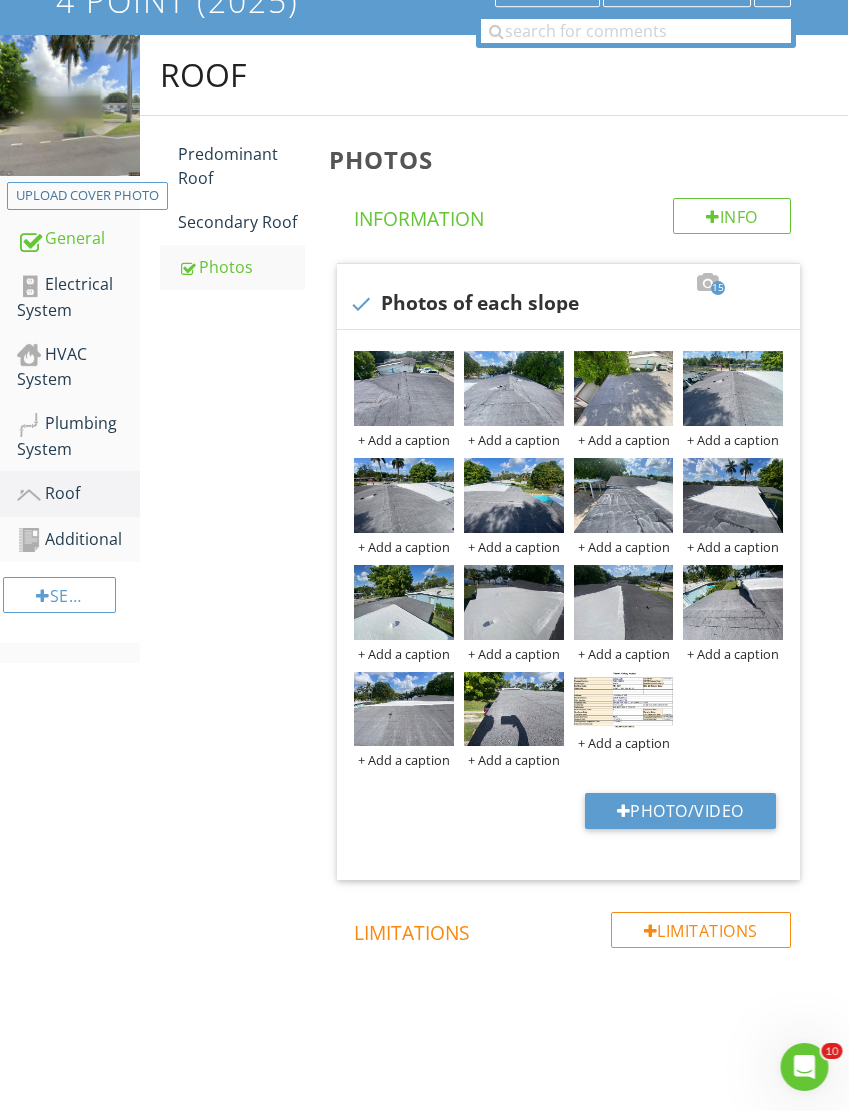 scroll, scrollTop: 223, scrollLeft: 1, axis: both 